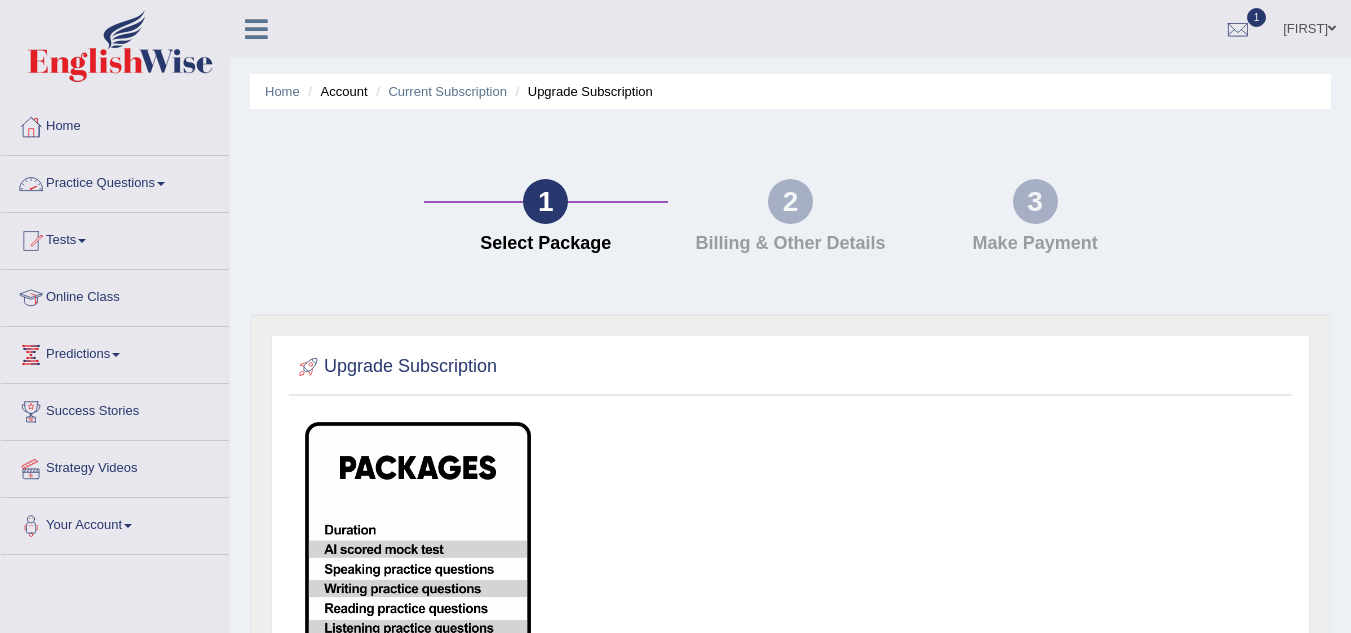 scroll, scrollTop: 0, scrollLeft: 0, axis: both 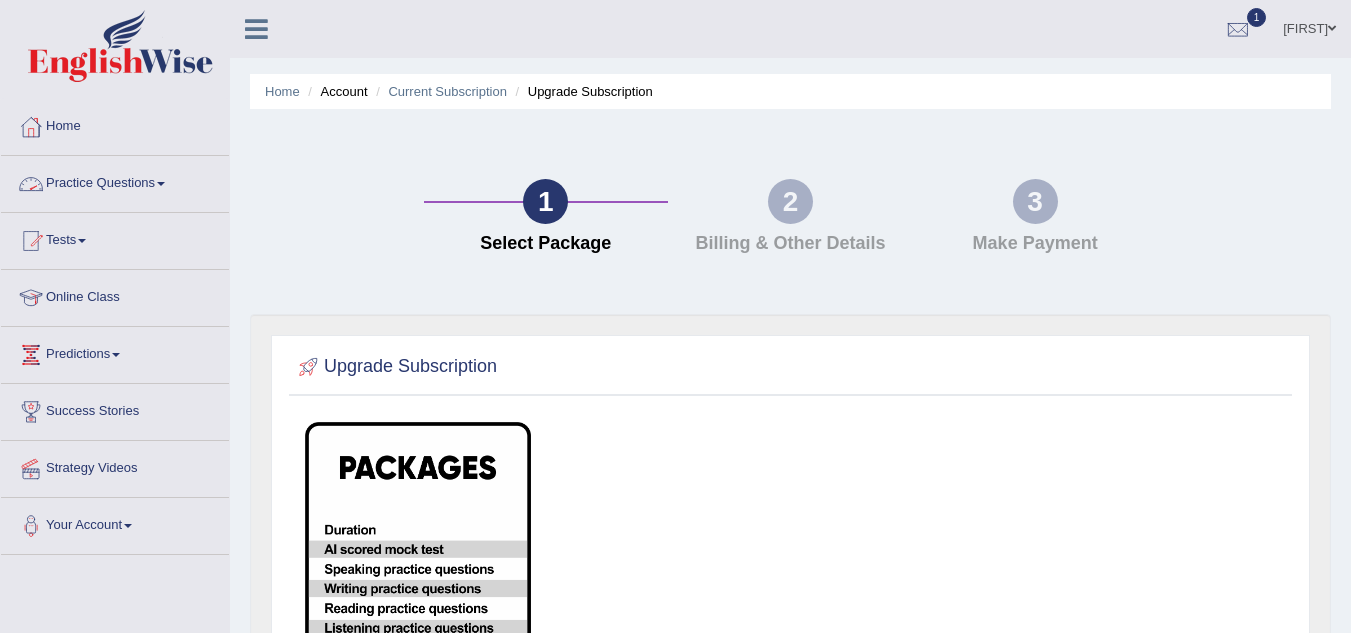 click on "Practice Questions" at bounding box center [115, 181] 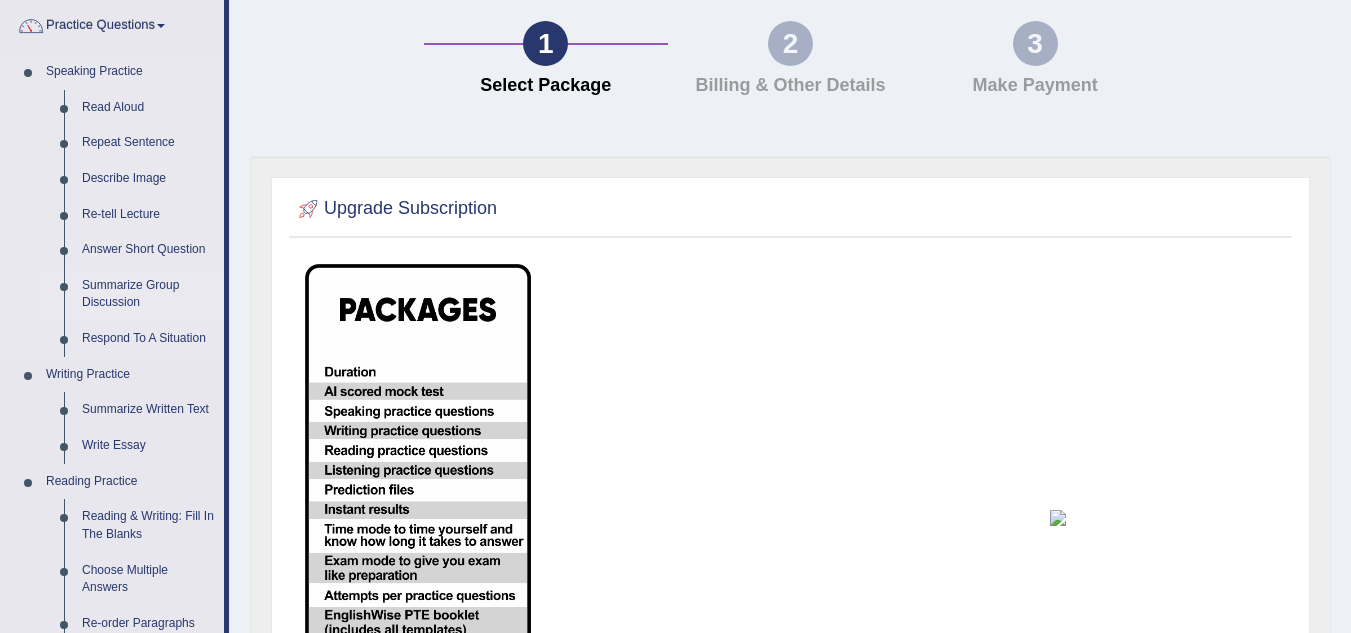 scroll, scrollTop: 155, scrollLeft: 0, axis: vertical 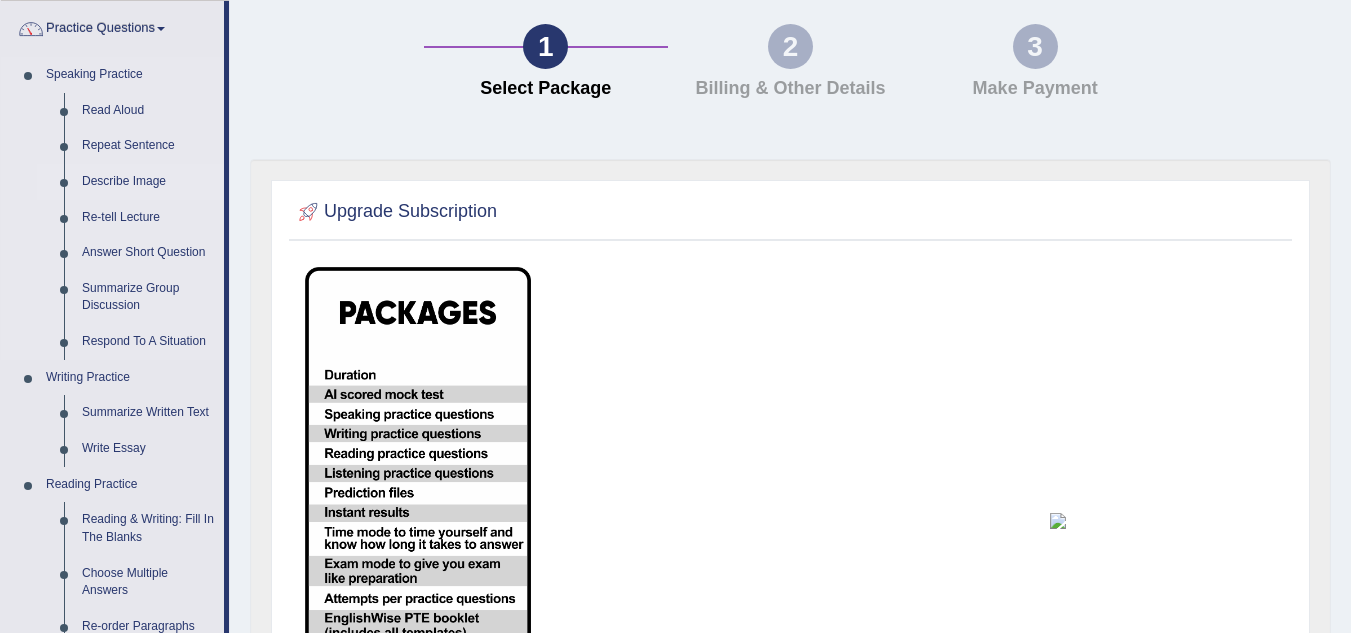 click on "Describe Image" at bounding box center (148, 182) 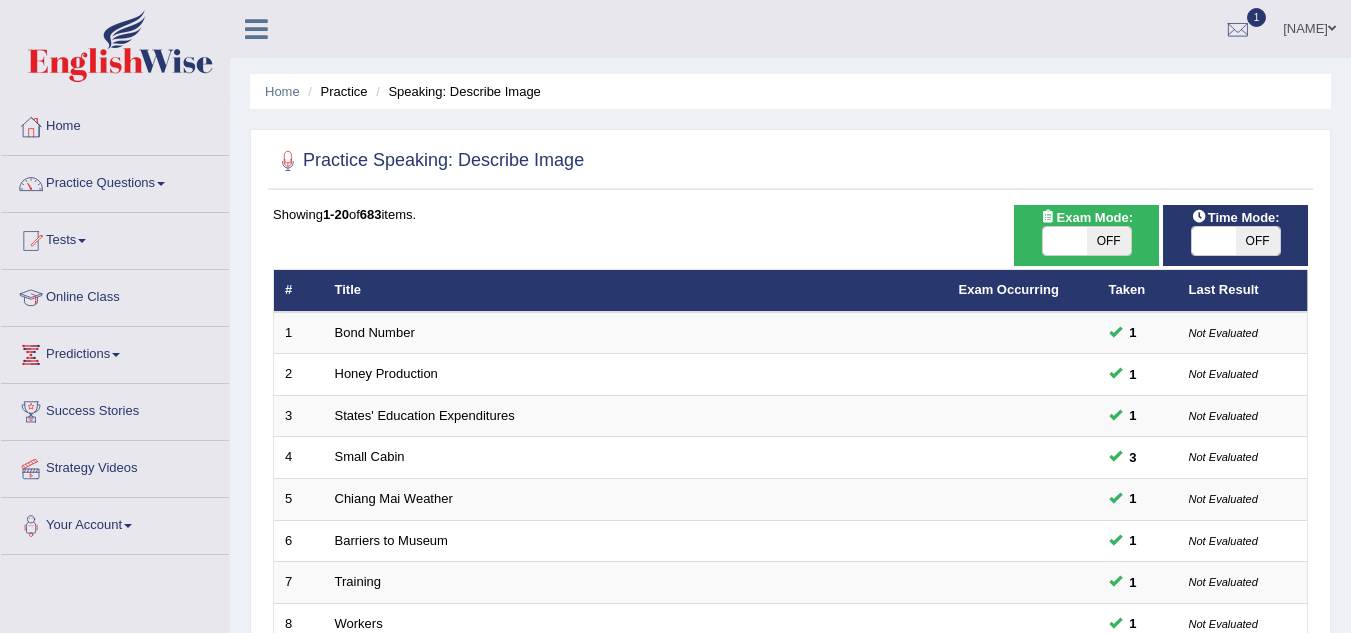 scroll, scrollTop: 0, scrollLeft: 0, axis: both 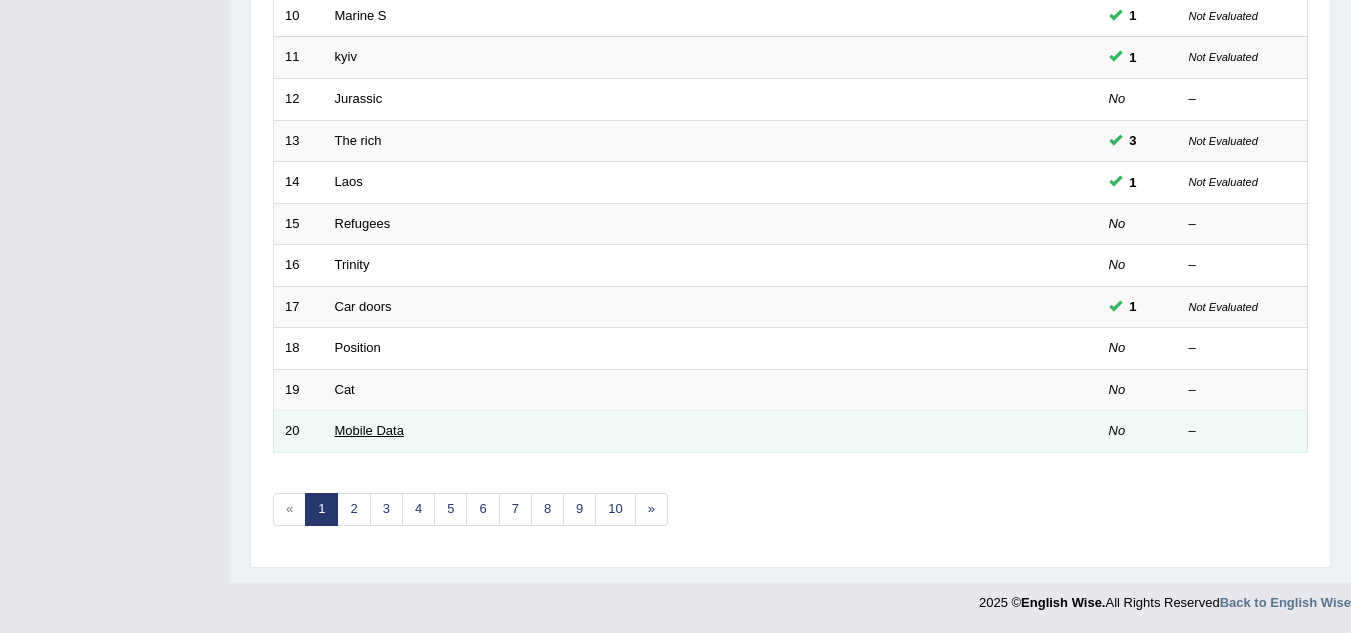 click on "Mobile Data" at bounding box center (369, 430) 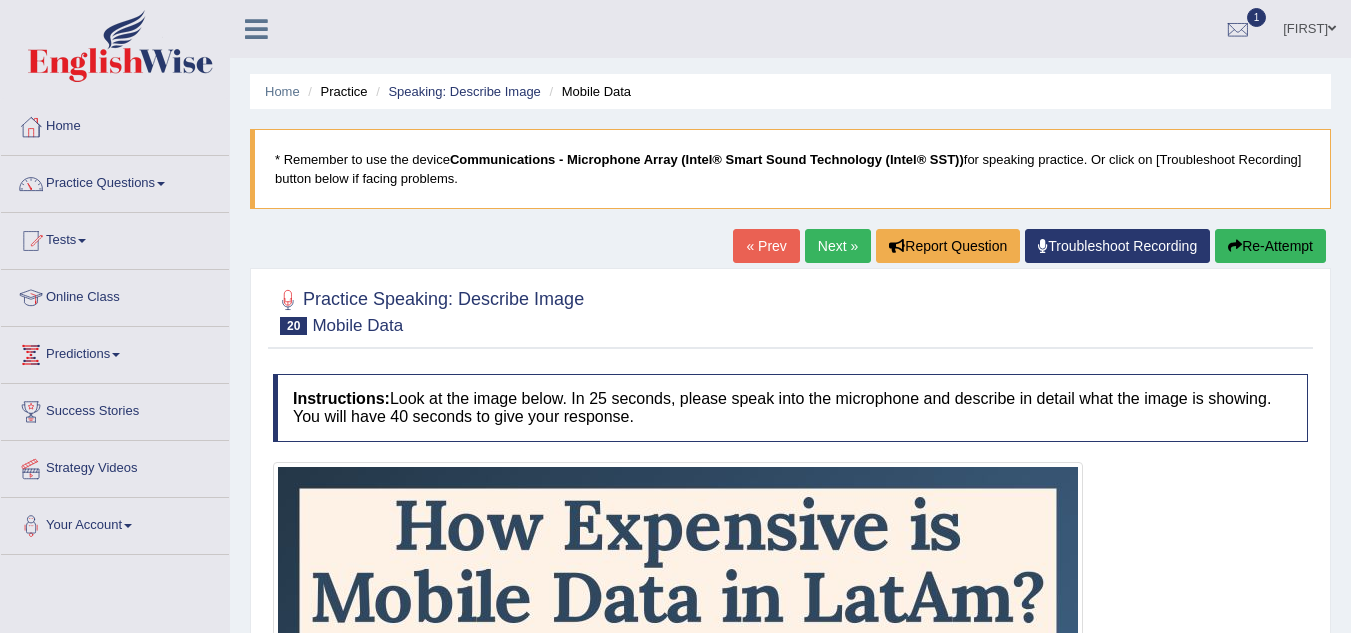 scroll, scrollTop: 254, scrollLeft: 0, axis: vertical 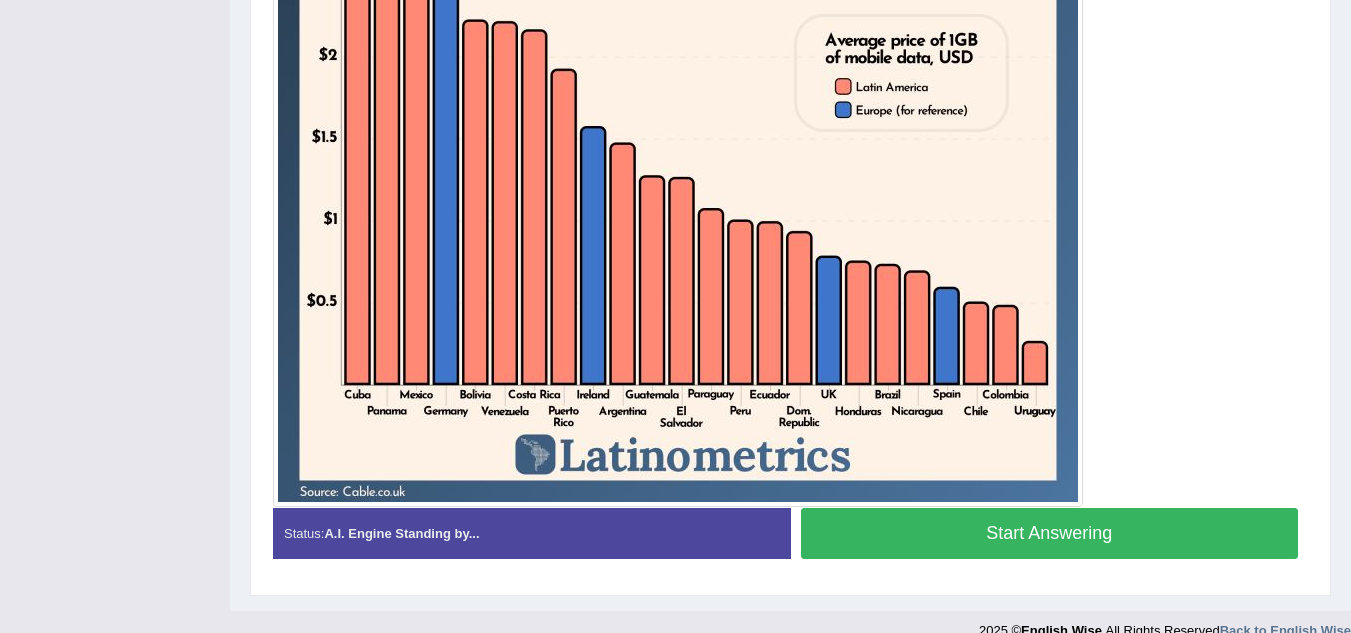 drag, startPoint x: 1199, startPoint y: 547, endPoint x: 1142, endPoint y: 520, distance: 63.07139 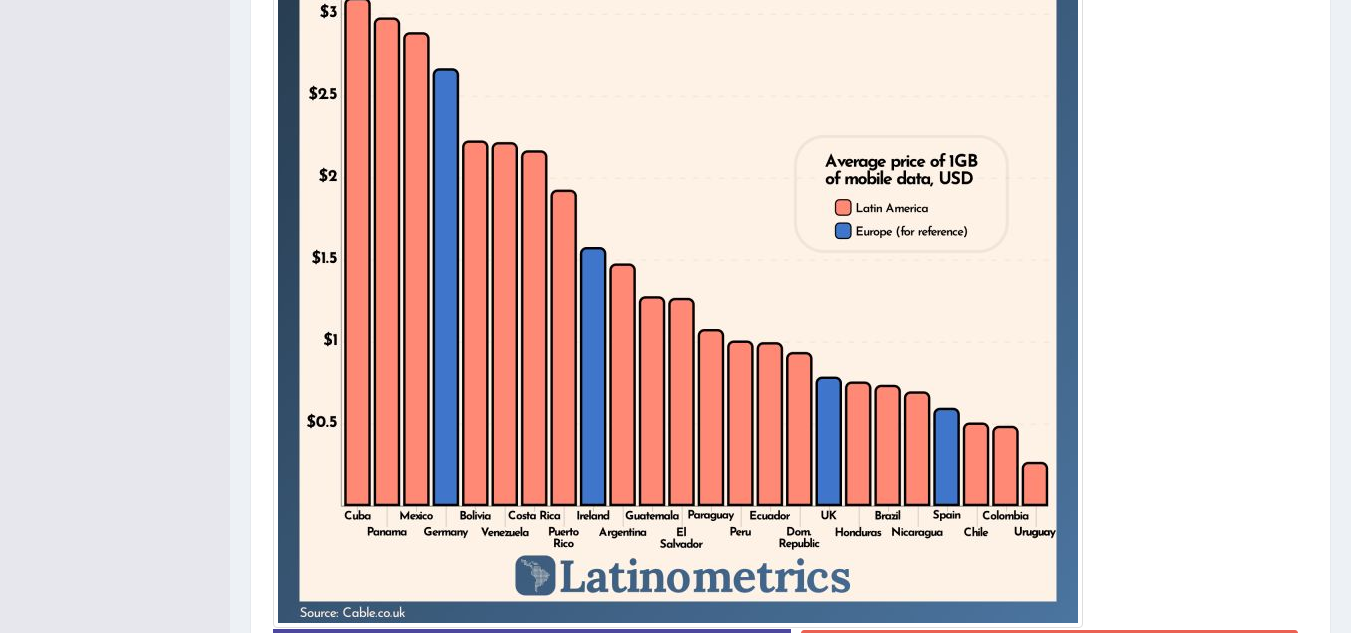 scroll, scrollTop: 646, scrollLeft: 0, axis: vertical 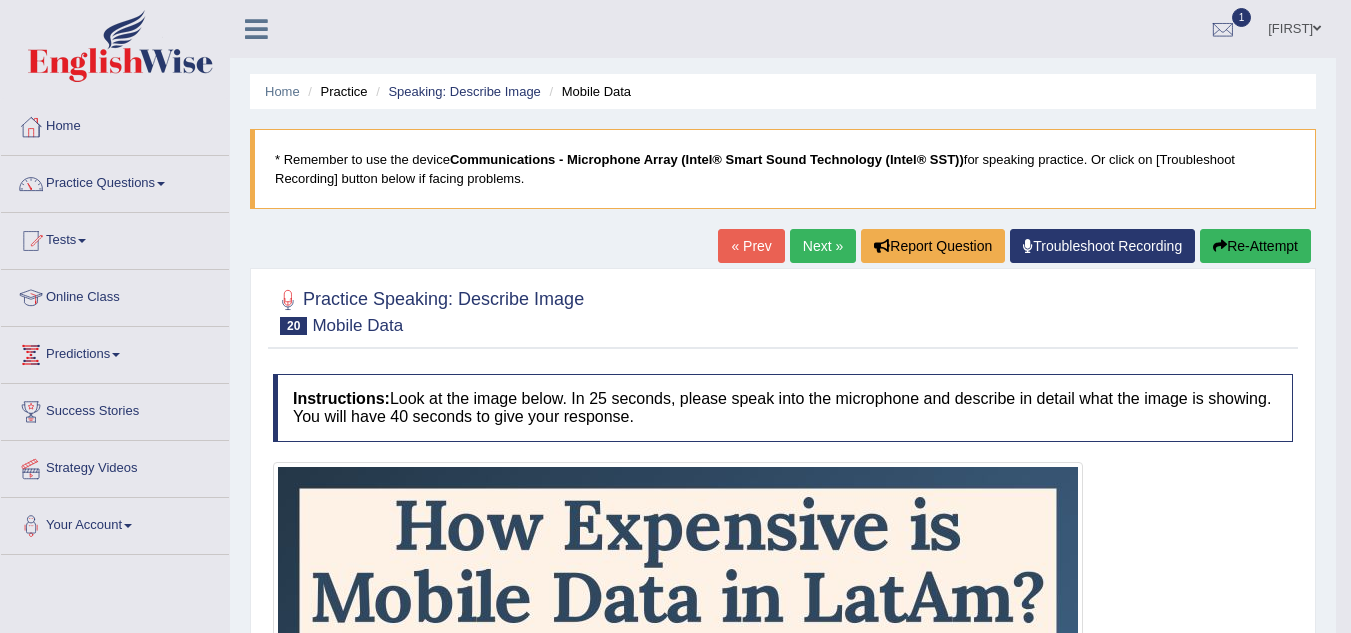click on "Next »" at bounding box center (823, 246) 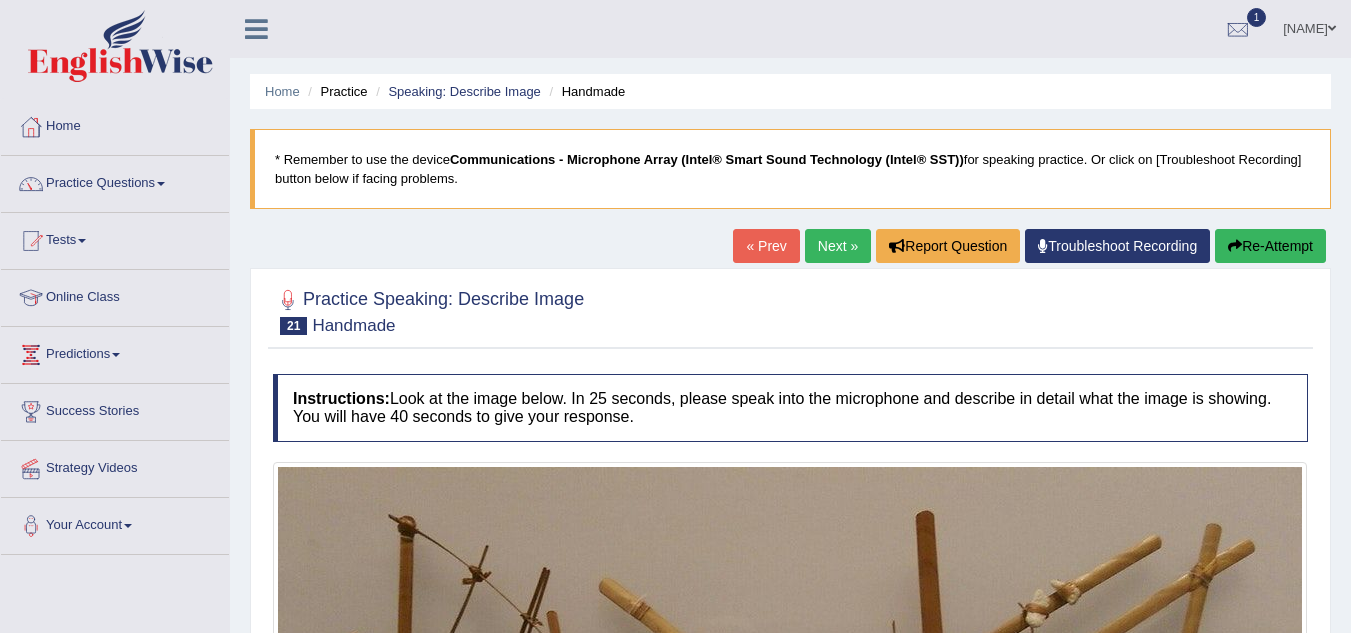 scroll, scrollTop: 0, scrollLeft: 0, axis: both 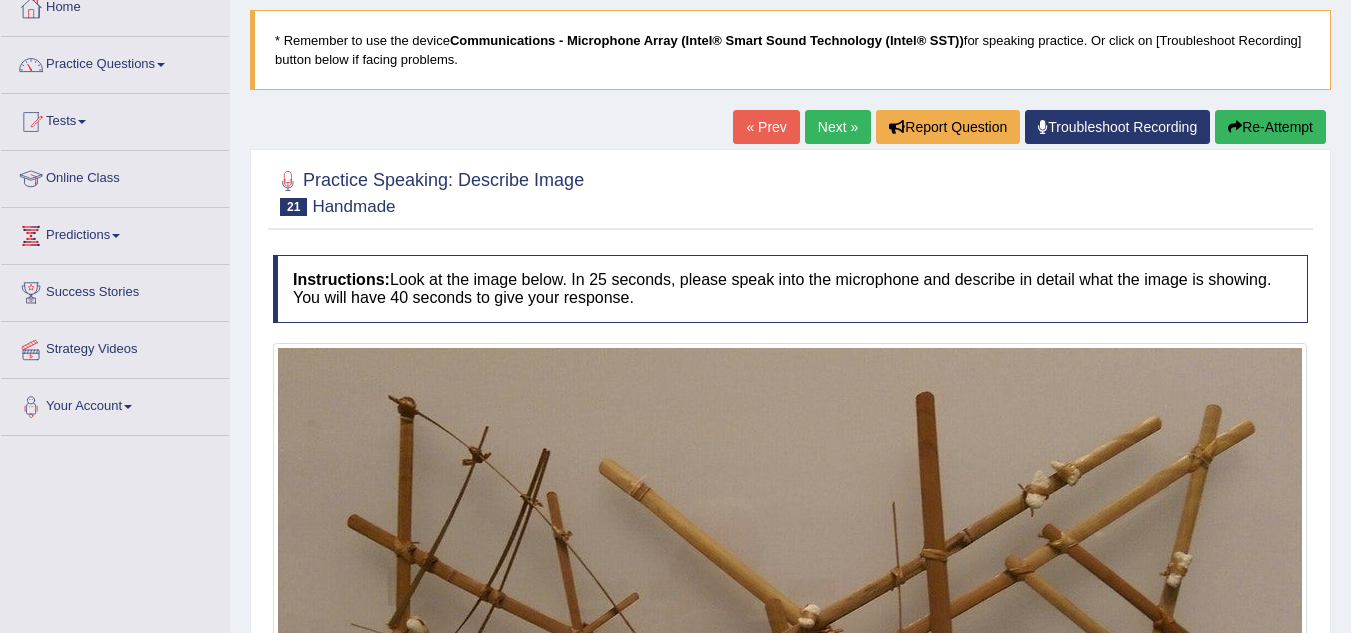 click on "Next »" at bounding box center (838, 127) 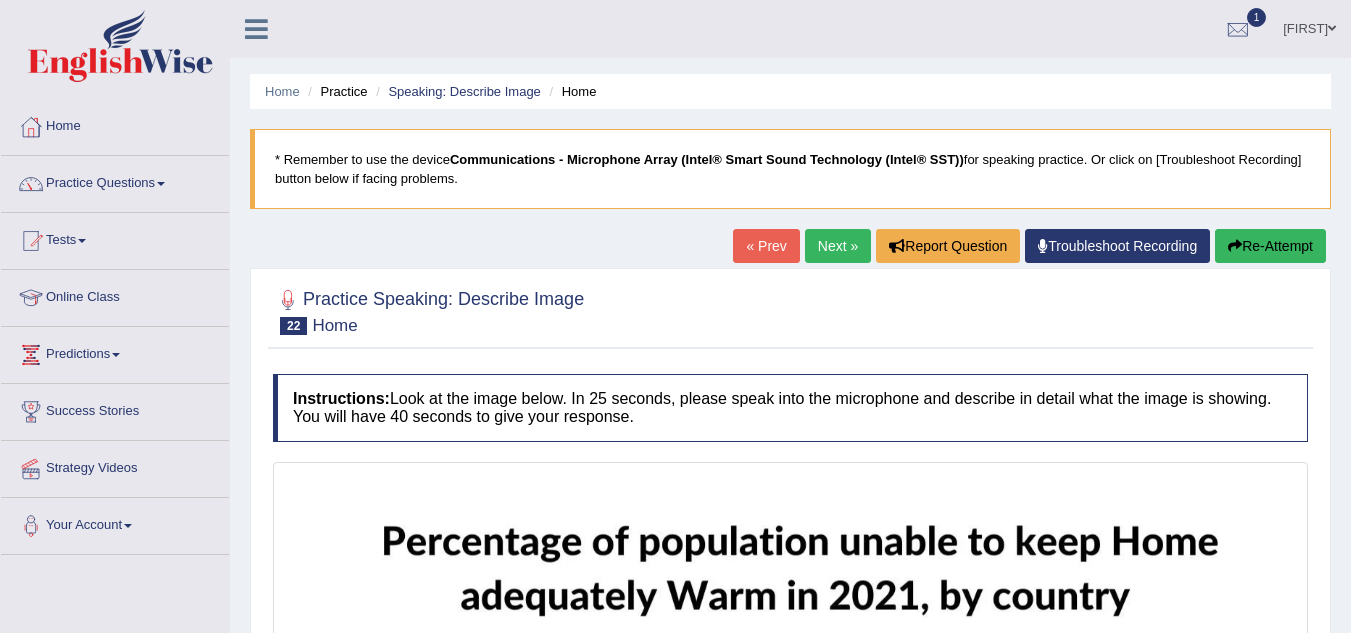 scroll, scrollTop: 0, scrollLeft: 0, axis: both 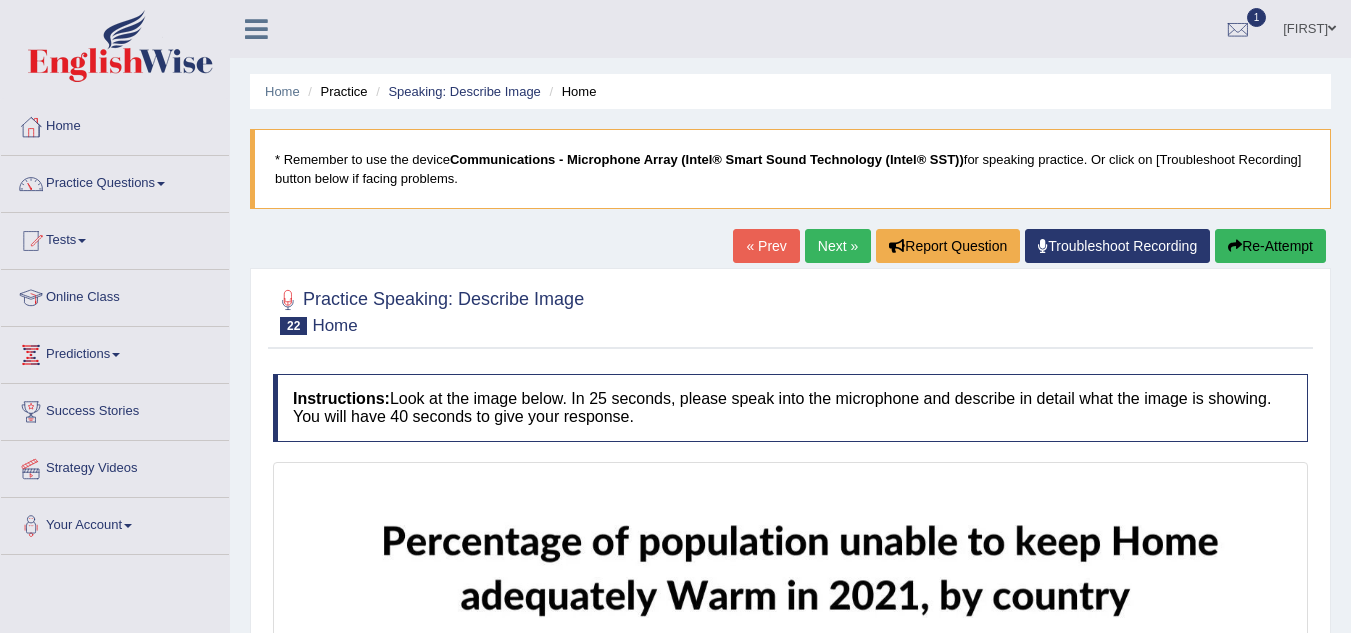 click on "Next »" at bounding box center (838, 246) 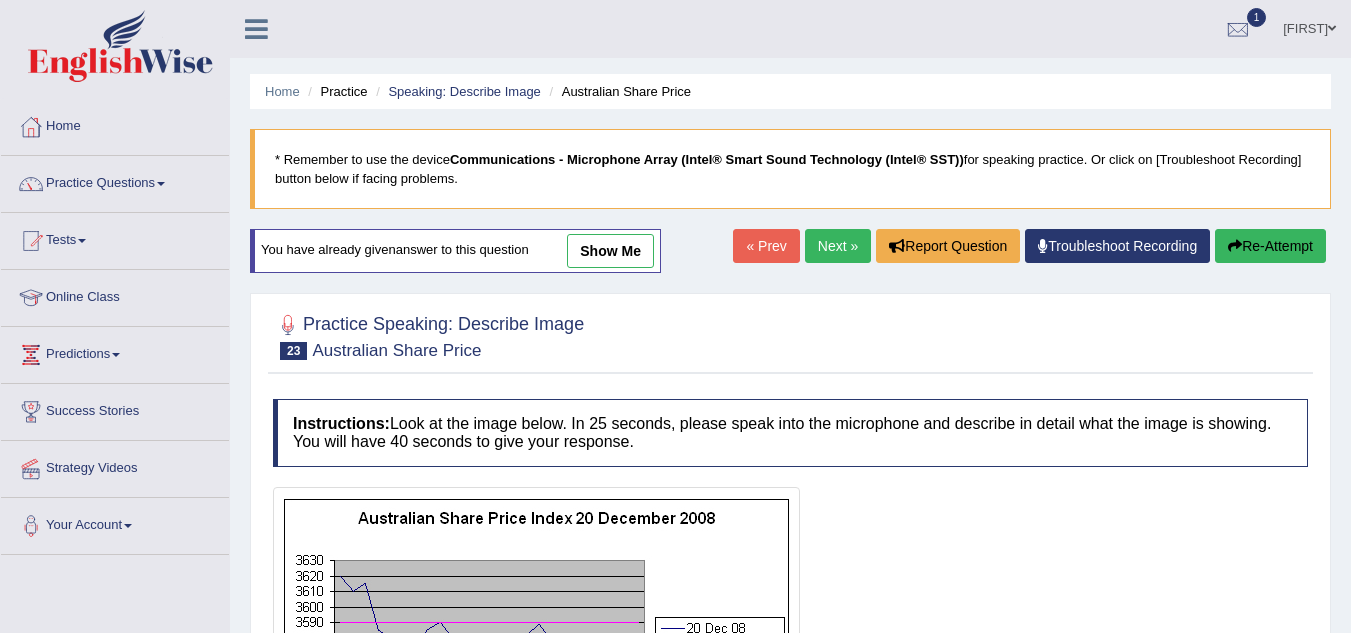 scroll, scrollTop: 0, scrollLeft: 0, axis: both 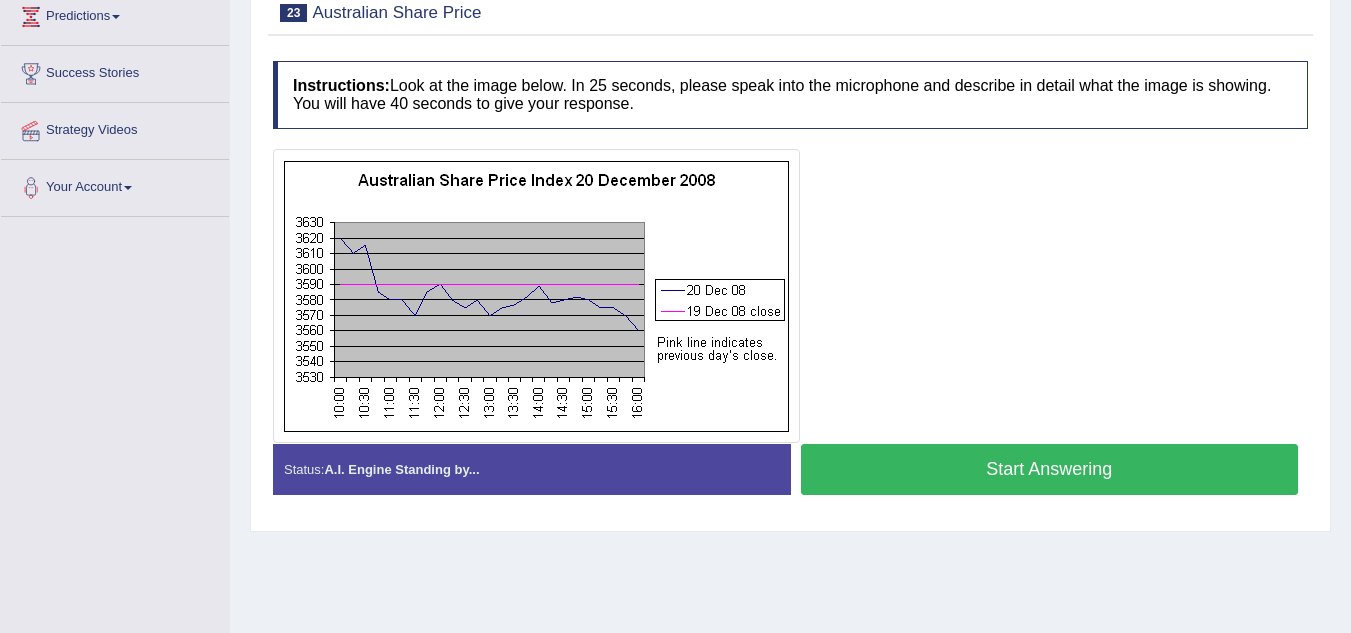 click on "Start Answering" at bounding box center [1050, 469] 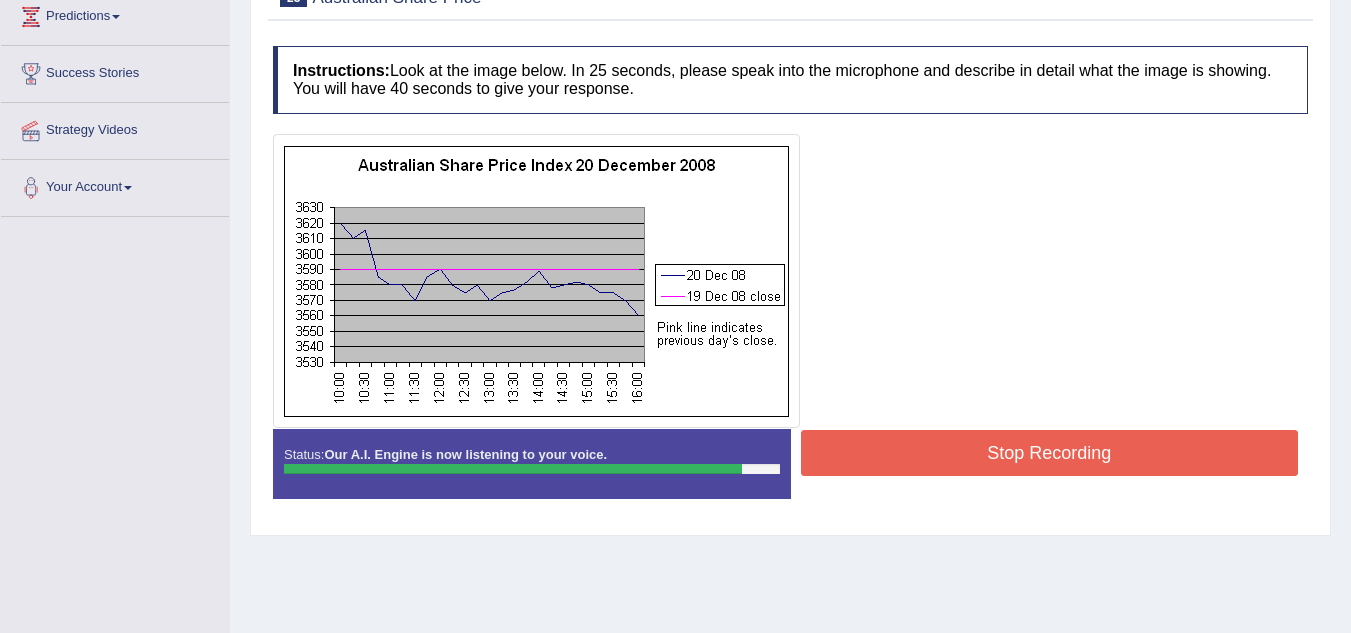 click on "Stop Recording" at bounding box center [1050, 453] 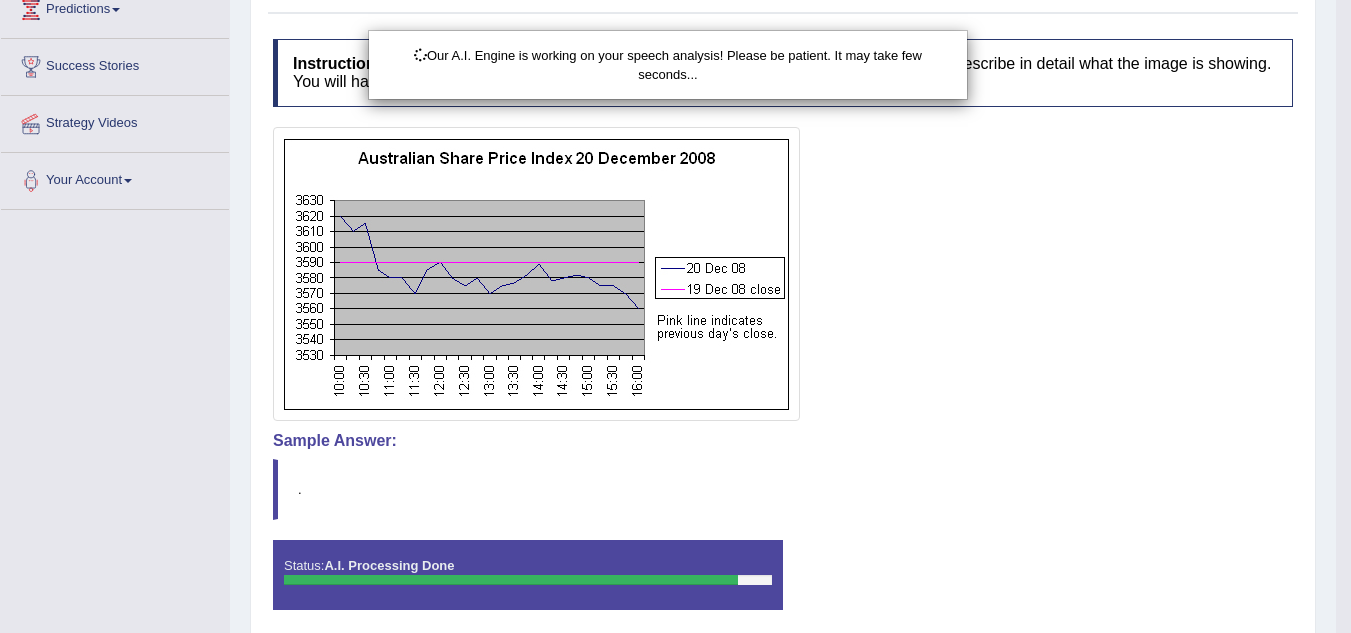 scroll, scrollTop: 425, scrollLeft: 0, axis: vertical 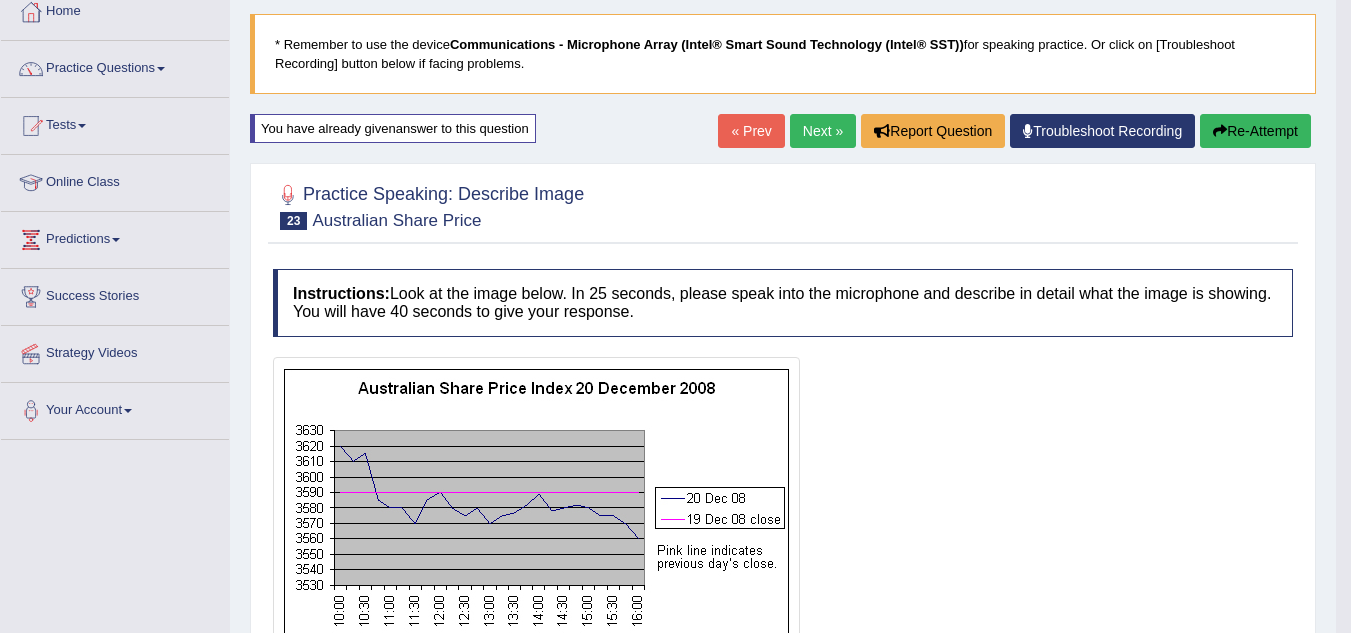 click on "Next »" at bounding box center [823, 131] 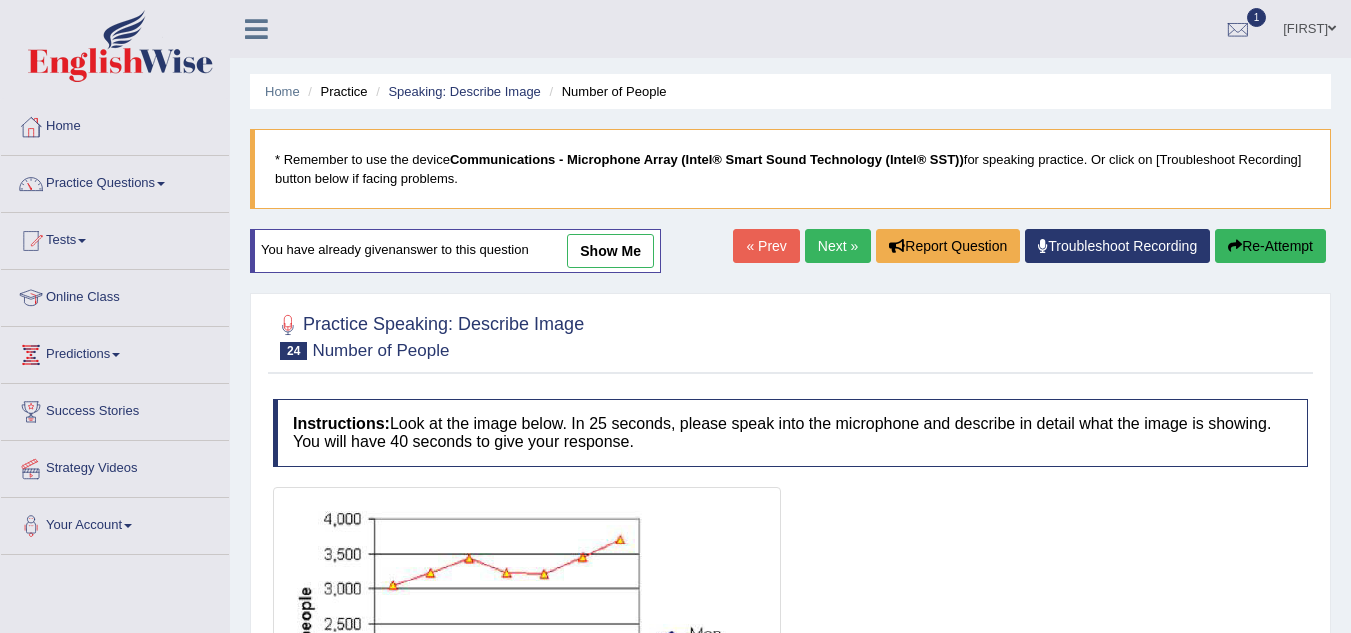 scroll, scrollTop: 0, scrollLeft: 0, axis: both 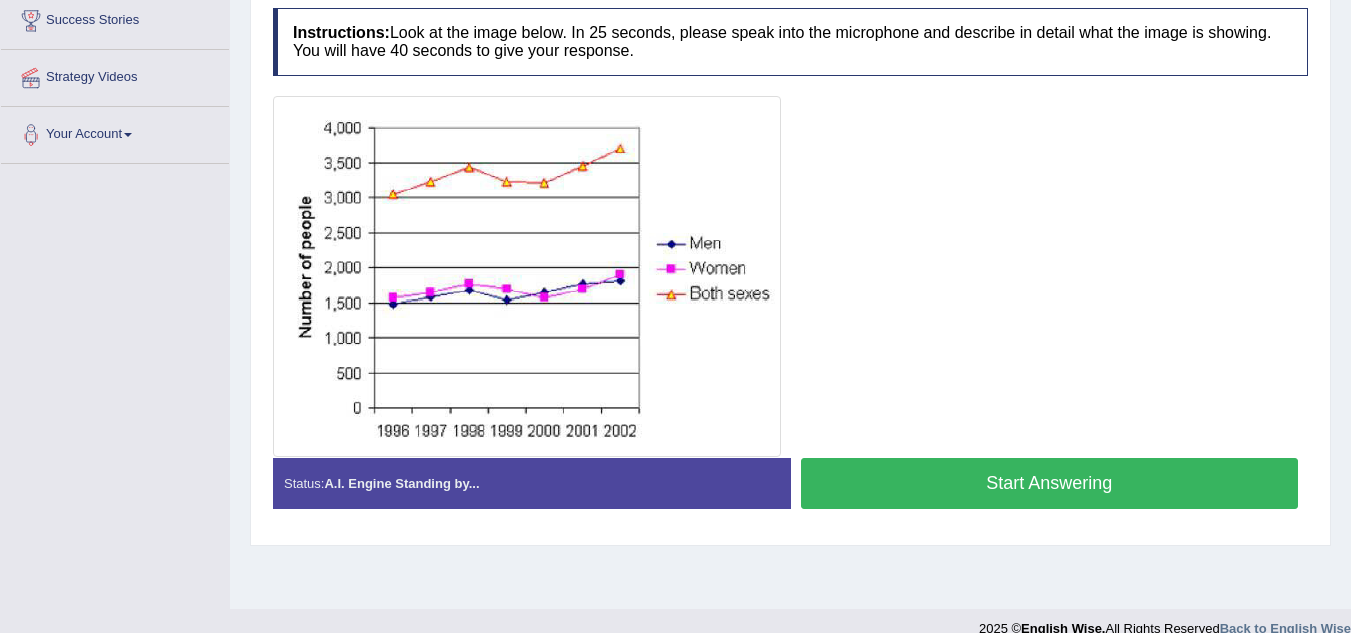 click on "Start Answering" at bounding box center [1050, 483] 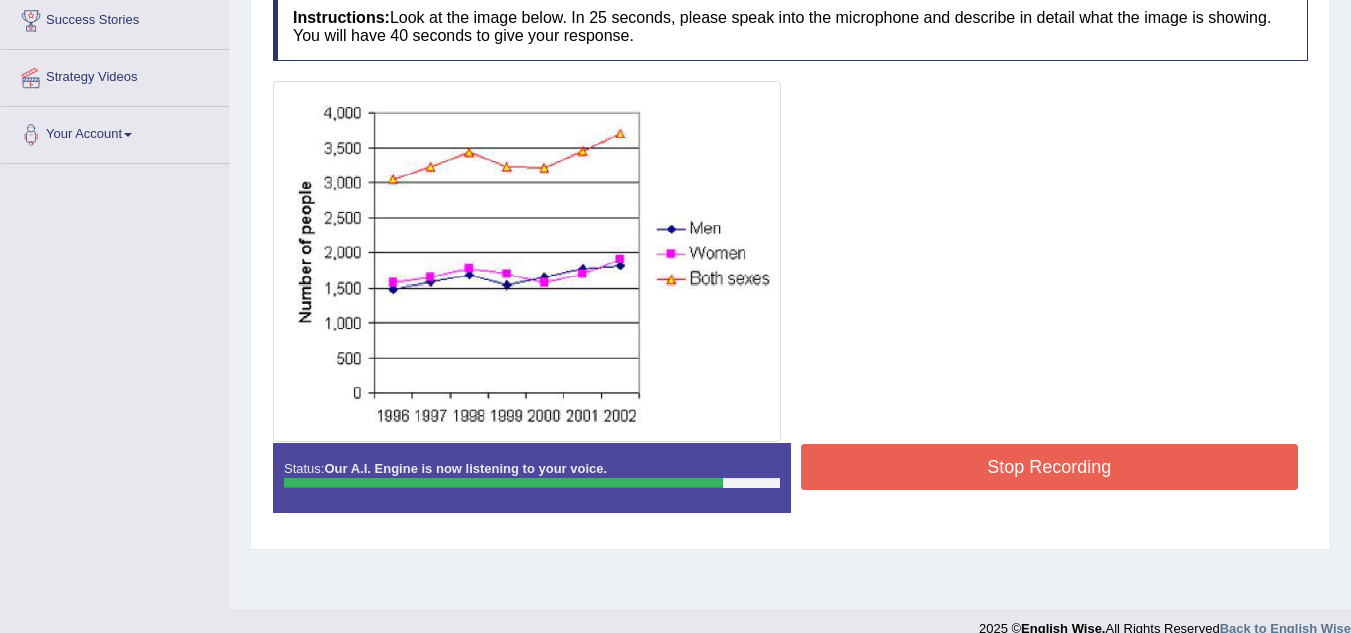 click on "Stop Recording" at bounding box center (1050, 467) 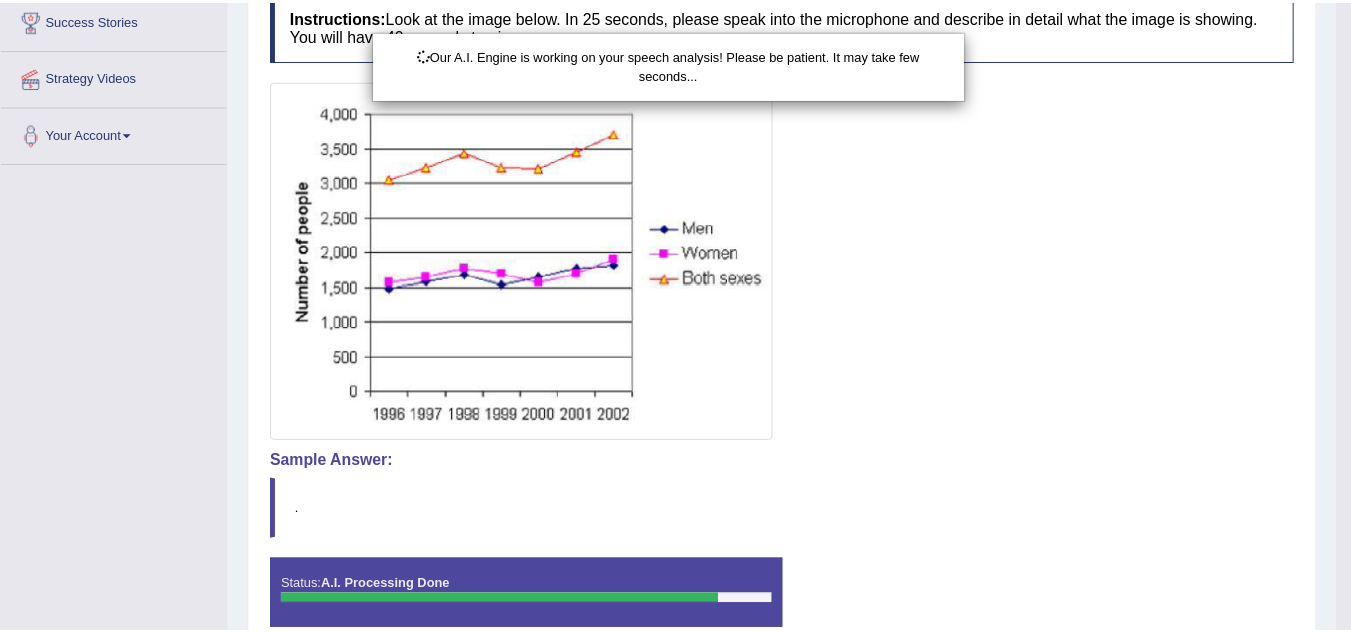 scroll, scrollTop: 492, scrollLeft: 0, axis: vertical 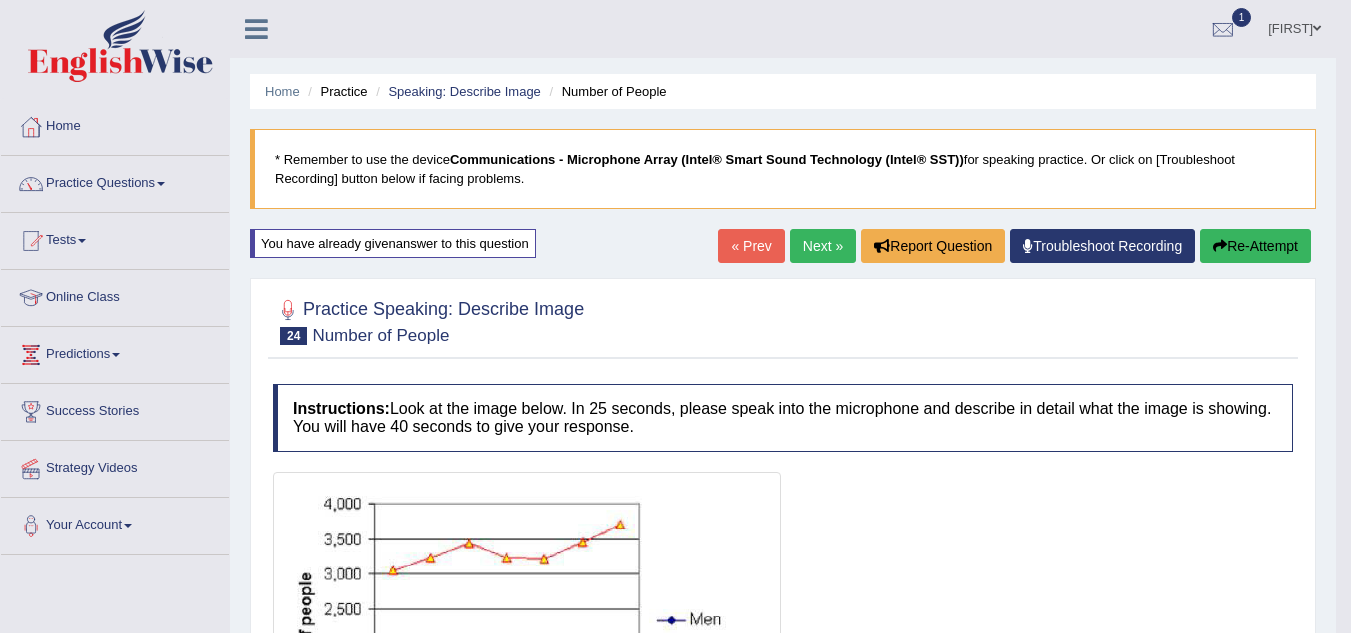 click on "Next »" at bounding box center [823, 246] 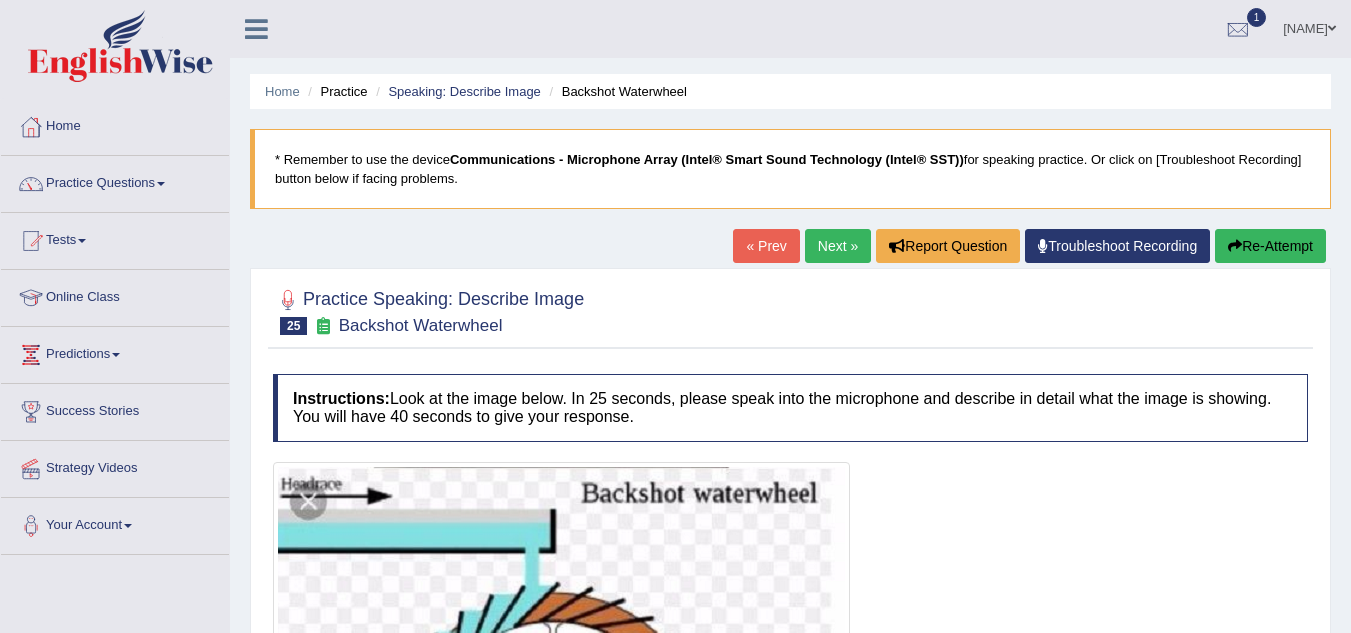 scroll, scrollTop: 234, scrollLeft: 0, axis: vertical 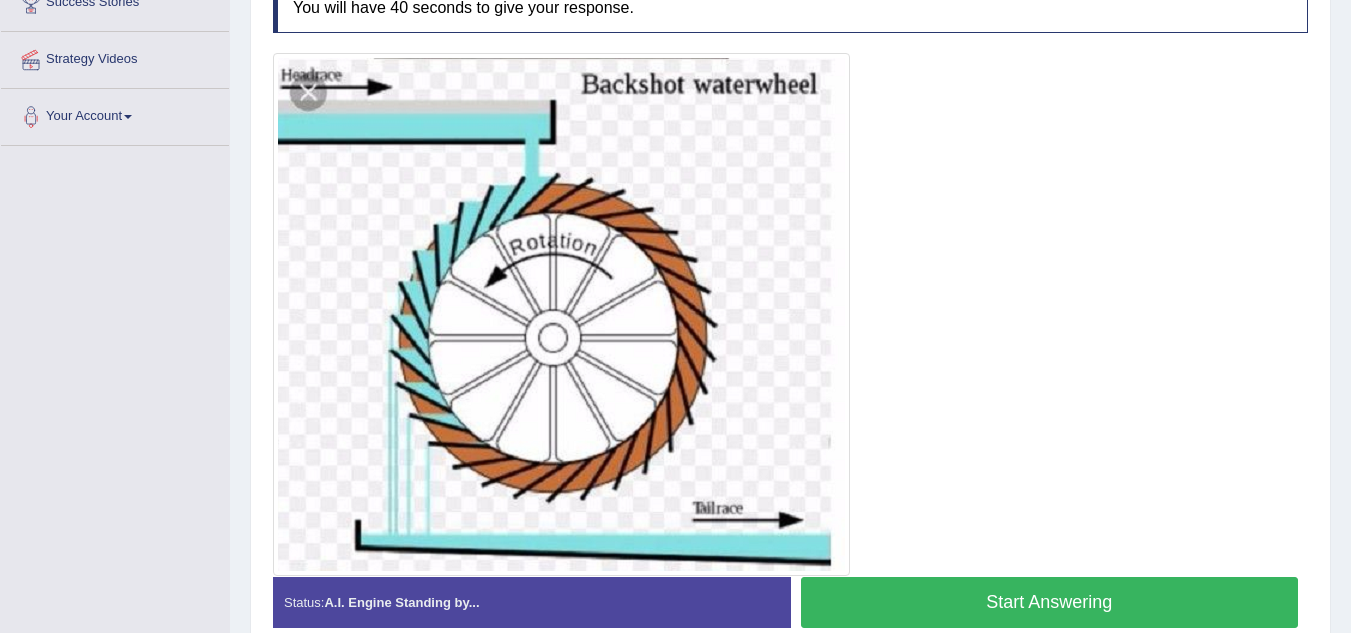 click on "Start Answering" at bounding box center (1050, 602) 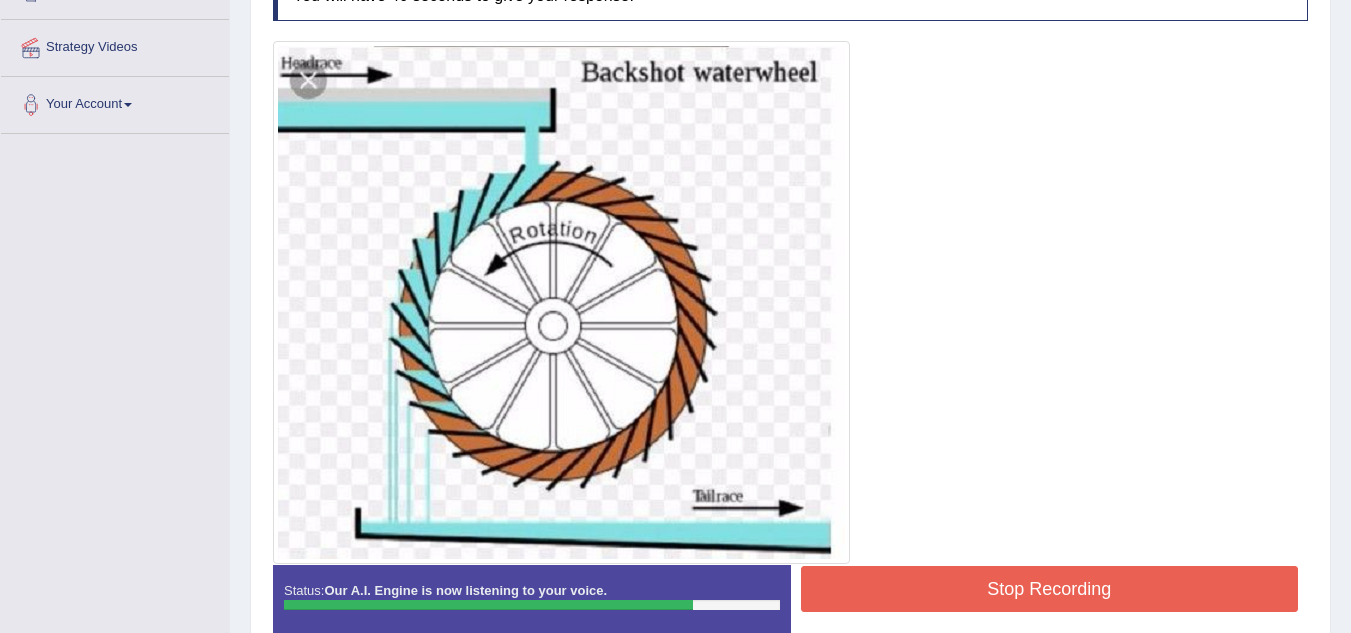 scroll, scrollTop: 420, scrollLeft: 0, axis: vertical 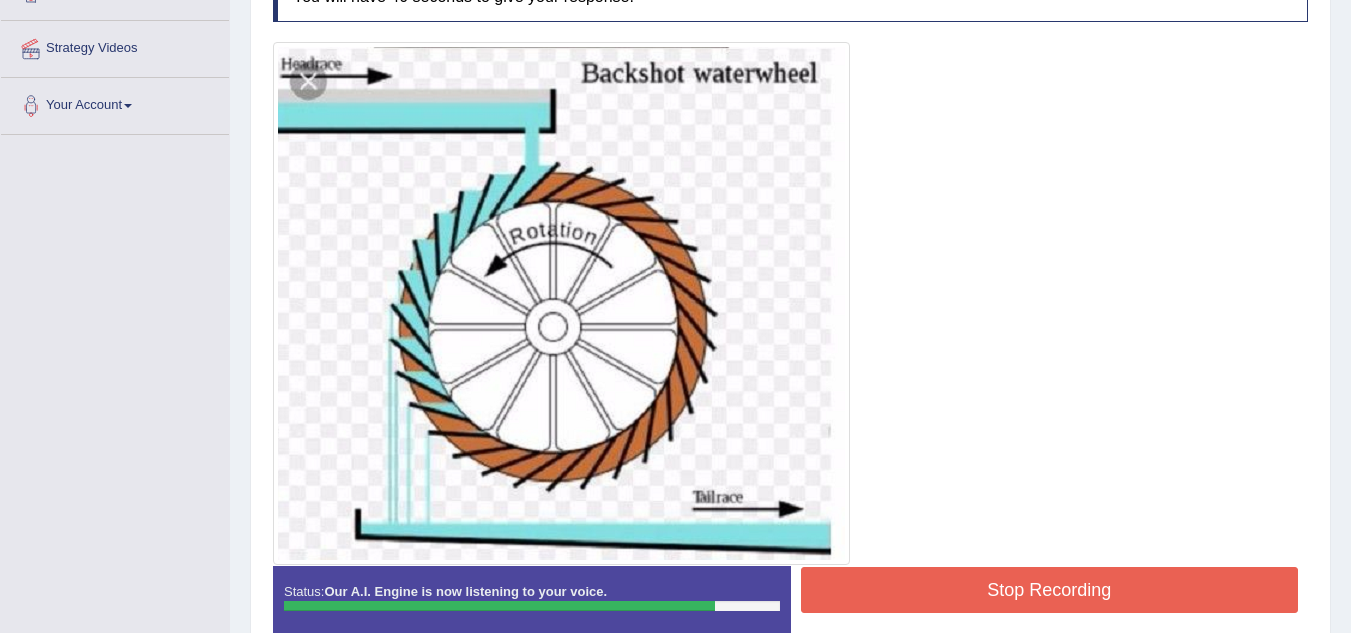 click on "Stop Recording" at bounding box center [1050, 590] 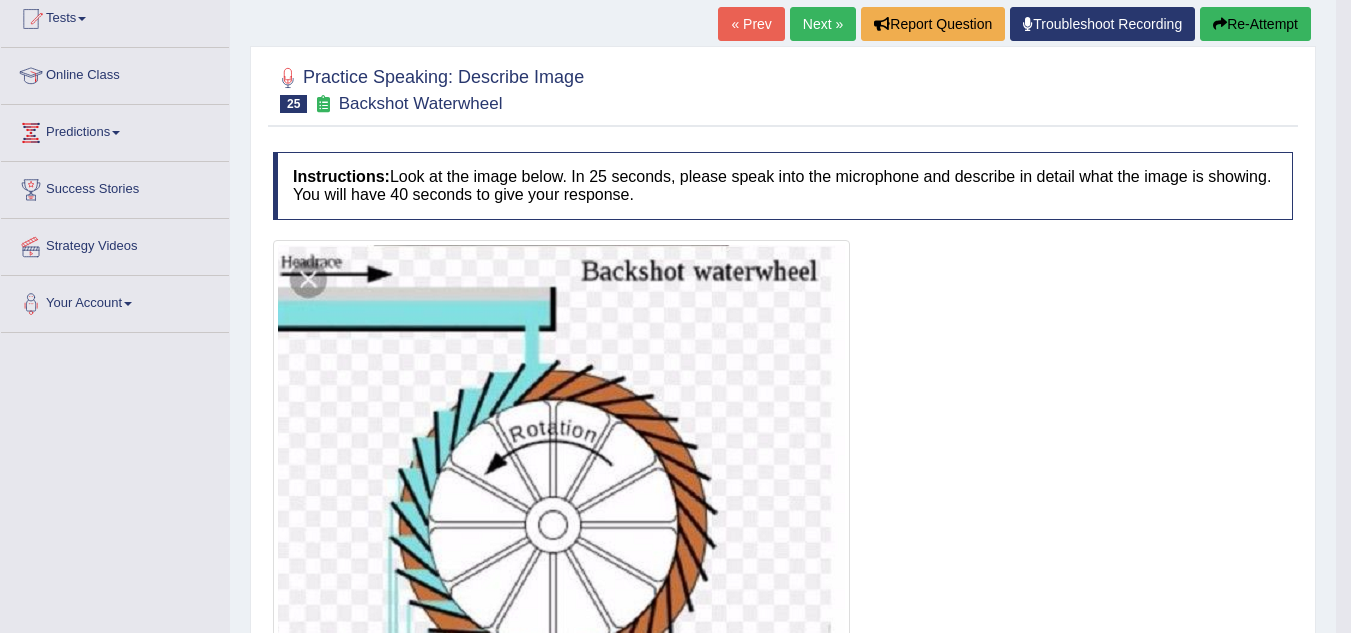 scroll, scrollTop: 221, scrollLeft: 0, axis: vertical 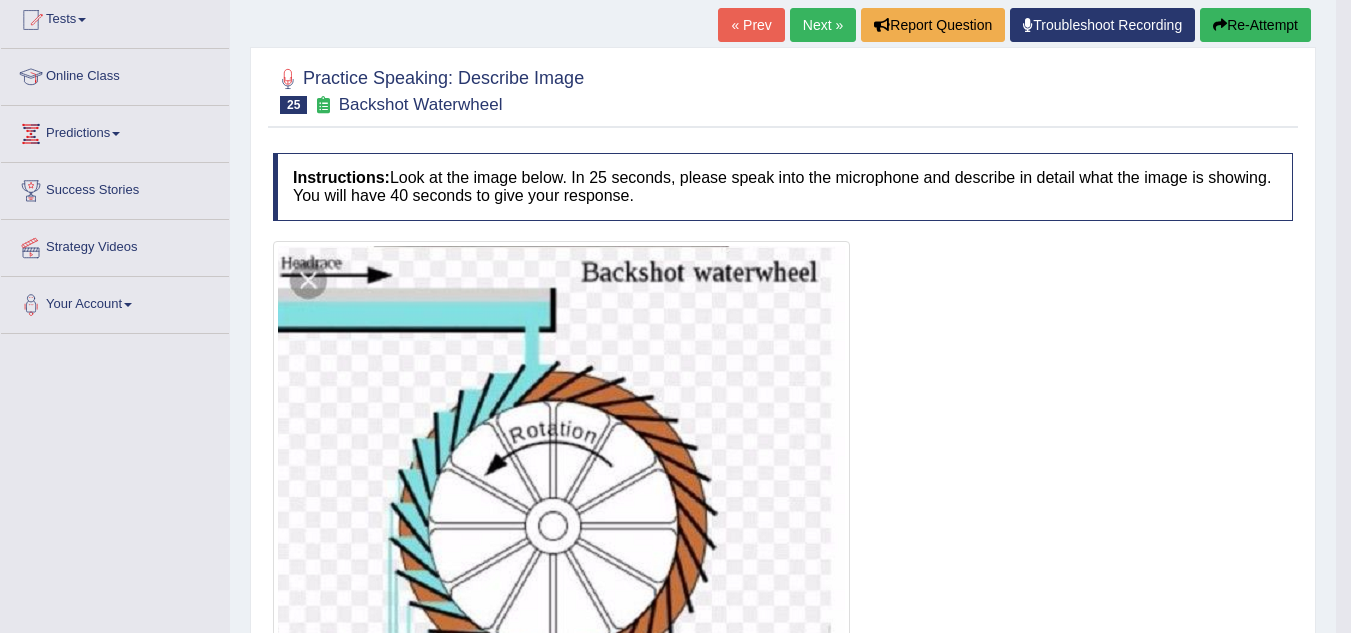 click on "Re-Attempt" at bounding box center (1255, 25) 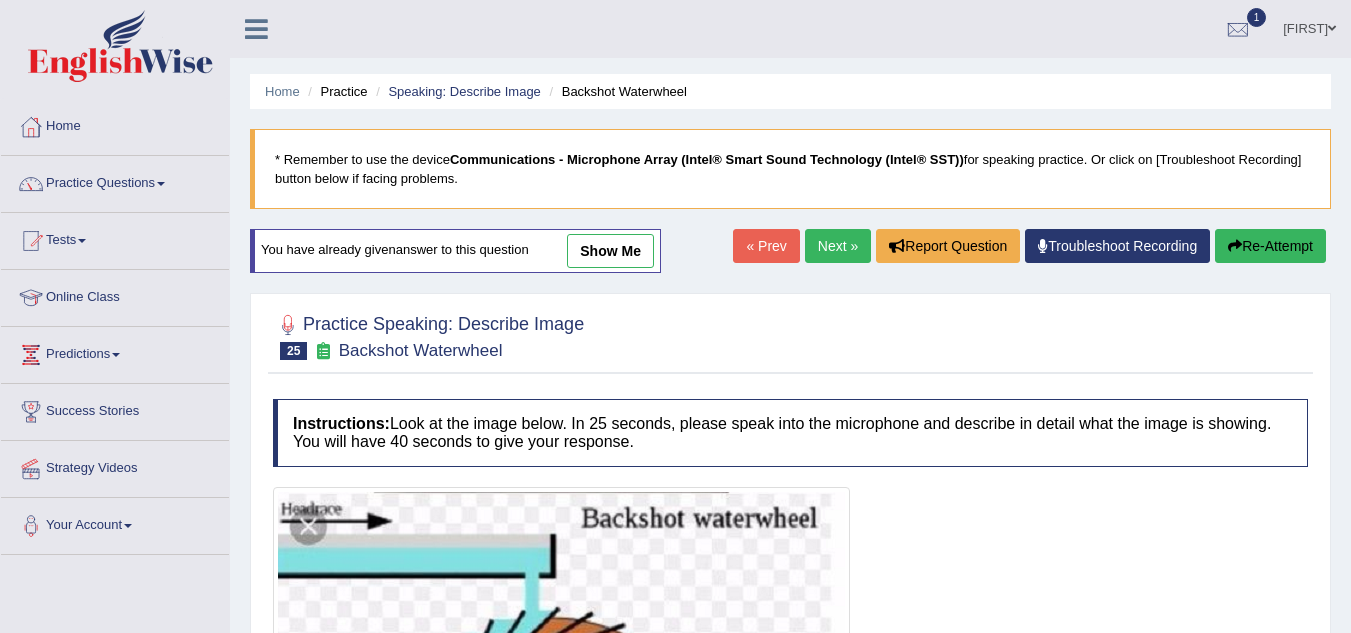 scroll, scrollTop: 227, scrollLeft: 0, axis: vertical 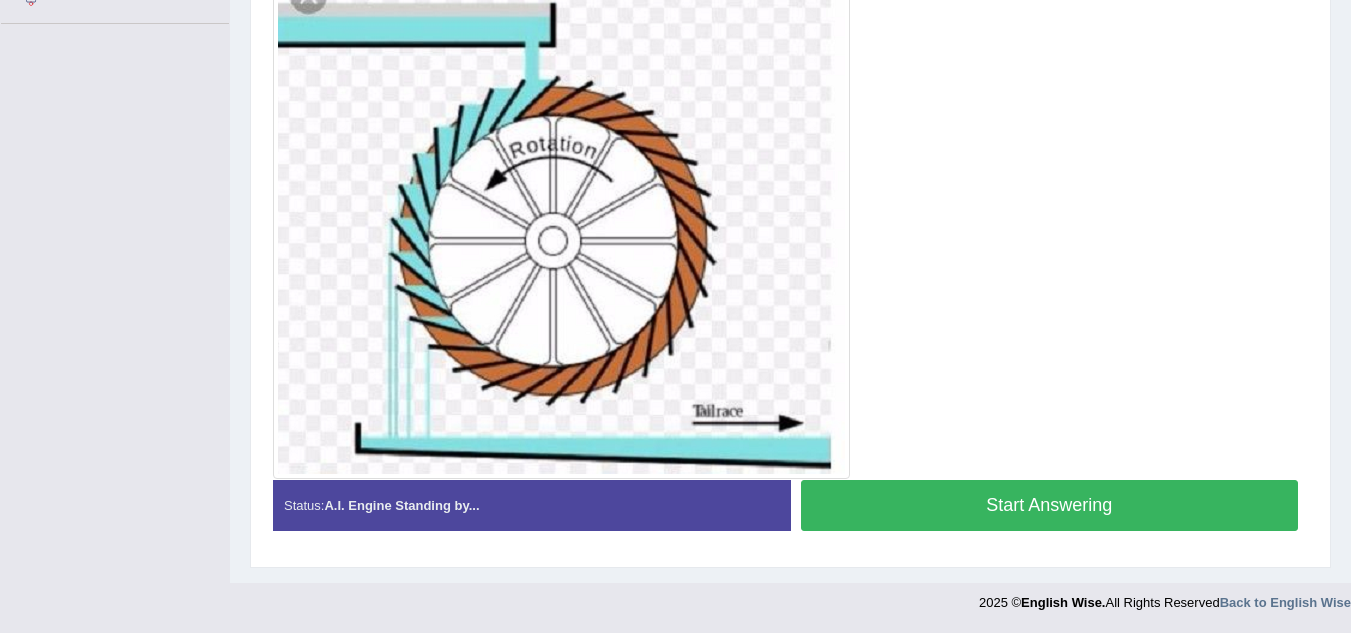 click on "Start Answering" at bounding box center (1050, 505) 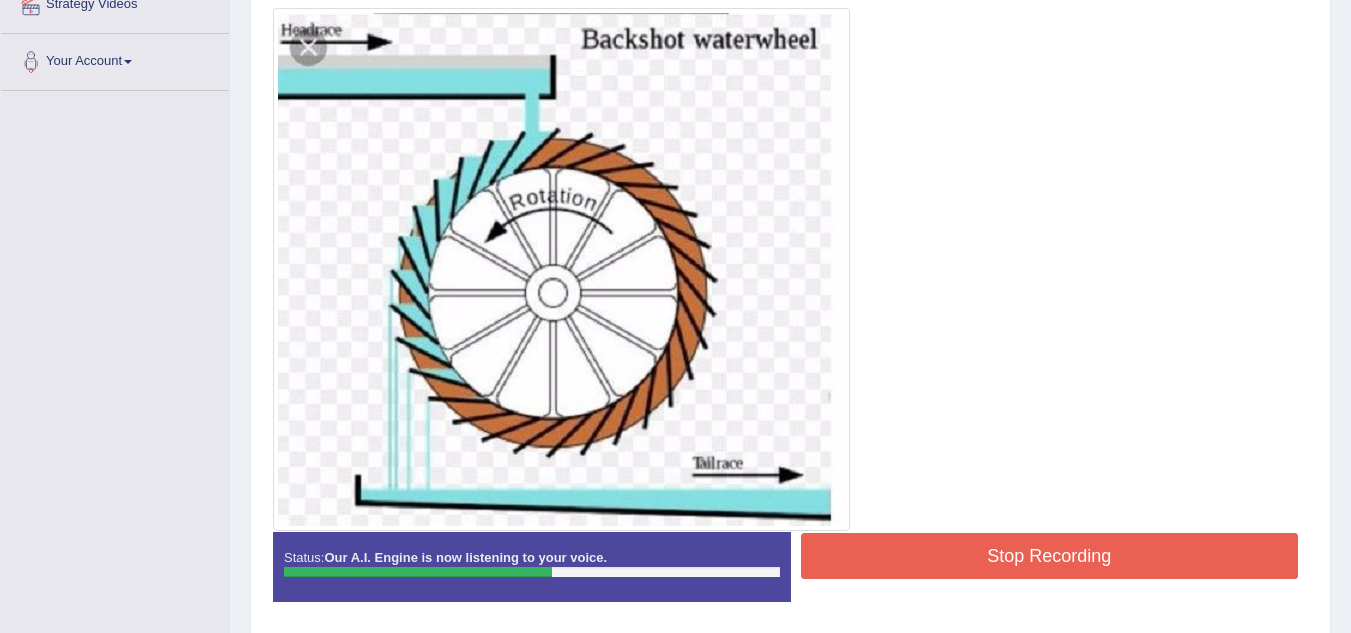 scroll, scrollTop: 462, scrollLeft: 0, axis: vertical 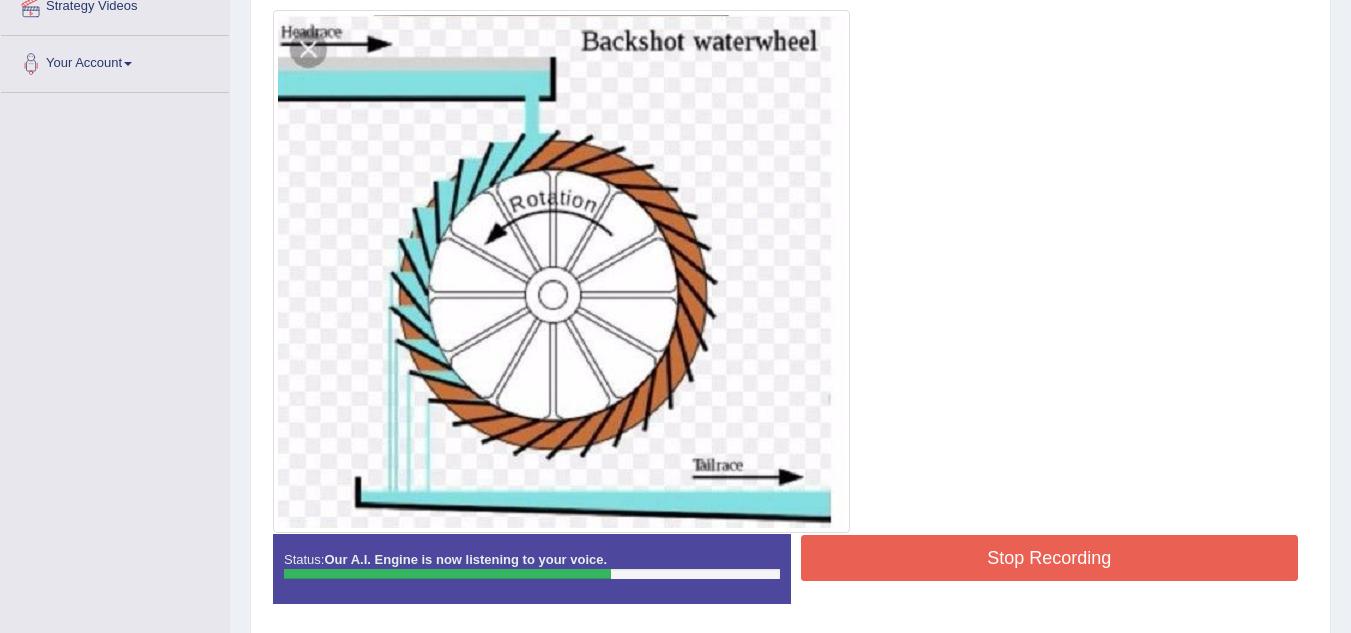 click on "Stop Recording" at bounding box center [1050, 558] 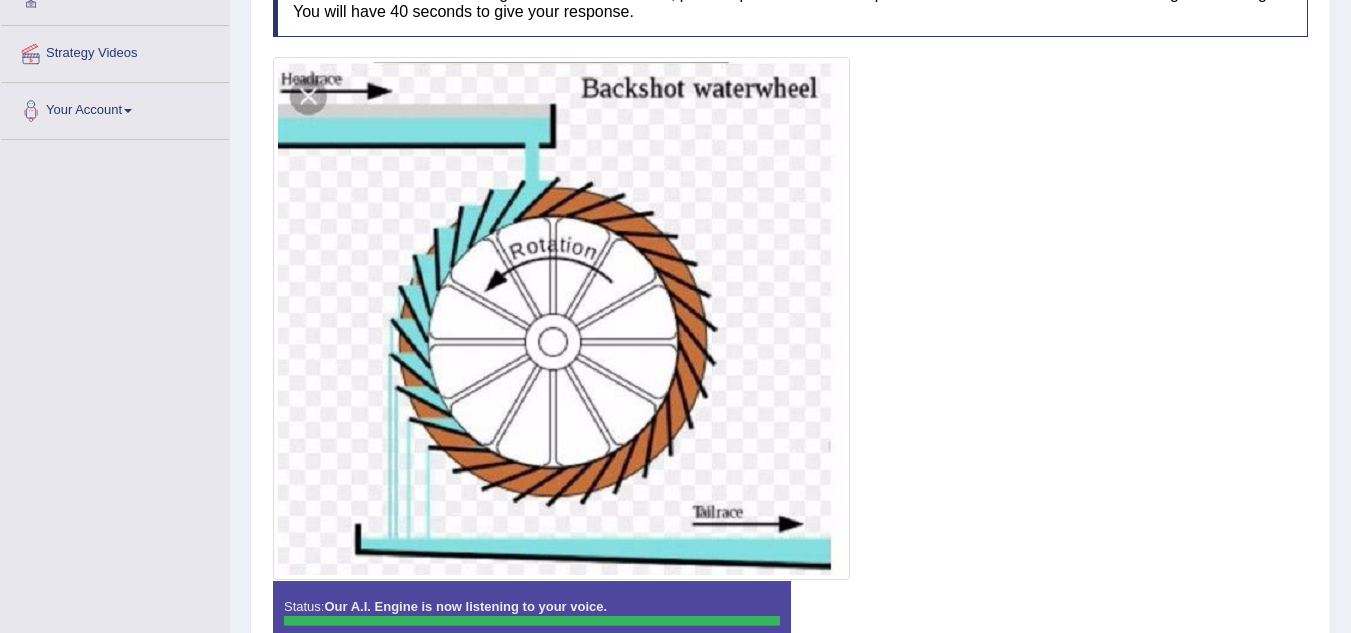 scroll, scrollTop: 416, scrollLeft: 0, axis: vertical 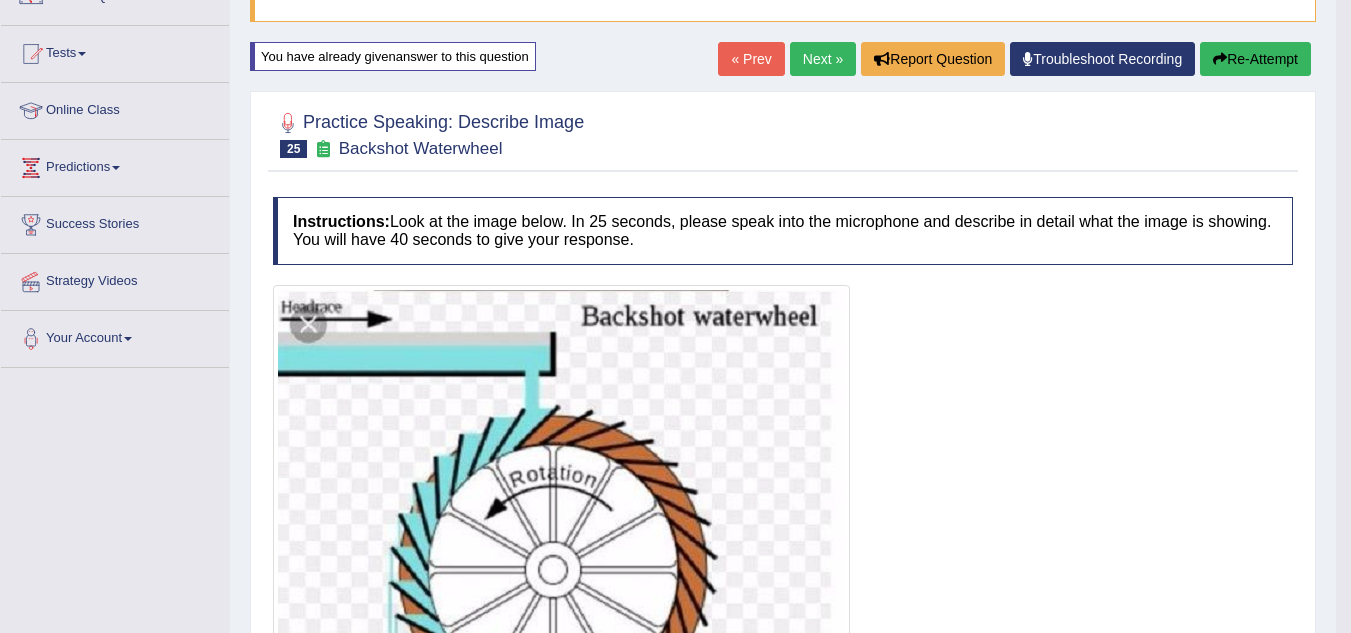 click on "Re-Attempt" at bounding box center [1255, 59] 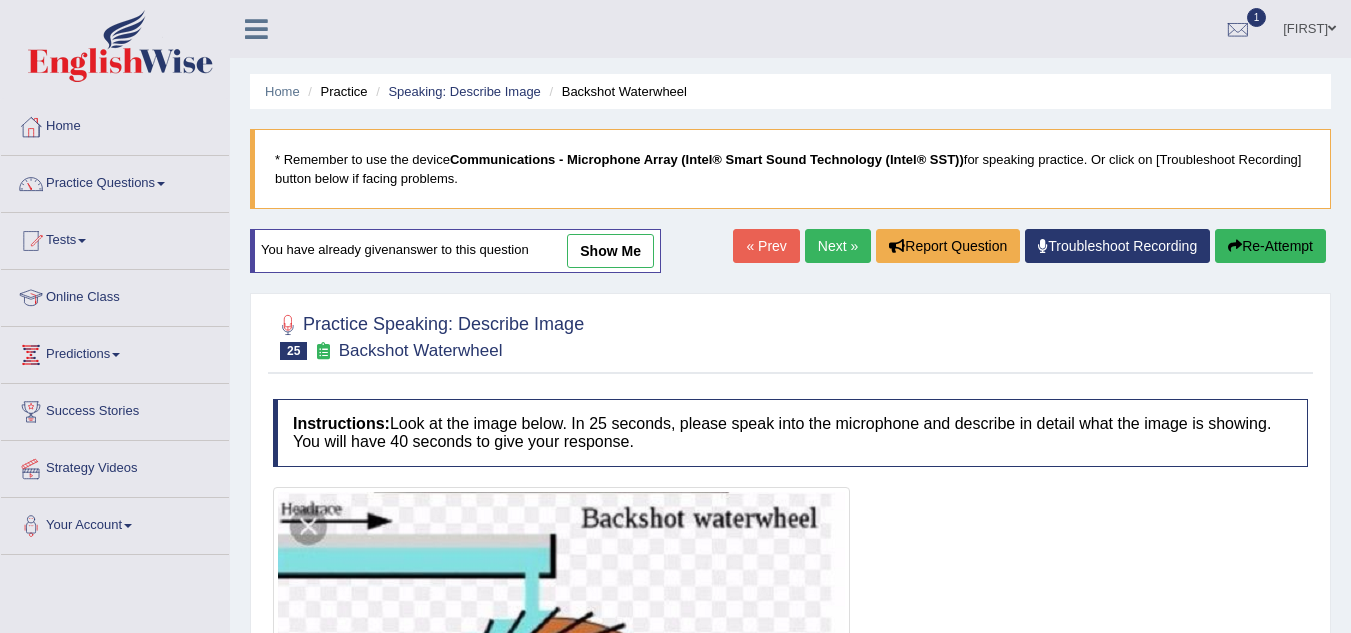 scroll, scrollTop: 359, scrollLeft: 0, axis: vertical 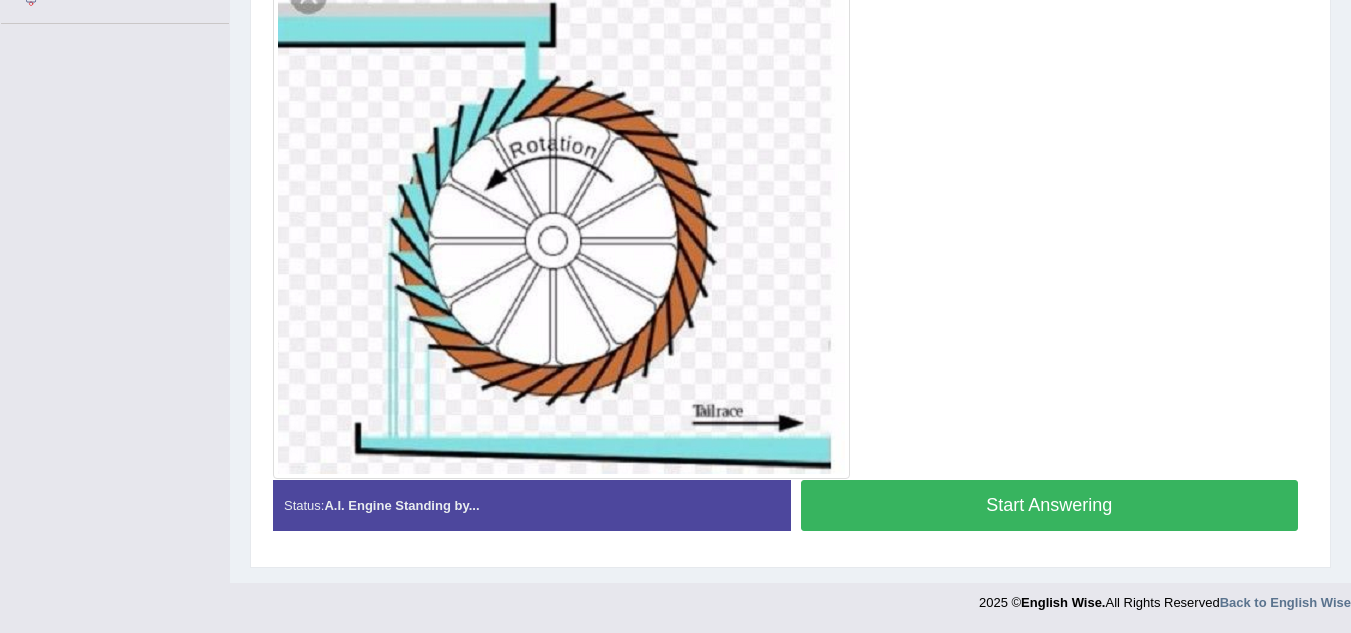 click on "Start Answering" at bounding box center (1050, 505) 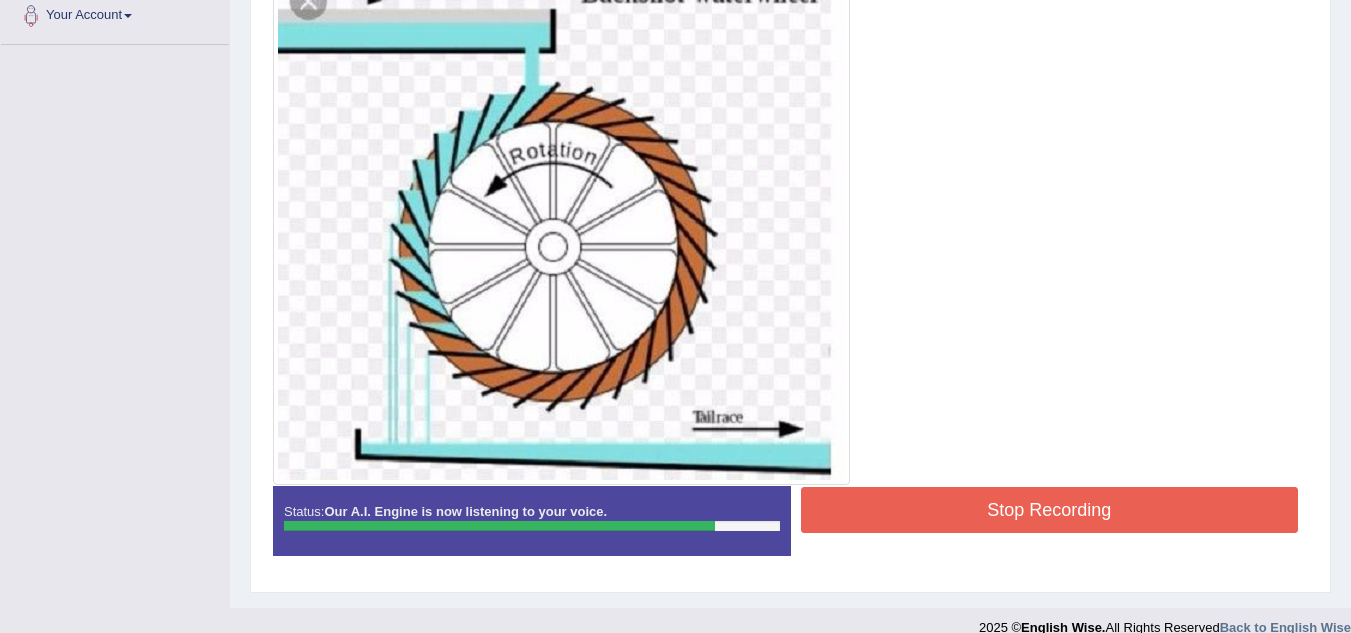scroll, scrollTop: 511, scrollLeft: 0, axis: vertical 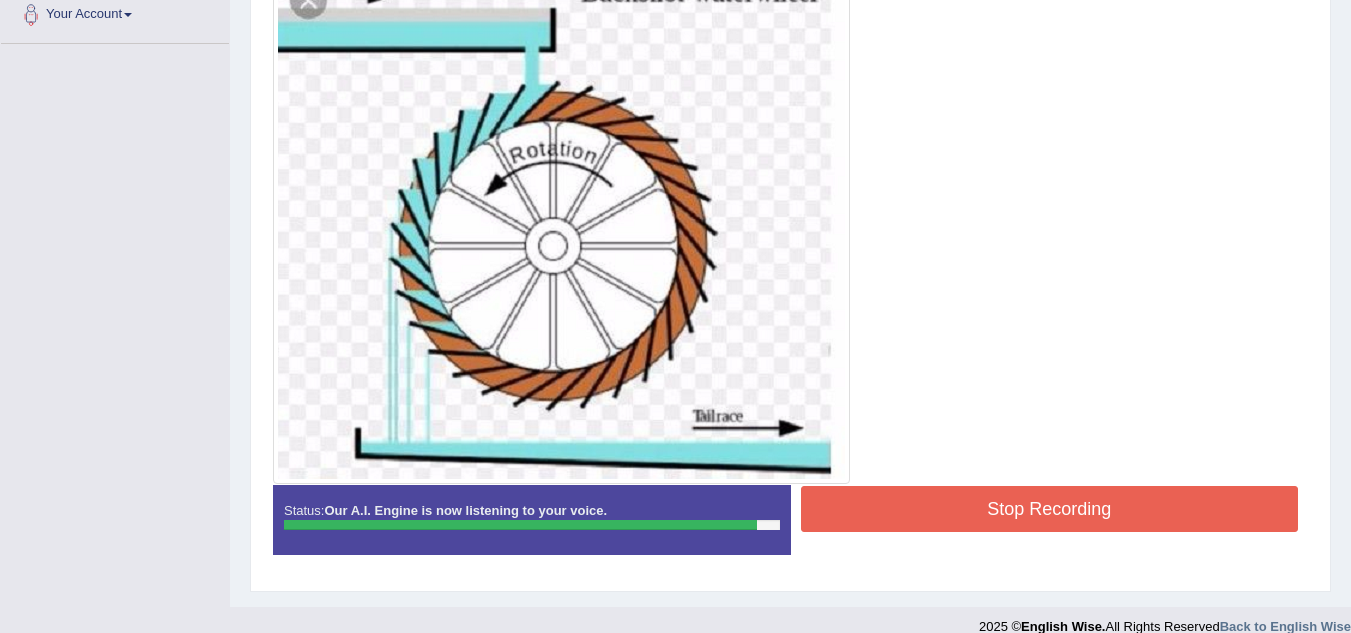 click on "Stop Recording" at bounding box center (1050, 509) 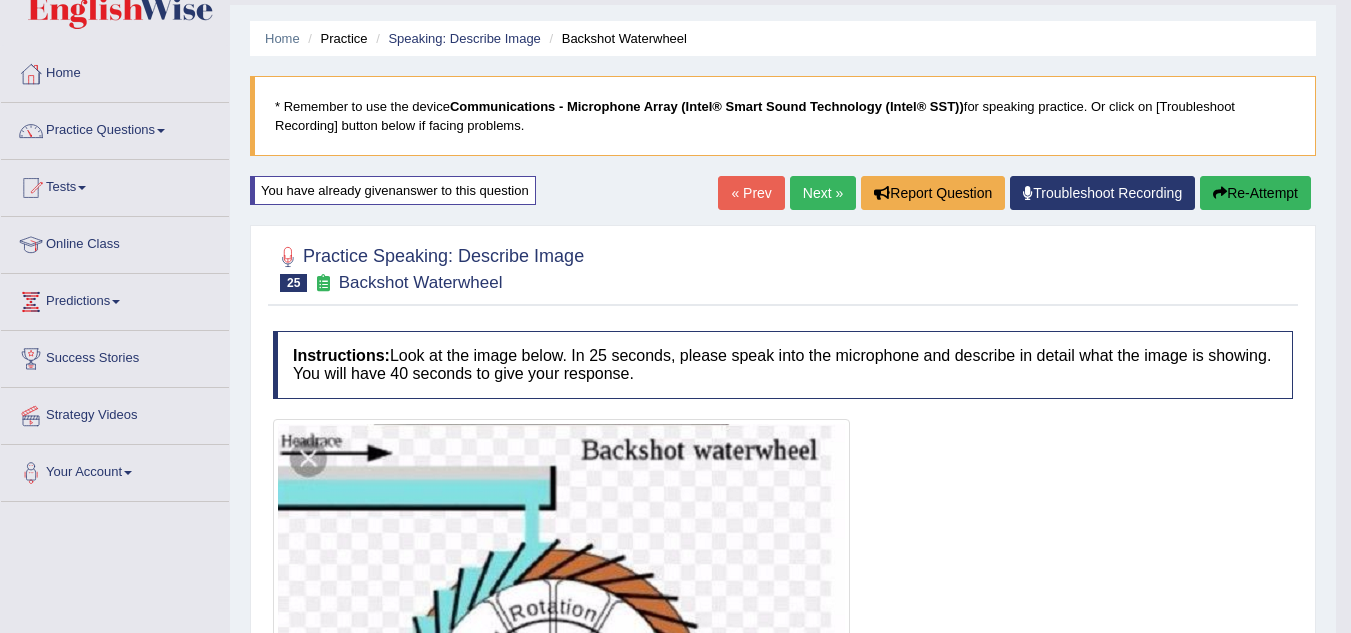 scroll, scrollTop: 48, scrollLeft: 0, axis: vertical 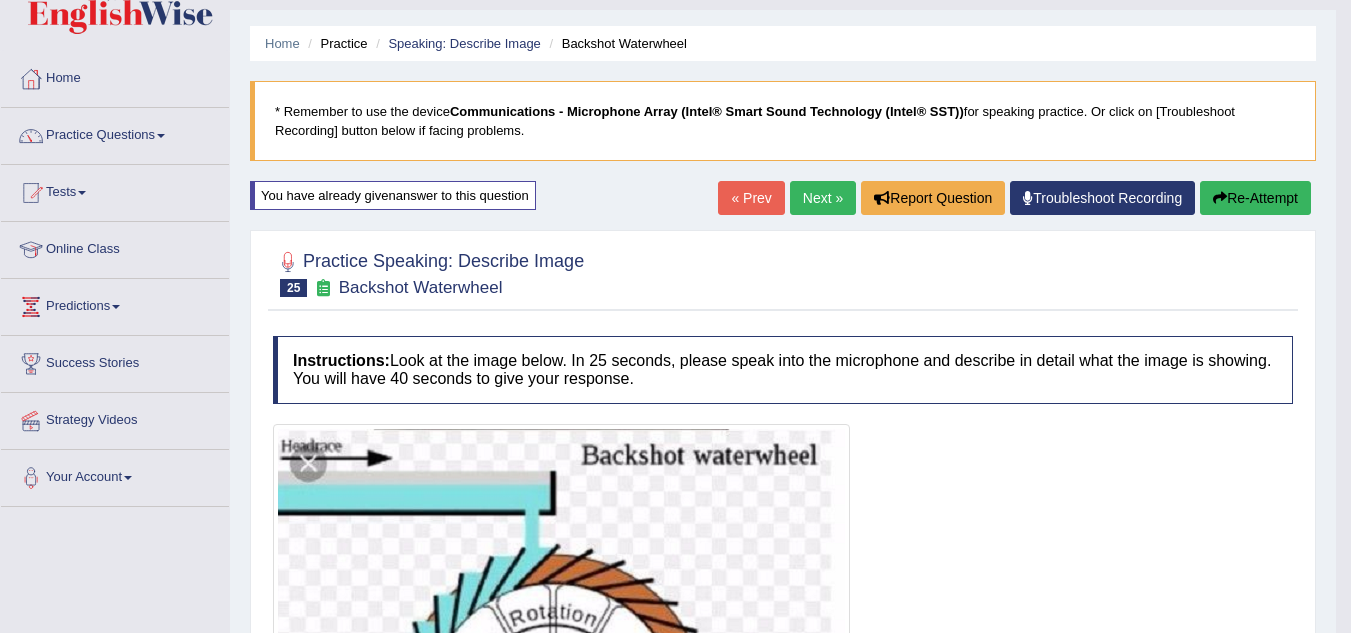 click on "Next »" at bounding box center [823, 198] 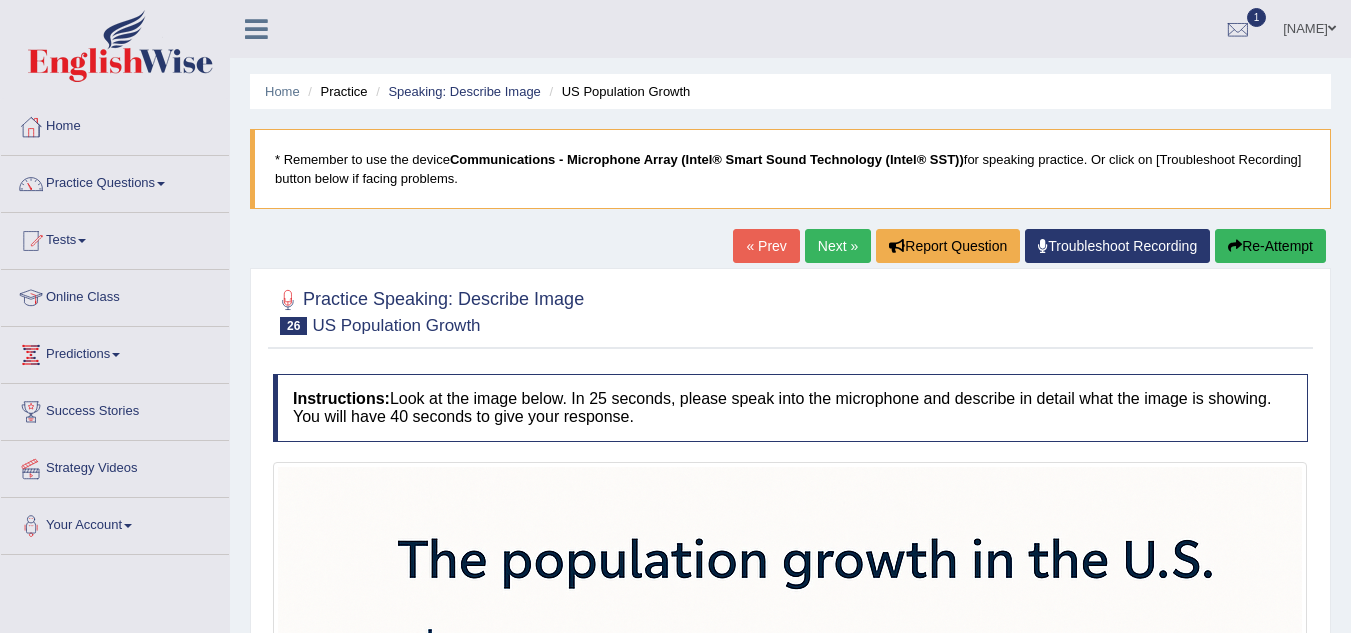 scroll, scrollTop: 256, scrollLeft: 0, axis: vertical 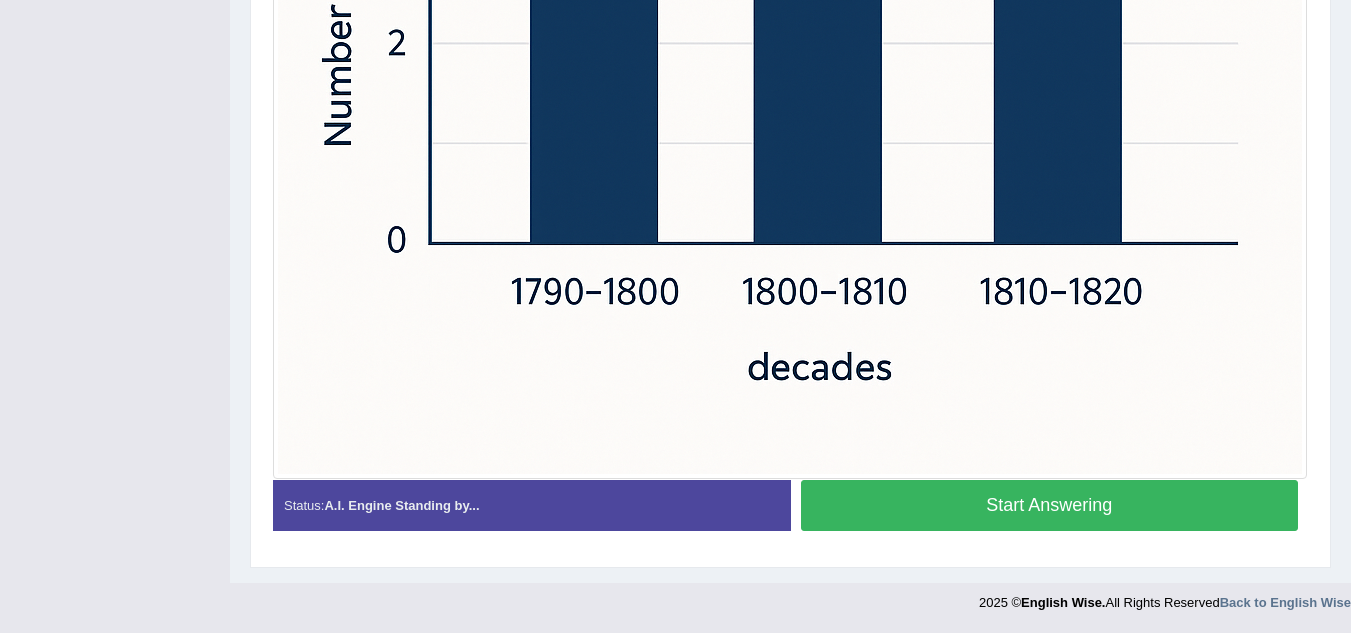 click on "Start Answering" at bounding box center [1050, 505] 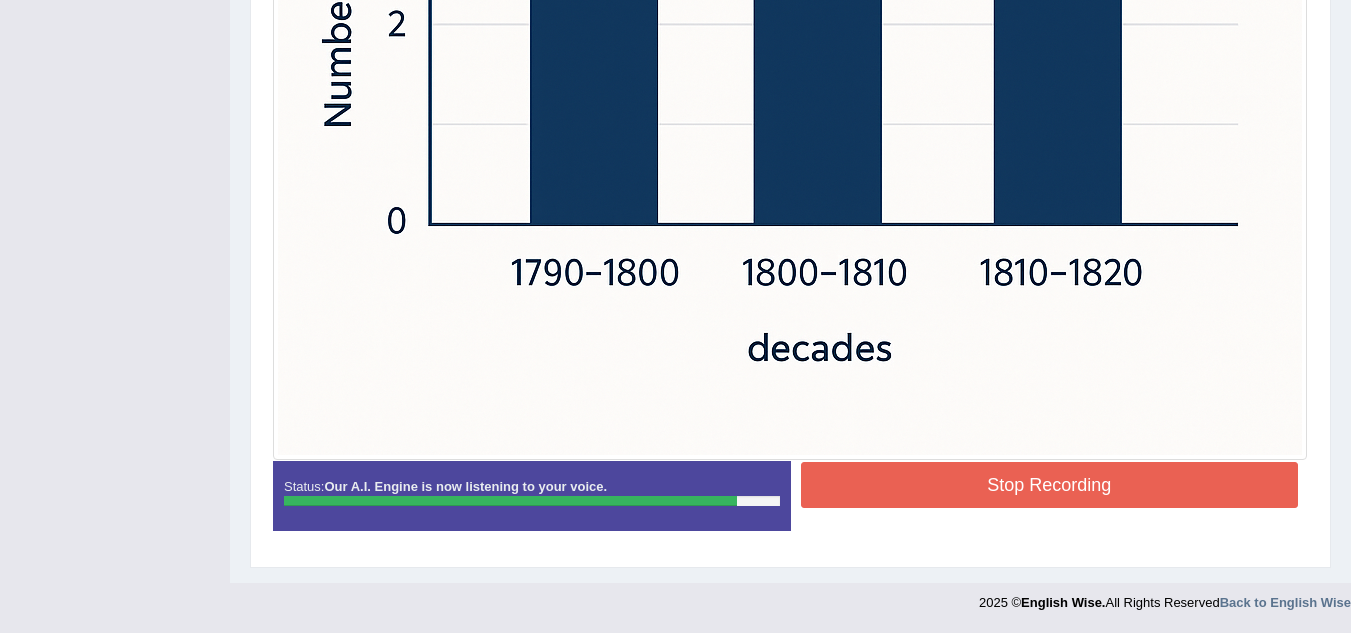 scroll, scrollTop: 1017, scrollLeft: 0, axis: vertical 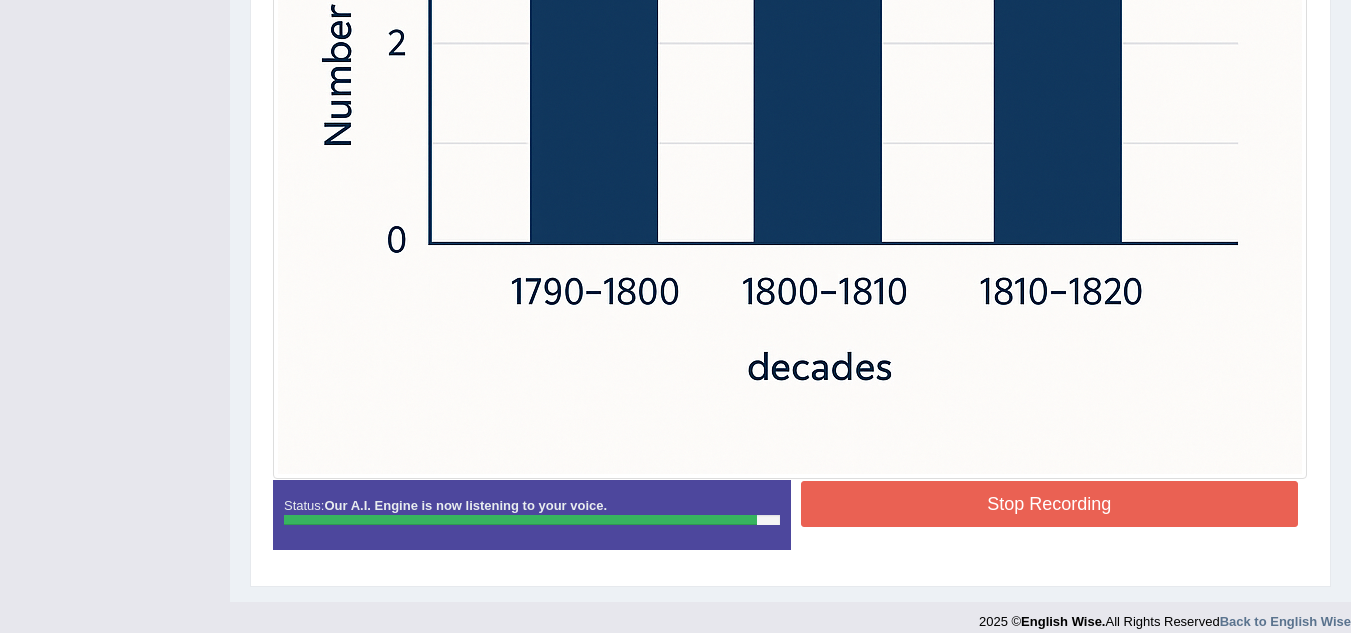 click on "Stop Recording" at bounding box center (1050, 504) 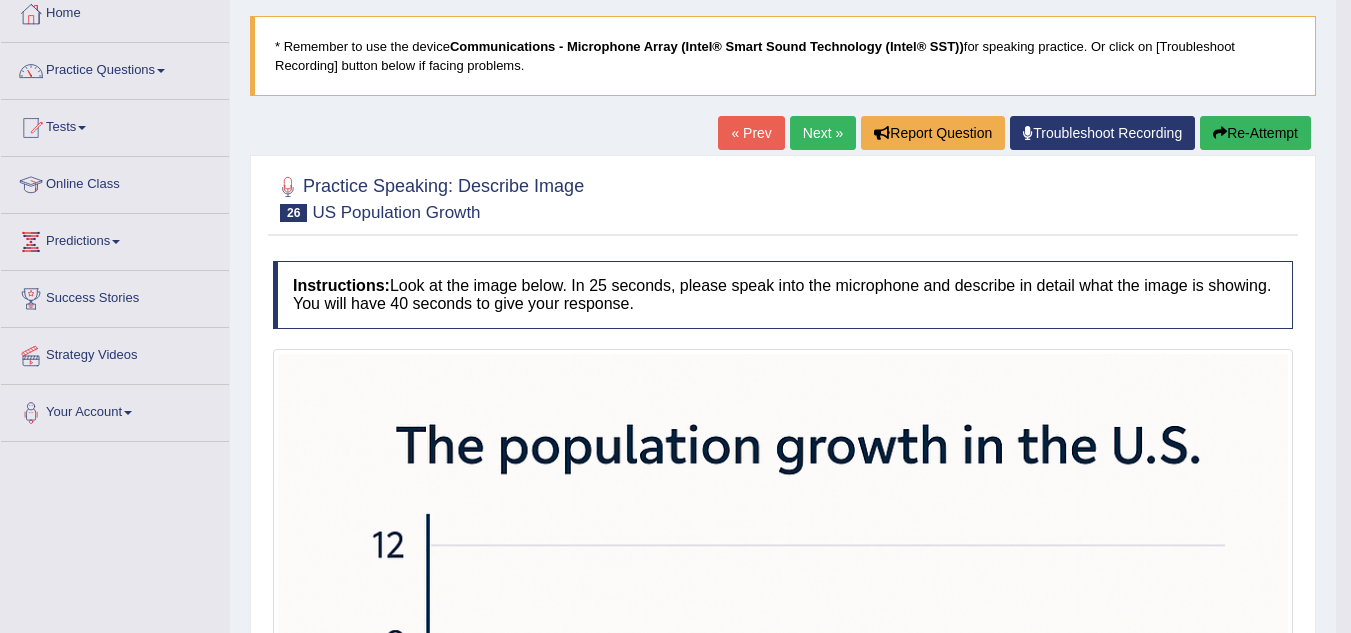 scroll, scrollTop: 112, scrollLeft: 0, axis: vertical 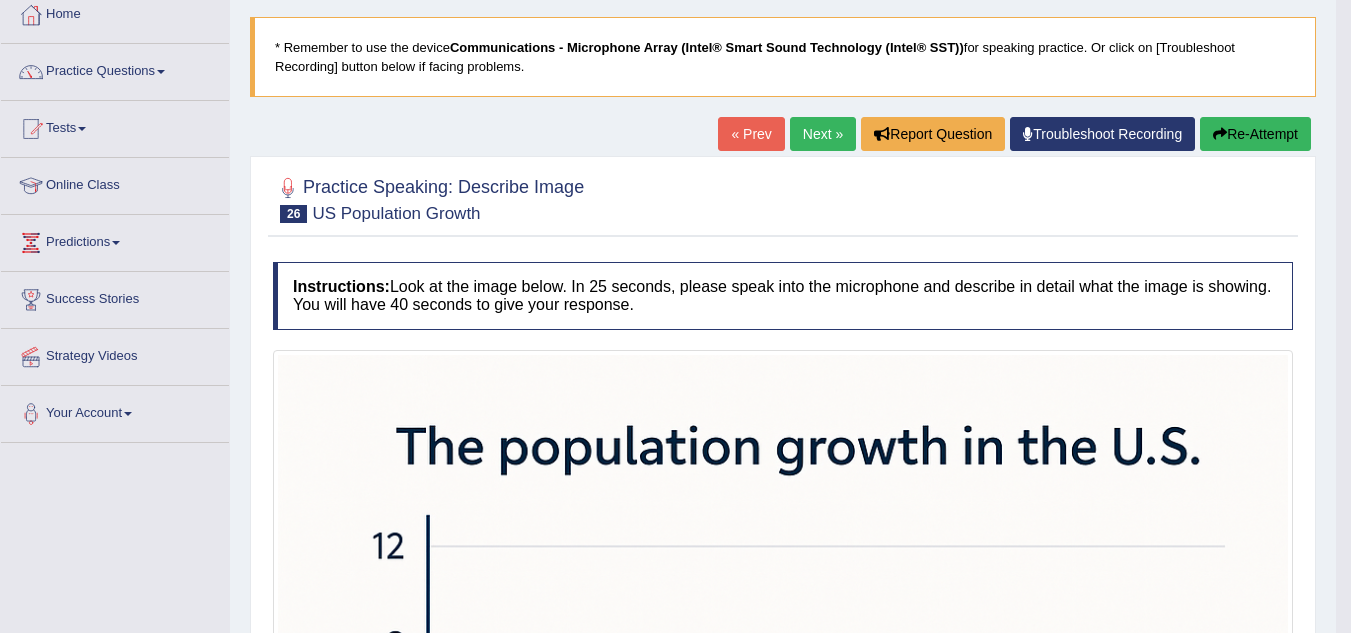 click on "Next »" at bounding box center (823, 134) 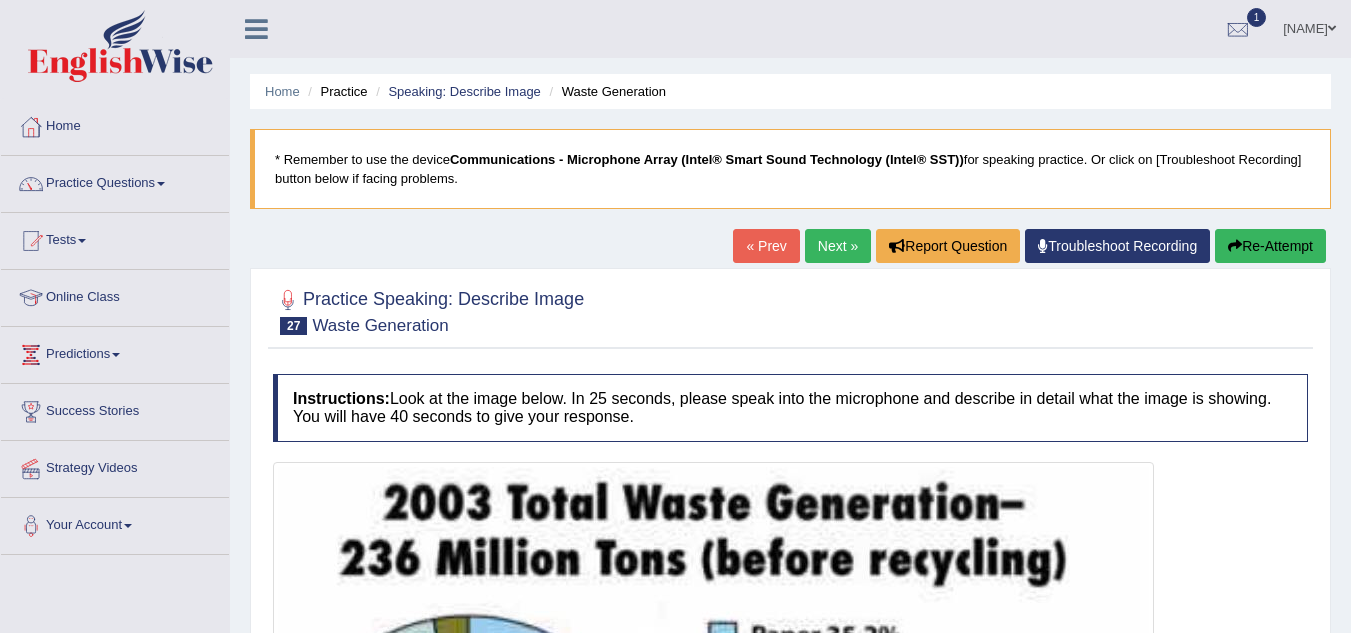 scroll, scrollTop: 0, scrollLeft: 0, axis: both 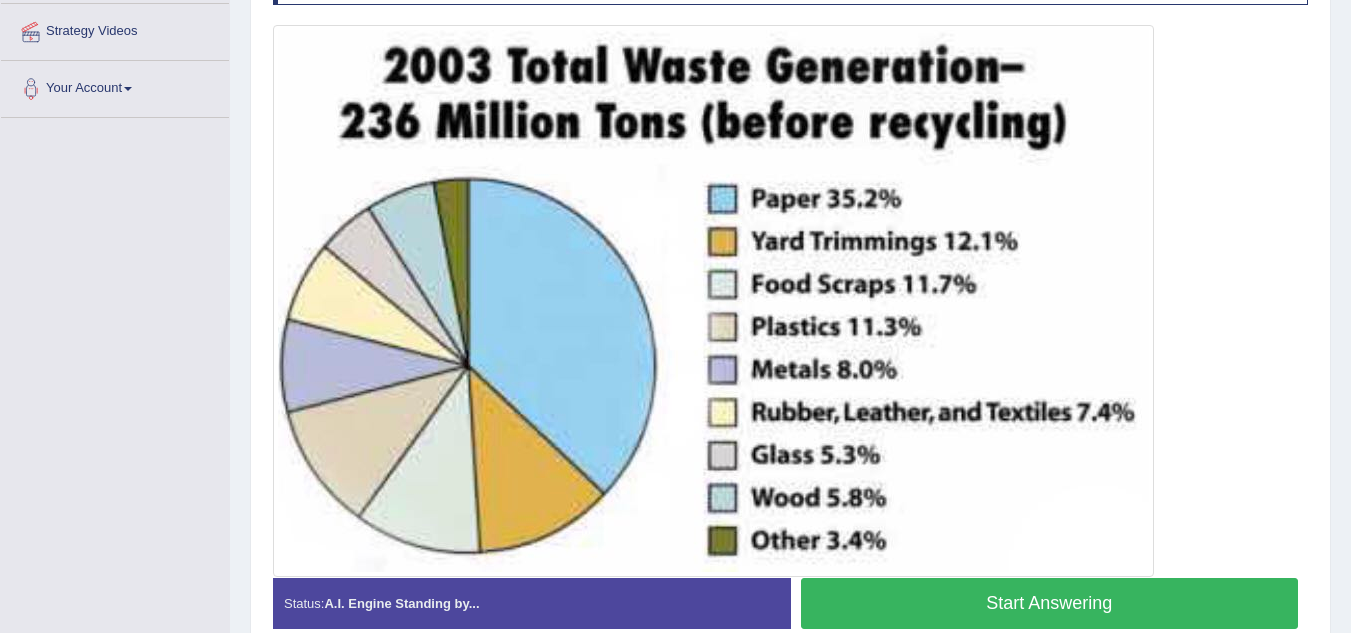 click on "Start Answering" at bounding box center (1050, 603) 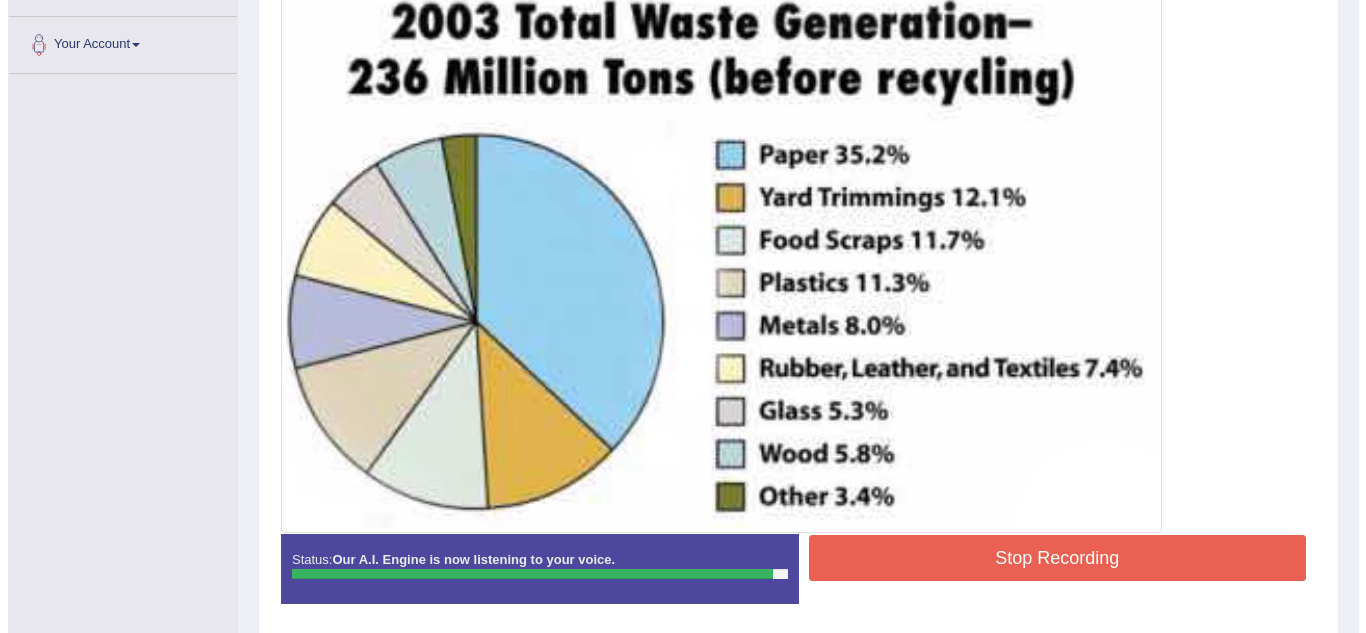 scroll, scrollTop: 485, scrollLeft: 0, axis: vertical 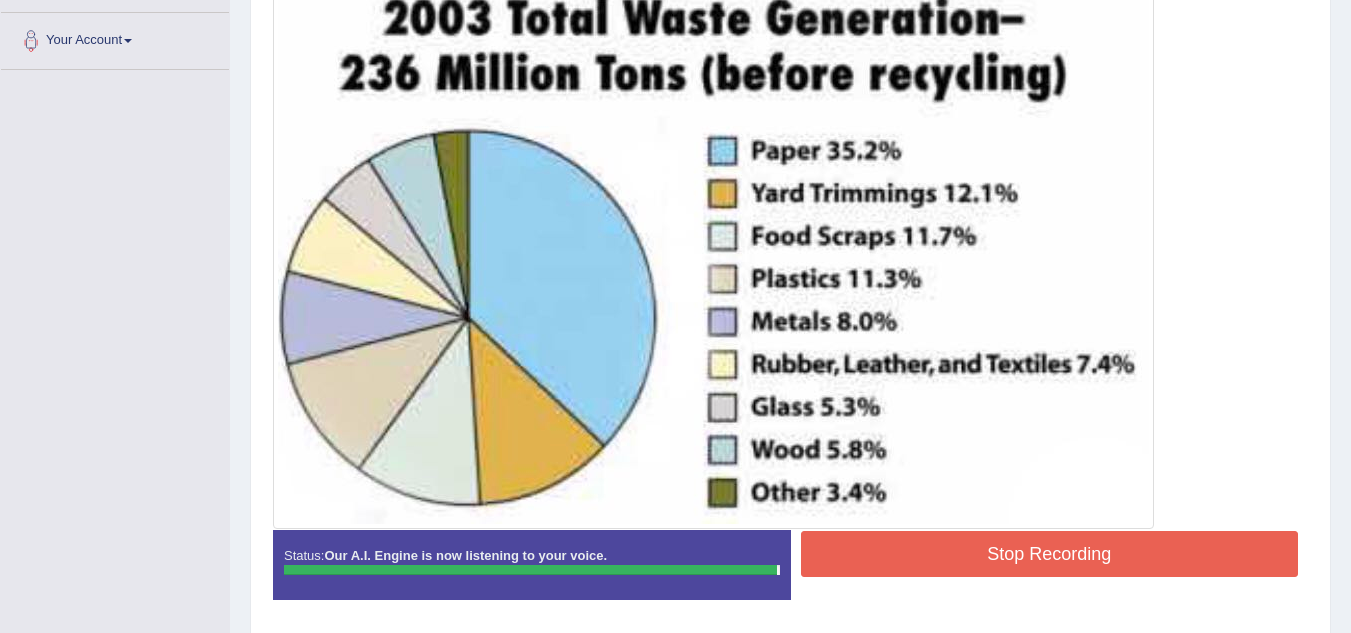 click on "Stop Recording" at bounding box center (1050, 554) 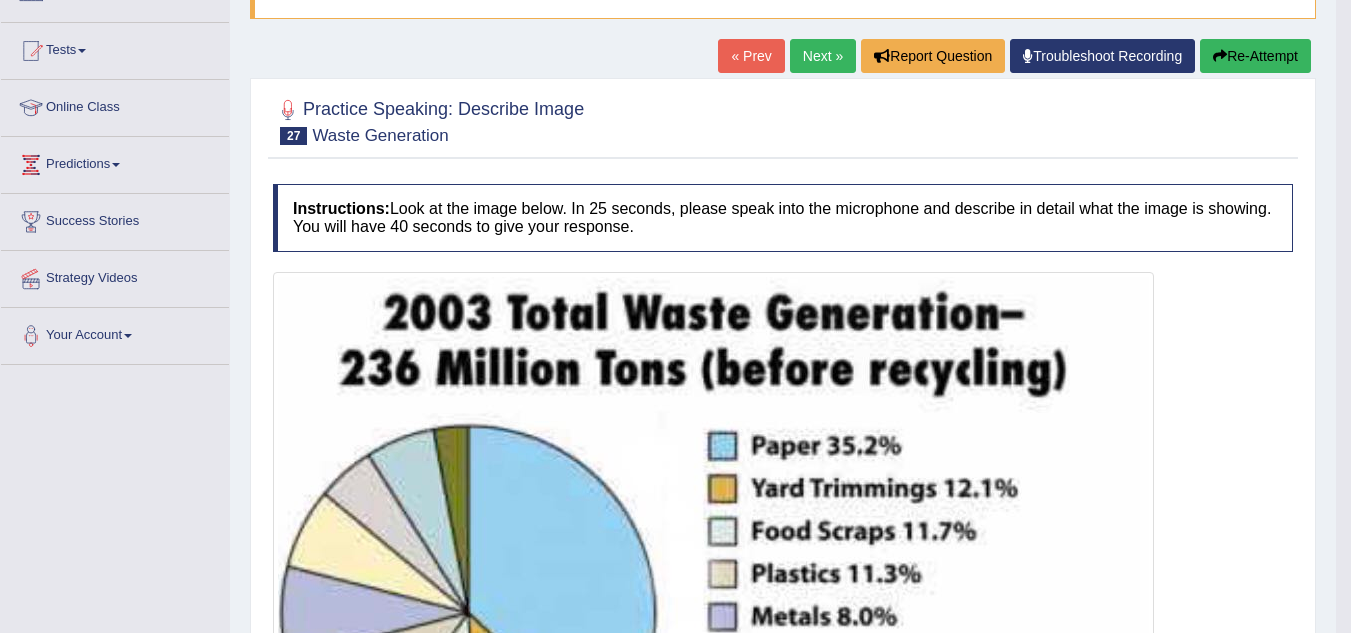 scroll, scrollTop: 189, scrollLeft: 0, axis: vertical 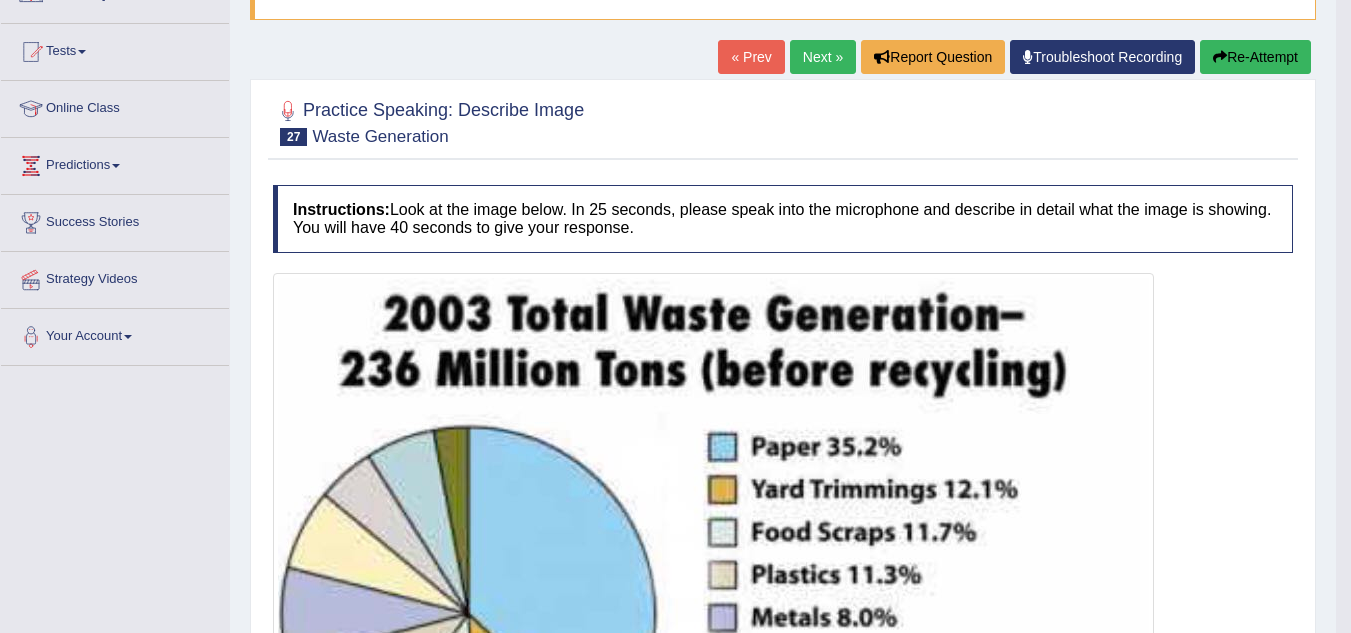 click on "Next »" at bounding box center [823, 57] 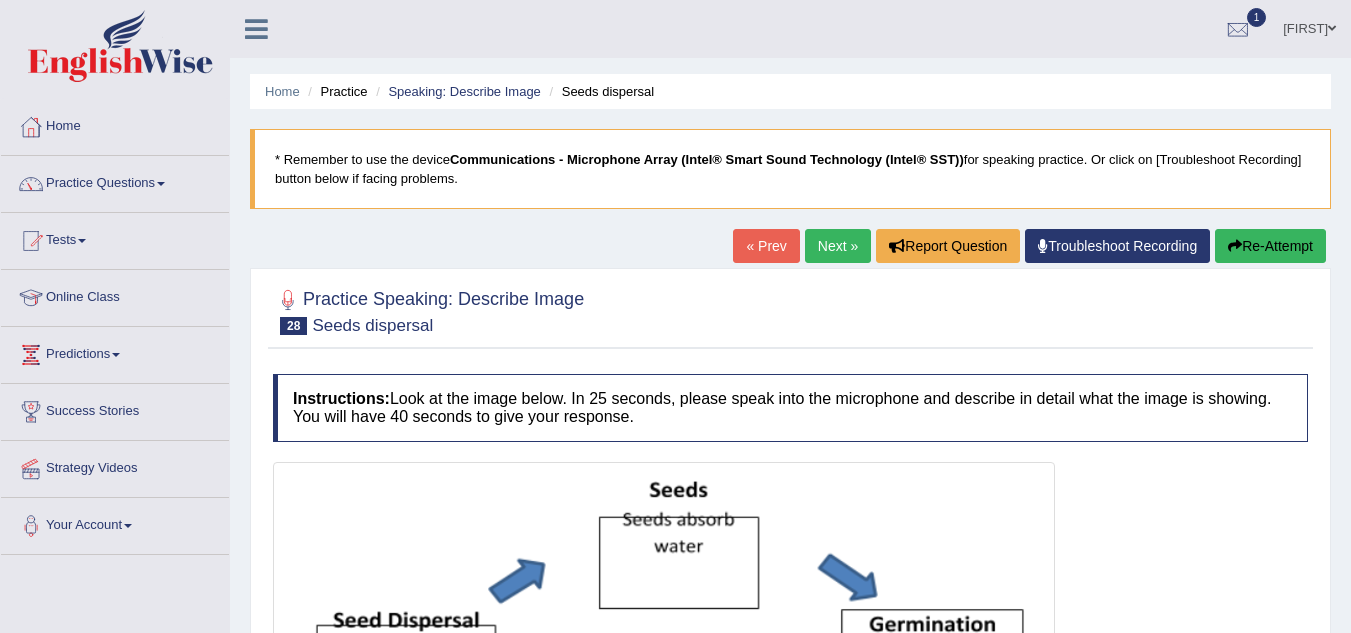 scroll, scrollTop: 0, scrollLeft: 0, axis: both 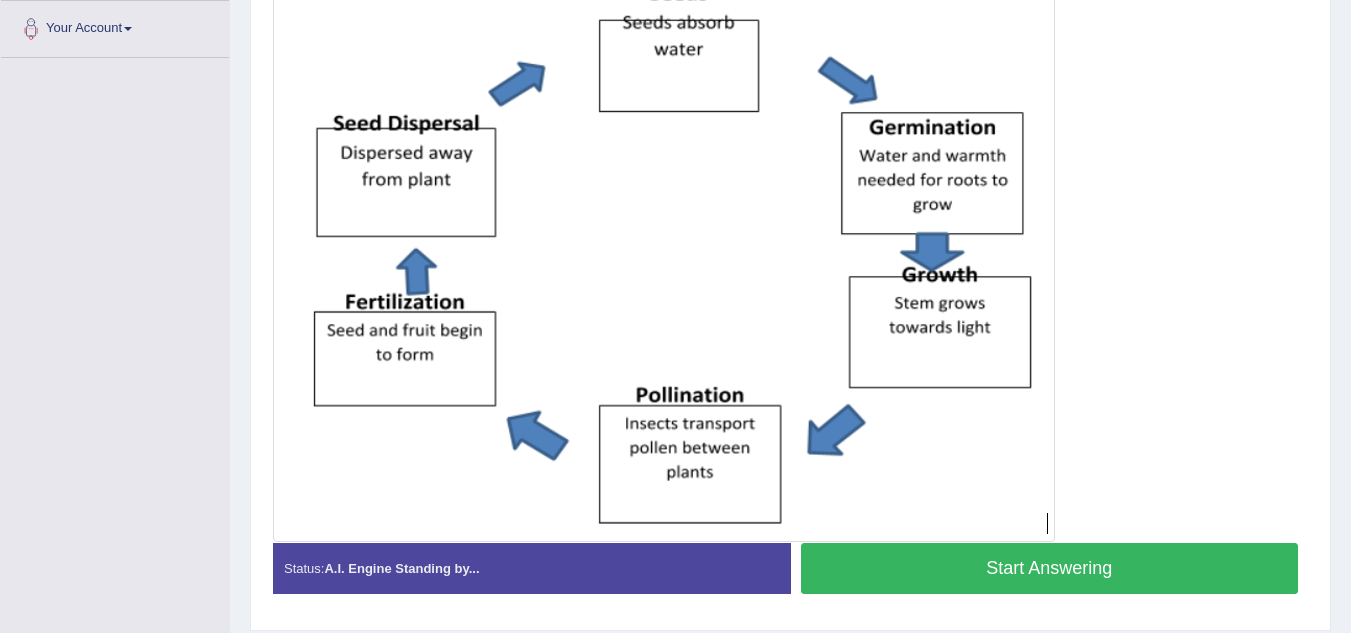 click on "Start Answering" at bounding box center (1050, 568) 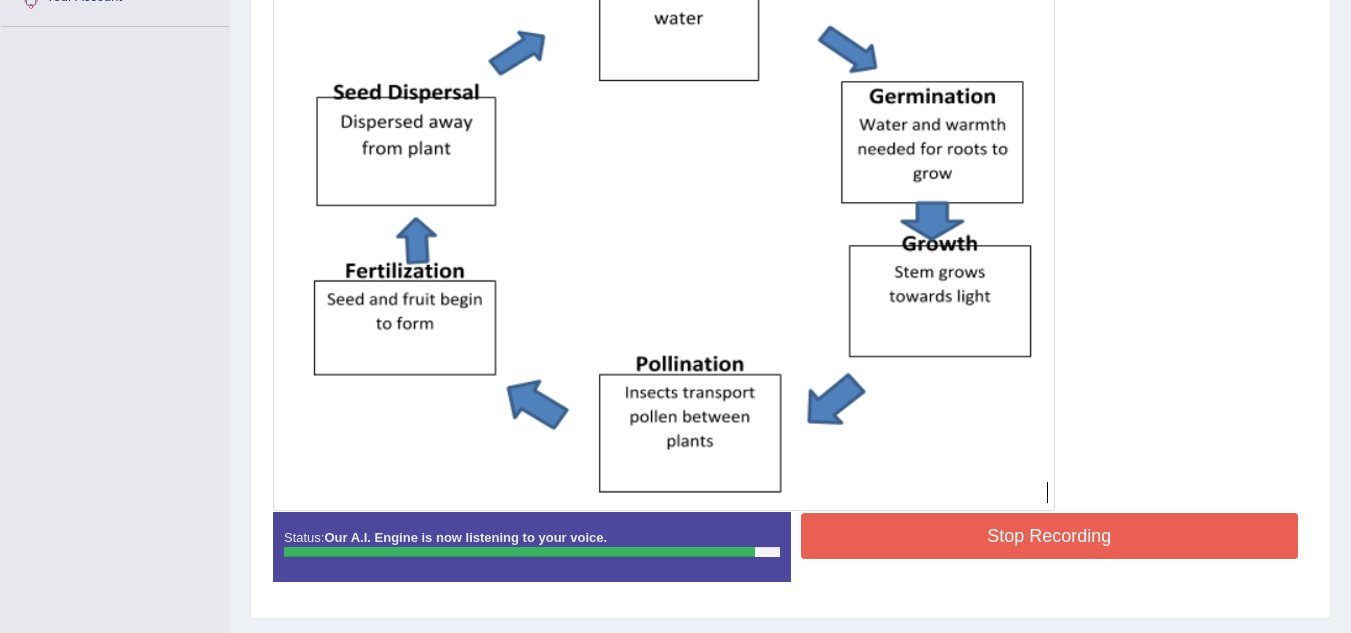 scroll, scrollTop: 566, scrollLeft: 0, axis: vertical 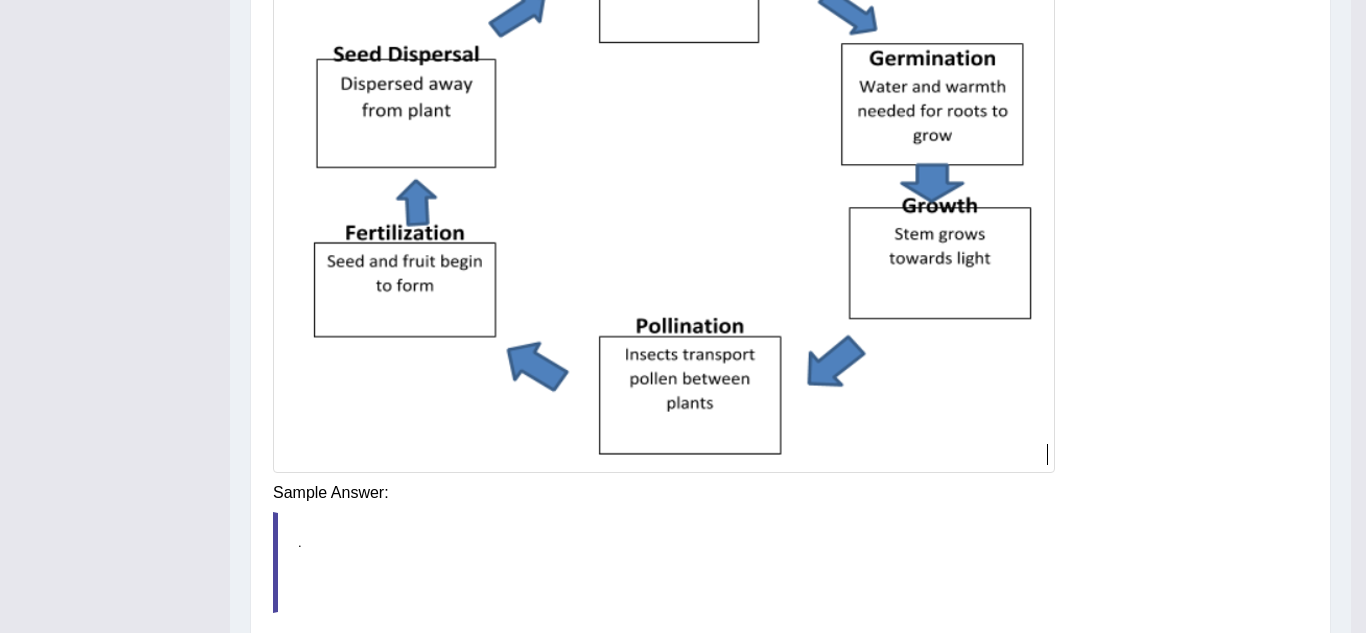 click on "Instructions:  Look at the image below. In 25 seconds, please speak into the microphone and describe in detail what the image is showing. You will have 40 seconds to give your response.
Created with Highcharts 7.1.2 Too low Too high Time Pitch meter: 0 10 20 30 40 Created with Highcharts 7.1.2 Great Too slow Too fast Time Speech pace meter: 0 10 20 30 40 Spoken Keywords: Voice Analysis: Your Response: Sample Answer: . Status:  A.I. Processing Done Start Answering Stop Recording" at bounding box center (790, 263) 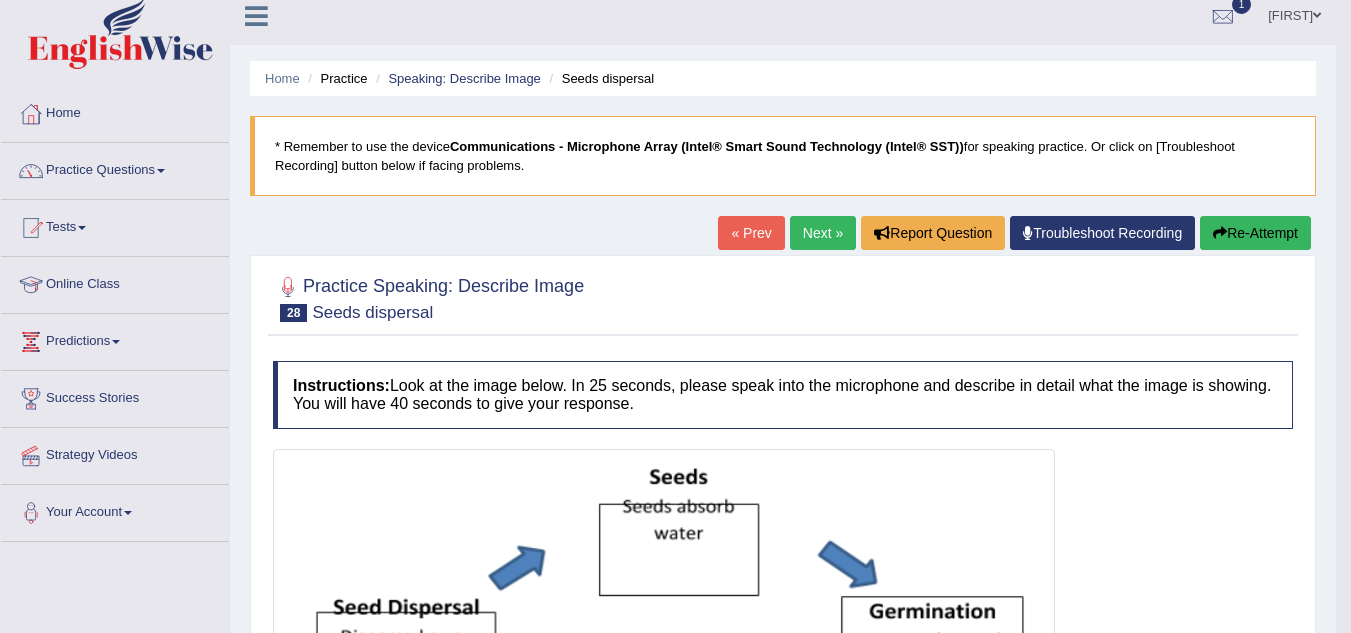 scroll, scrollTop: 11, scrollLeft: 0, axis: vertical 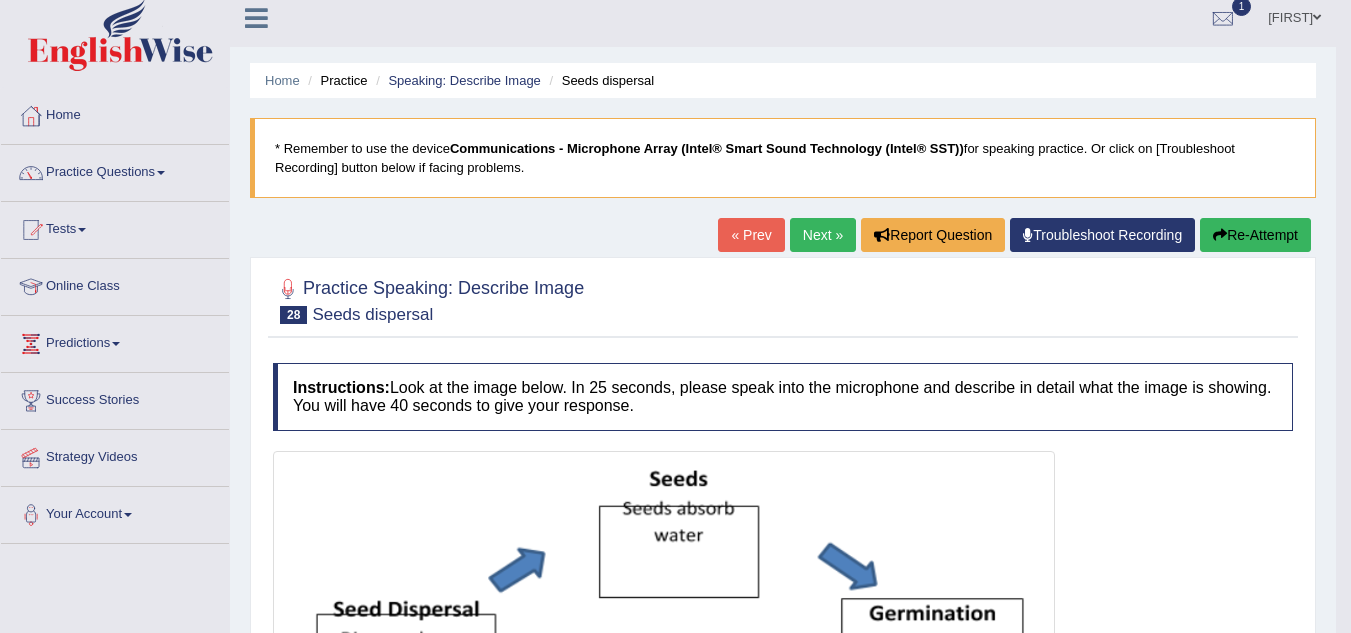 click on "Next »" at bounding box center [823, 235] 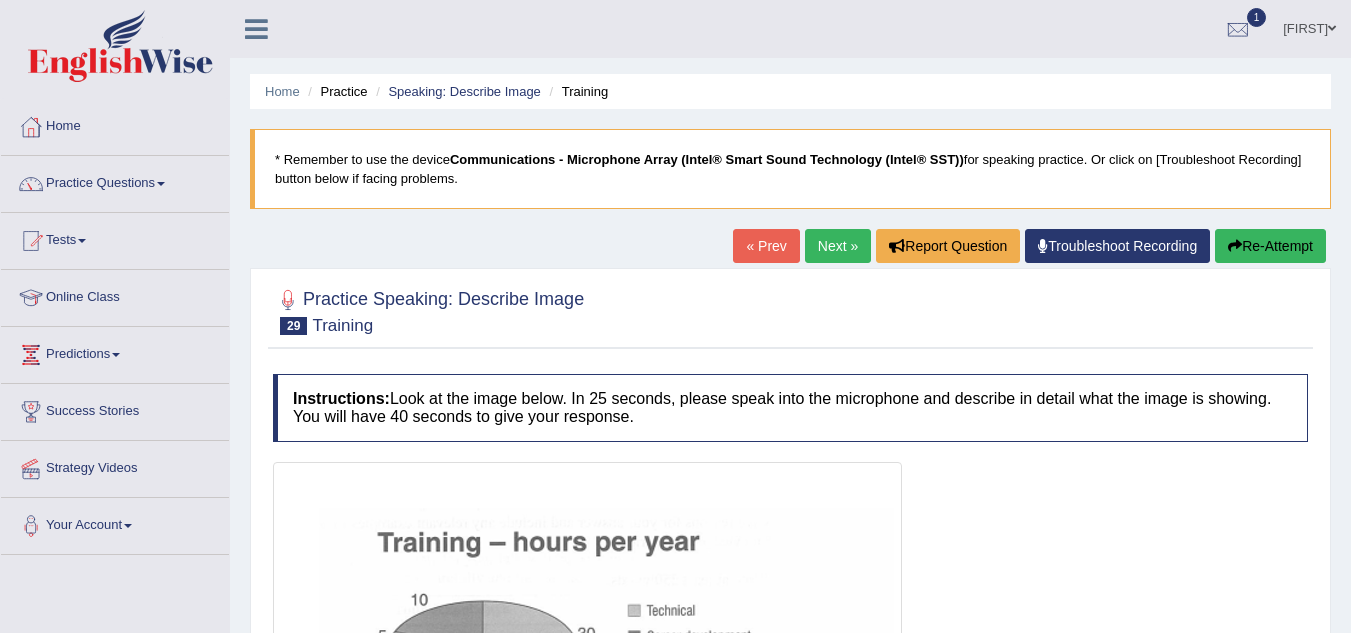 scroll, scrollTop: 0, scrollLeft: 0, axis: both 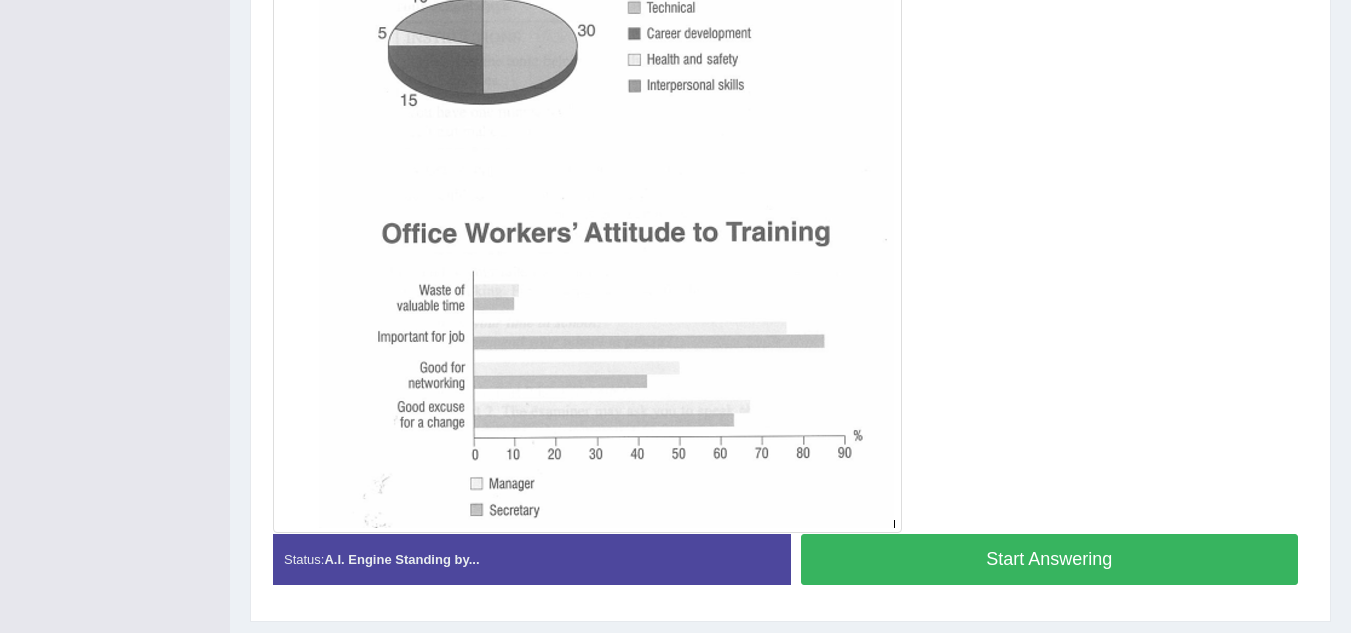 click on "Start Answering" at bounding box center (1050, 559) 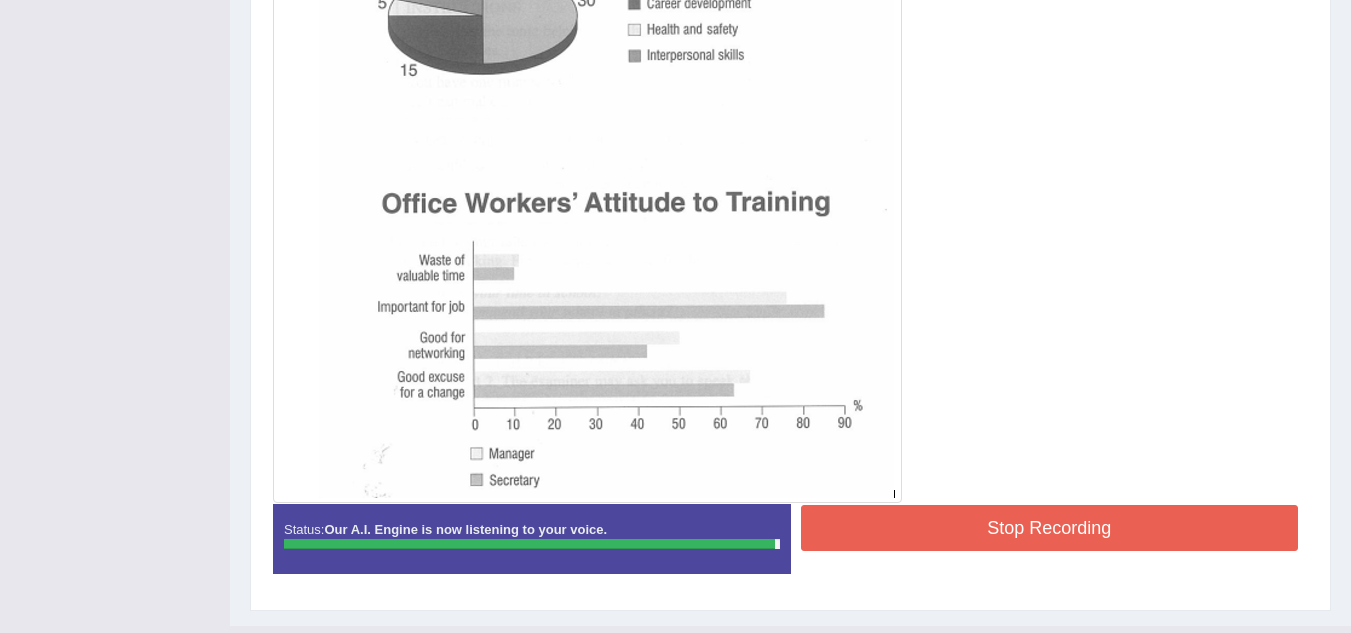scroll, scrollTop: 634, scrollLeft: 0, axis: vertical 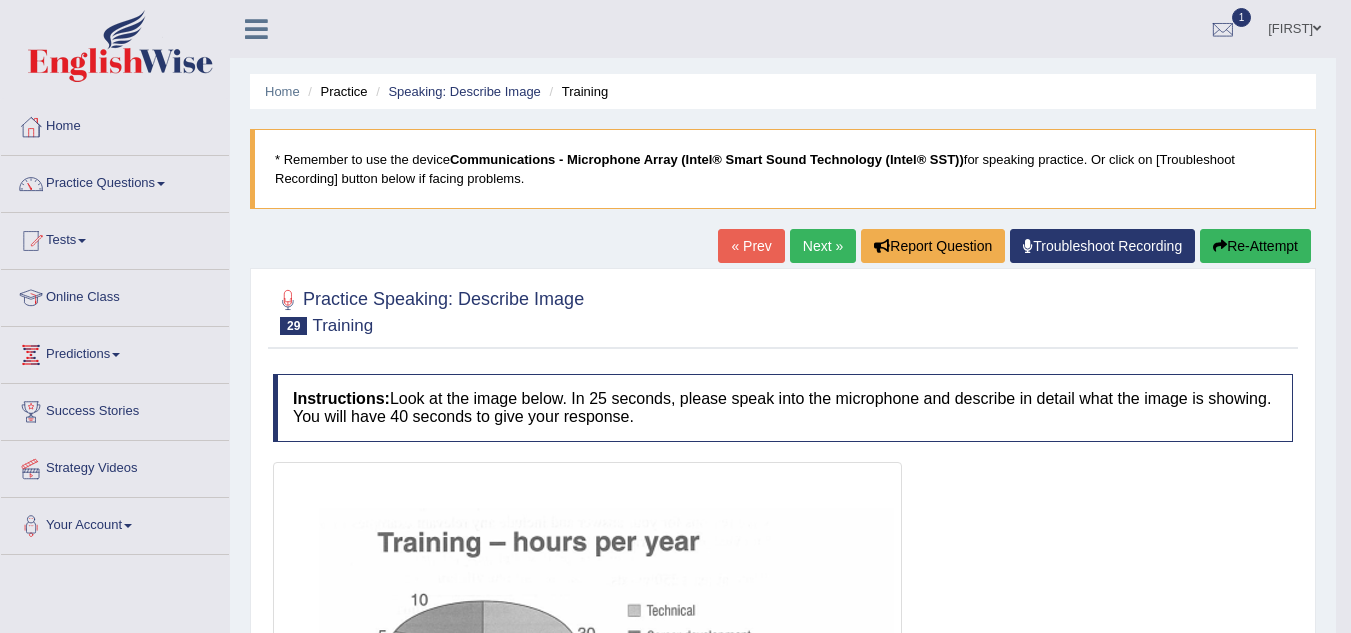 click on "Next »" at bounding box center (823, 246) 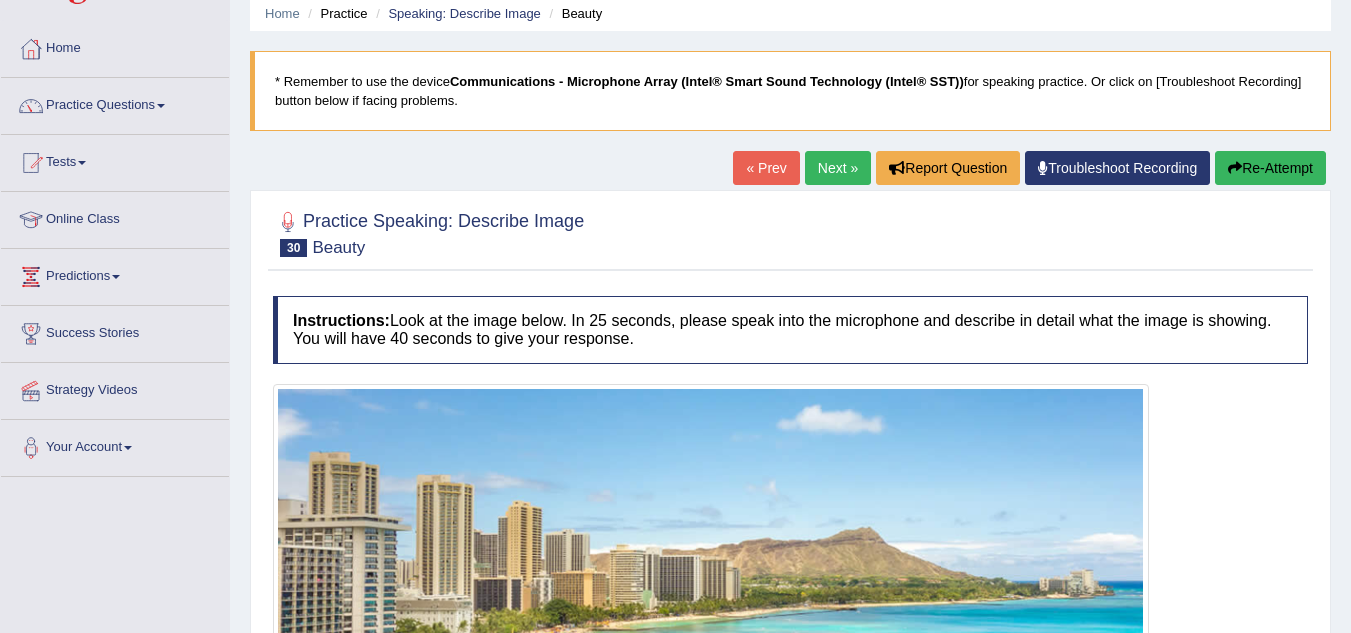 scroll, scrollTop: 0, scrollLeft: 0, axis: both 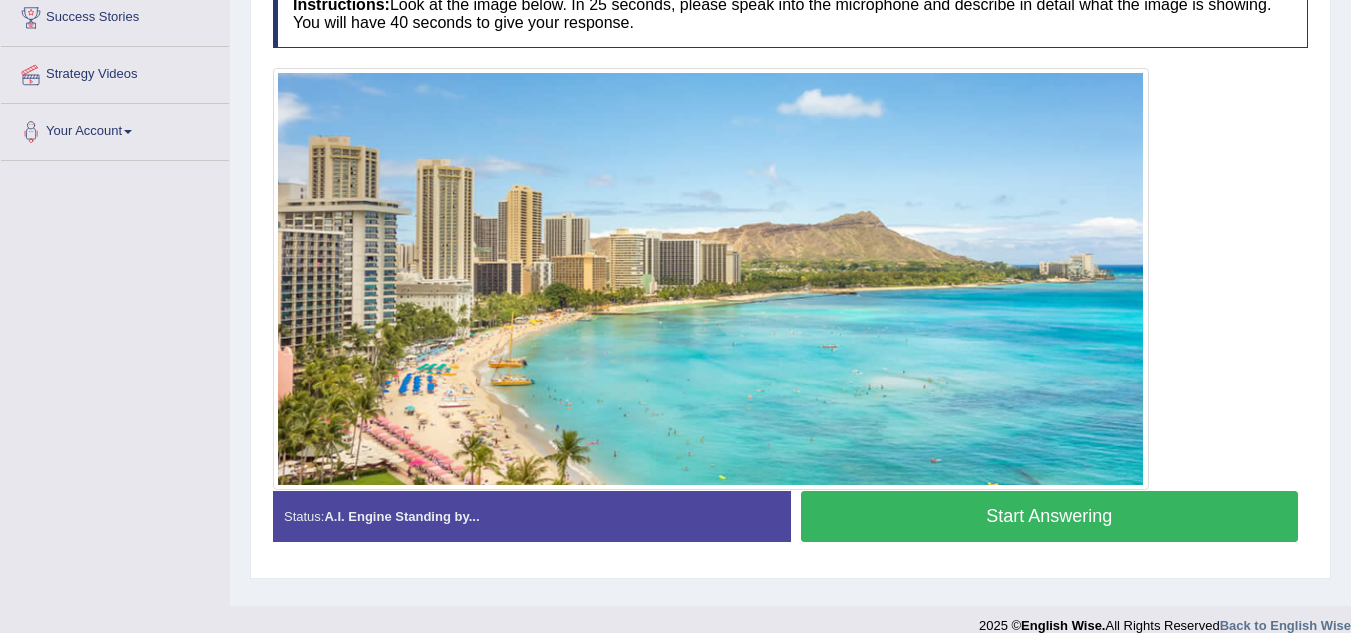 click on "Start Answering" at bounding box center (1050, 516) 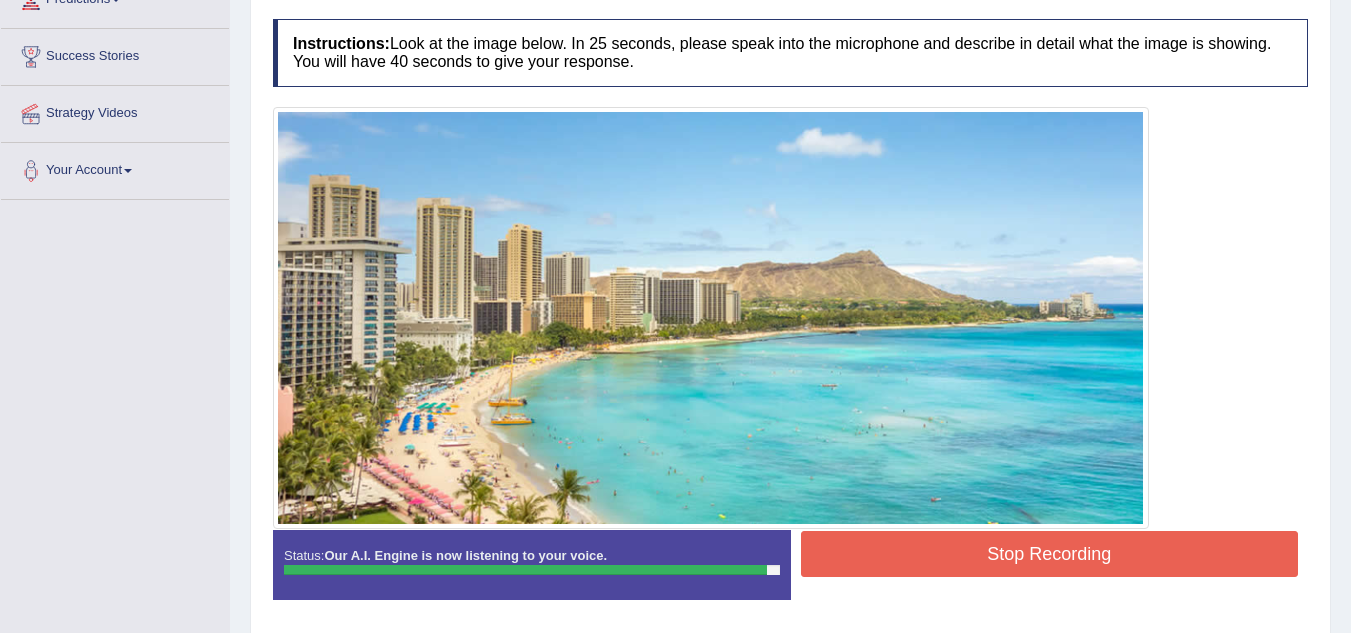 scroll, scrollTop: 424, scrollLeft: 0, axis: vertical 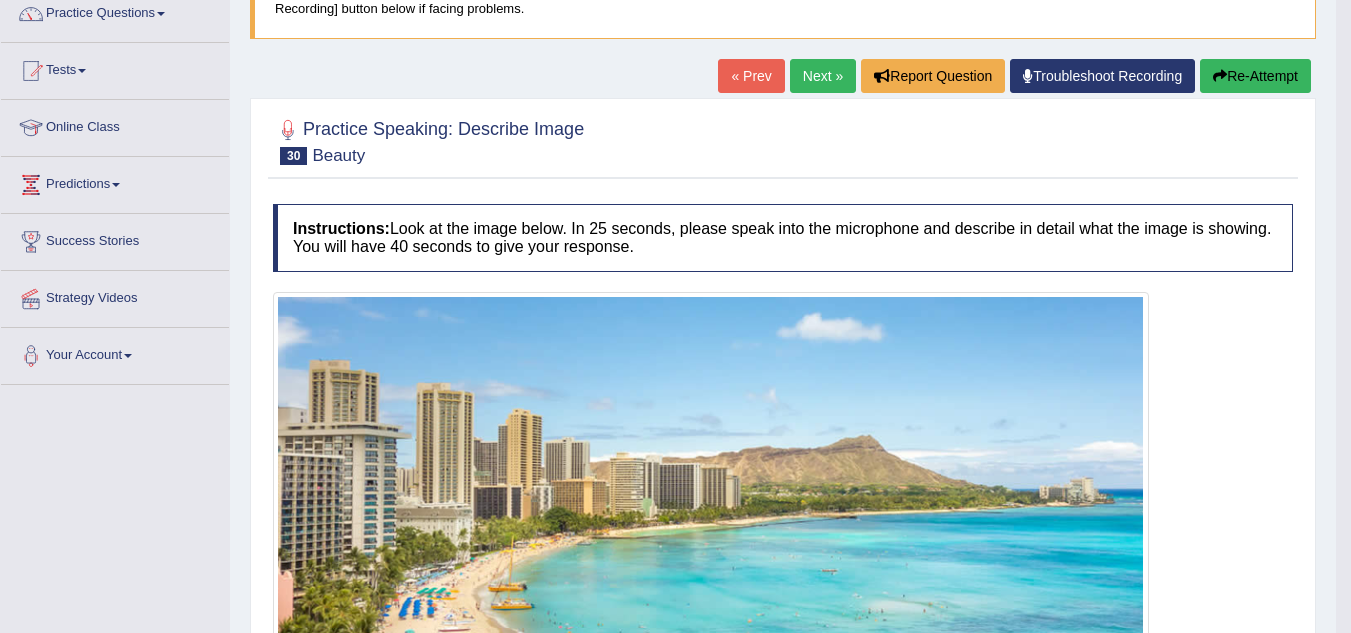 click on "Re-Attempt" at bounding box center (1255, 76) 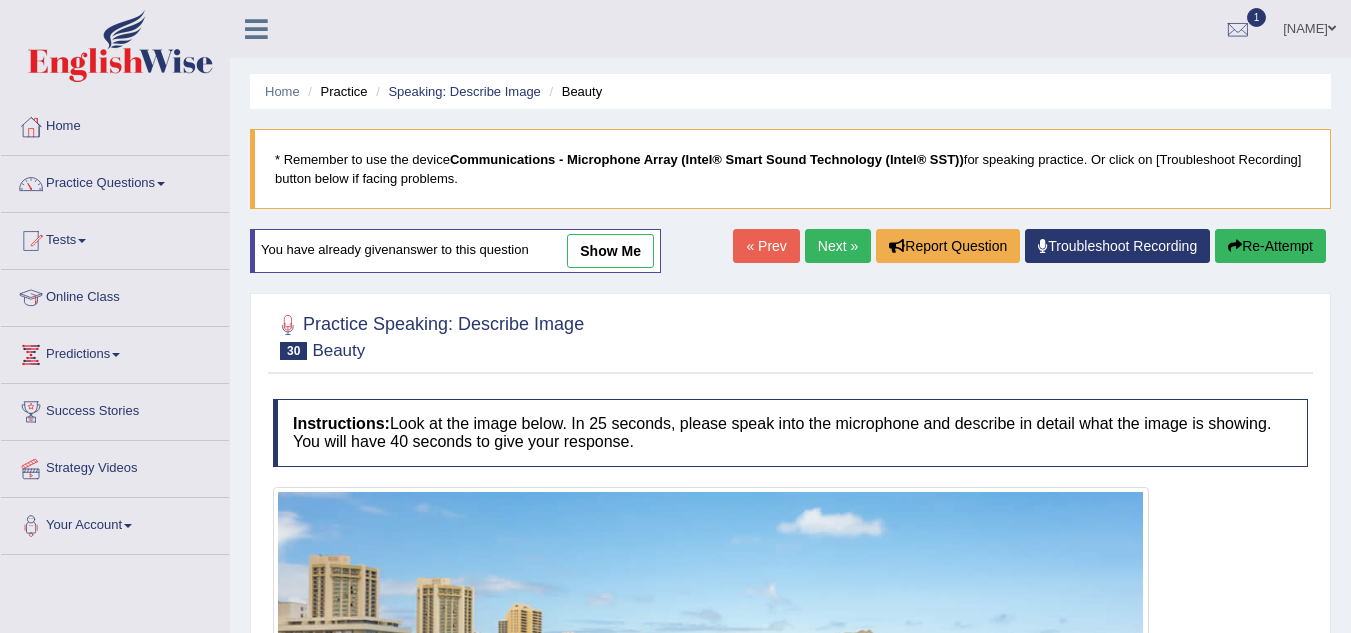 scroll, scrollTop: 423, scrollLeft: 0, axis: vertical 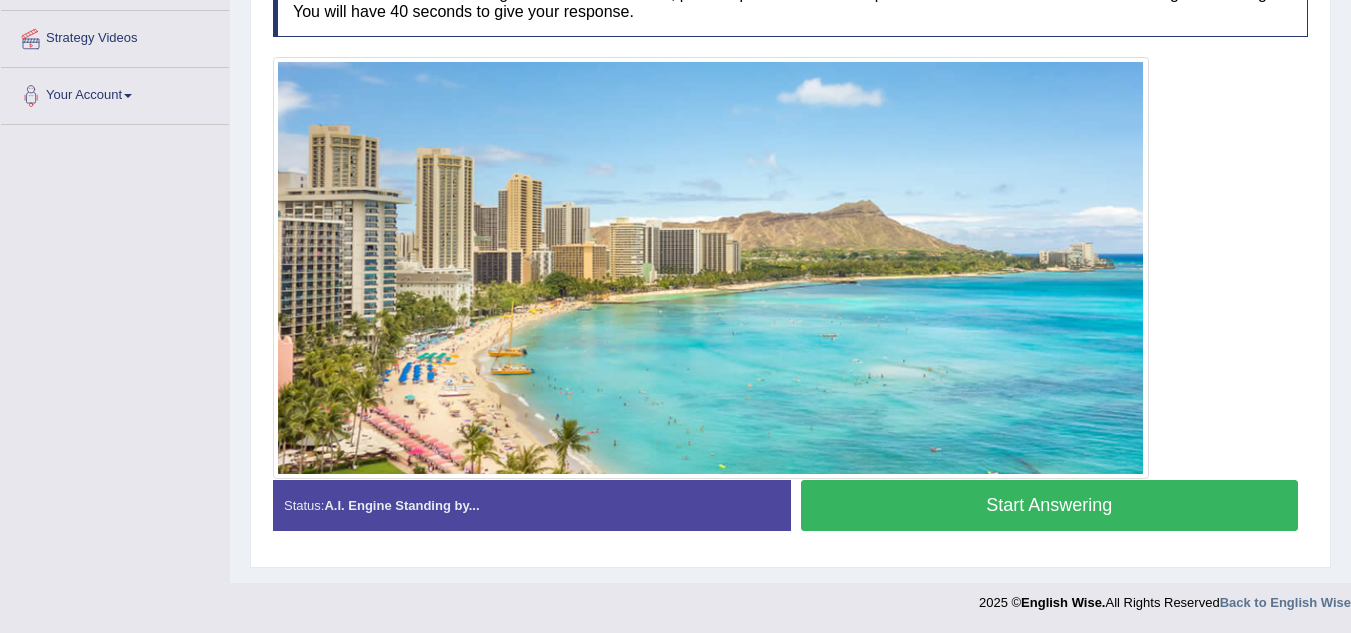 click on "Start Answering" at bounding box center (1050, 505) 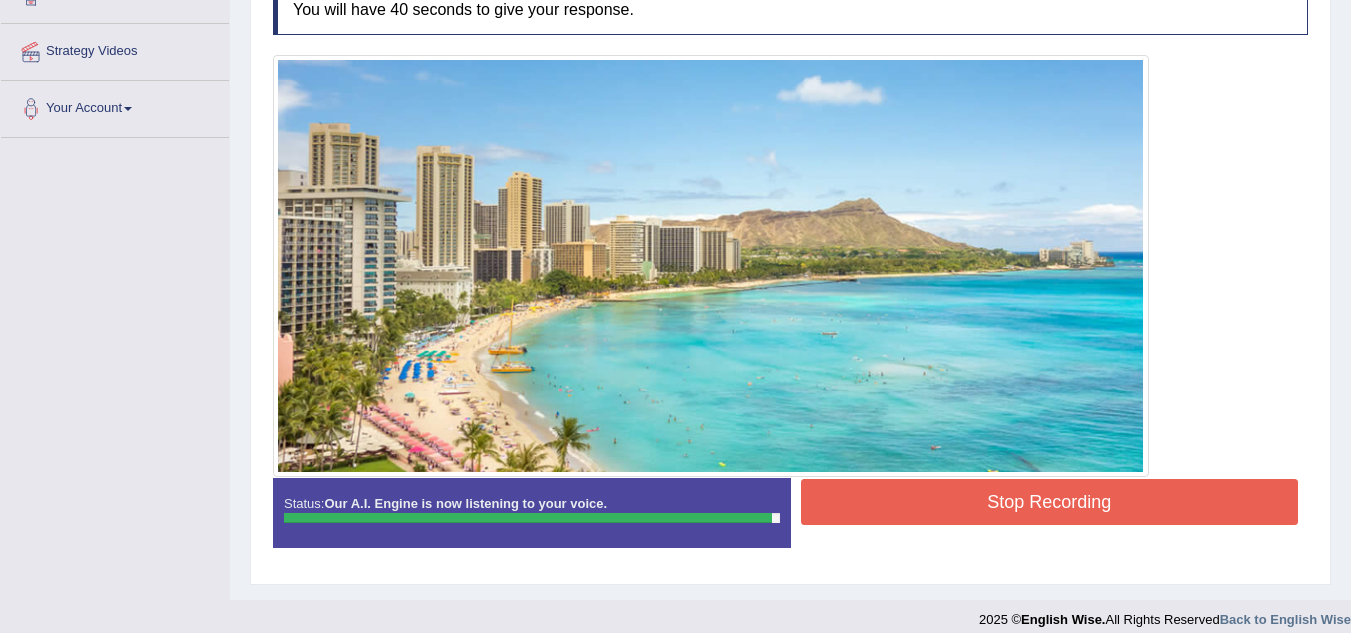 click on "Stop Recording" at bounding box center [1050, 502] 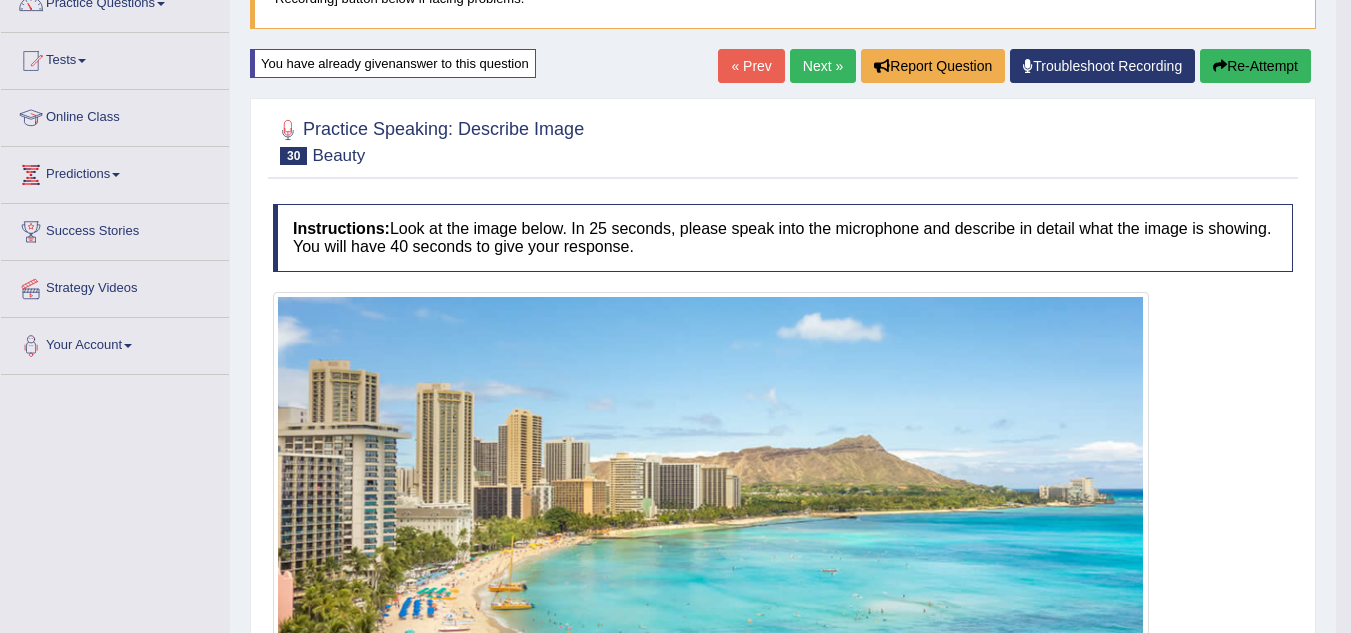 scroll, scrollTop: 133, scrollLeft: 0, axis: vertical 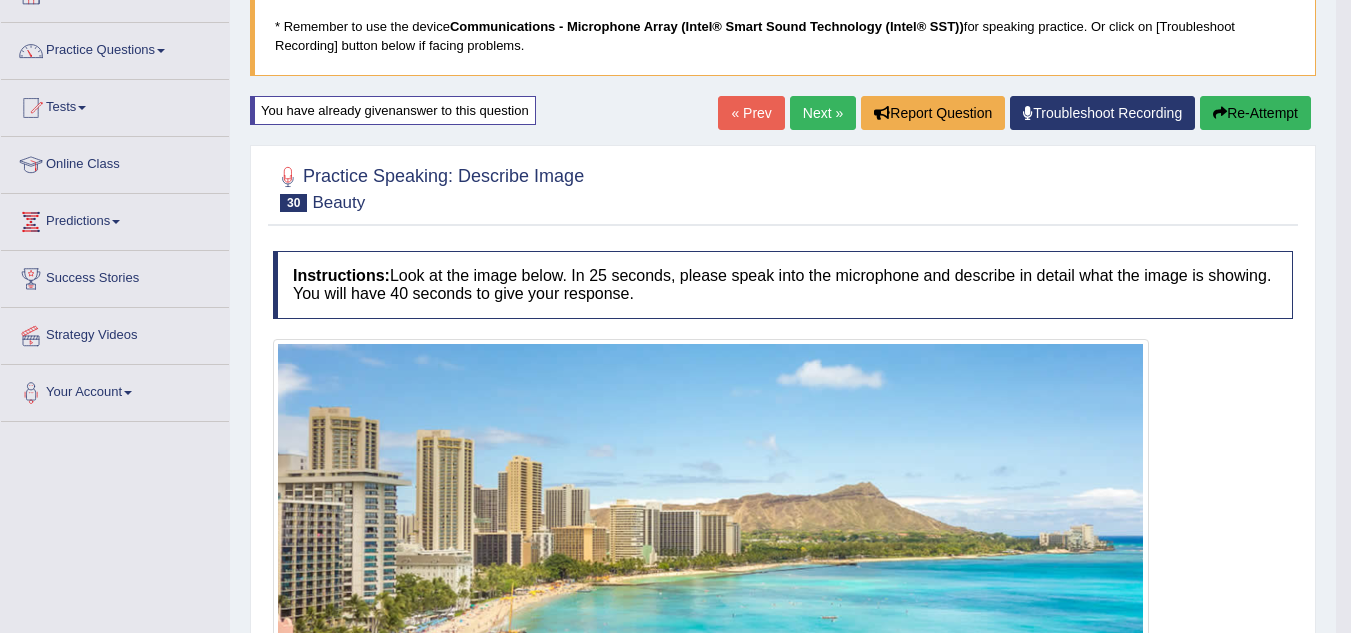 click on "Re-Attempt" at bounding box center [1255, 113] 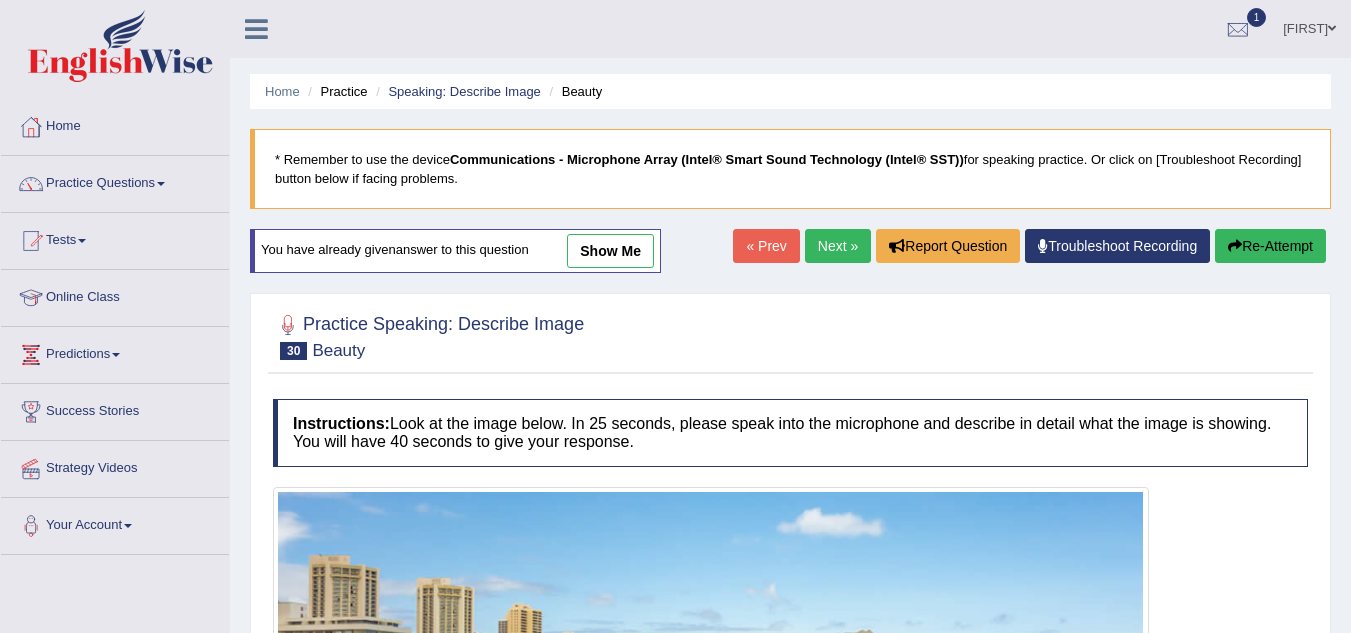 scroll, scrollTop: 227, scrollLeft: 0, axis: vertical 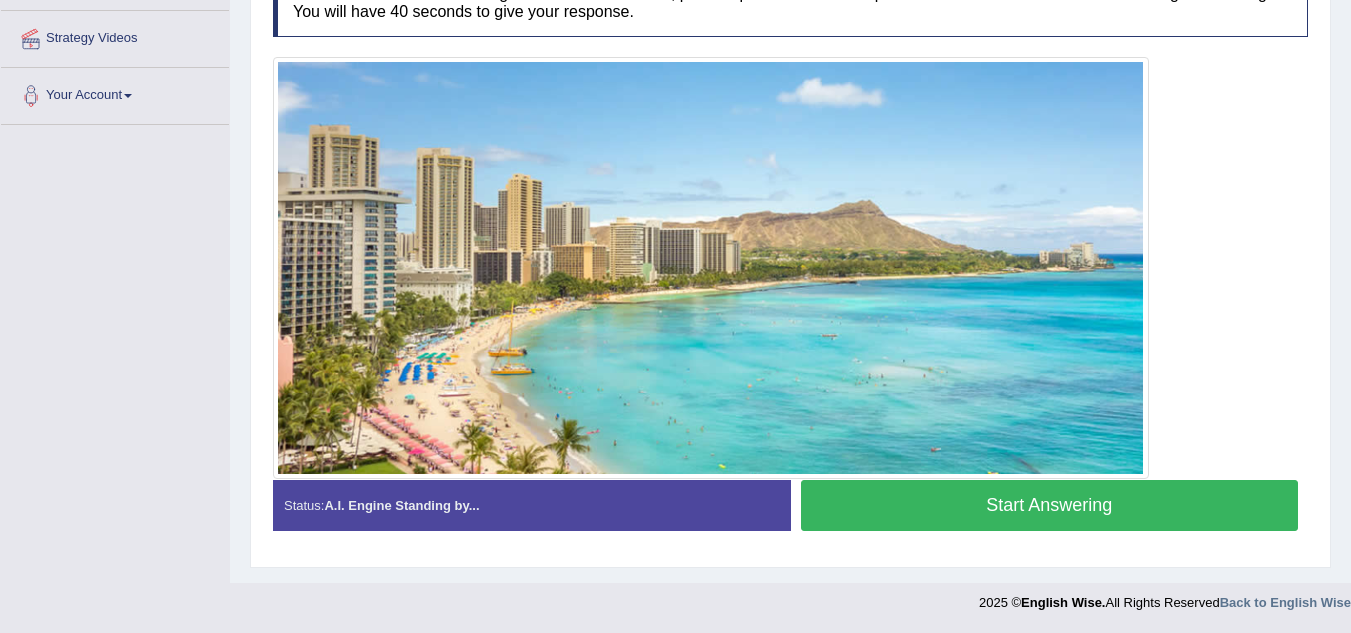 click on "Start Answering" at bounding box center [1050, 505] 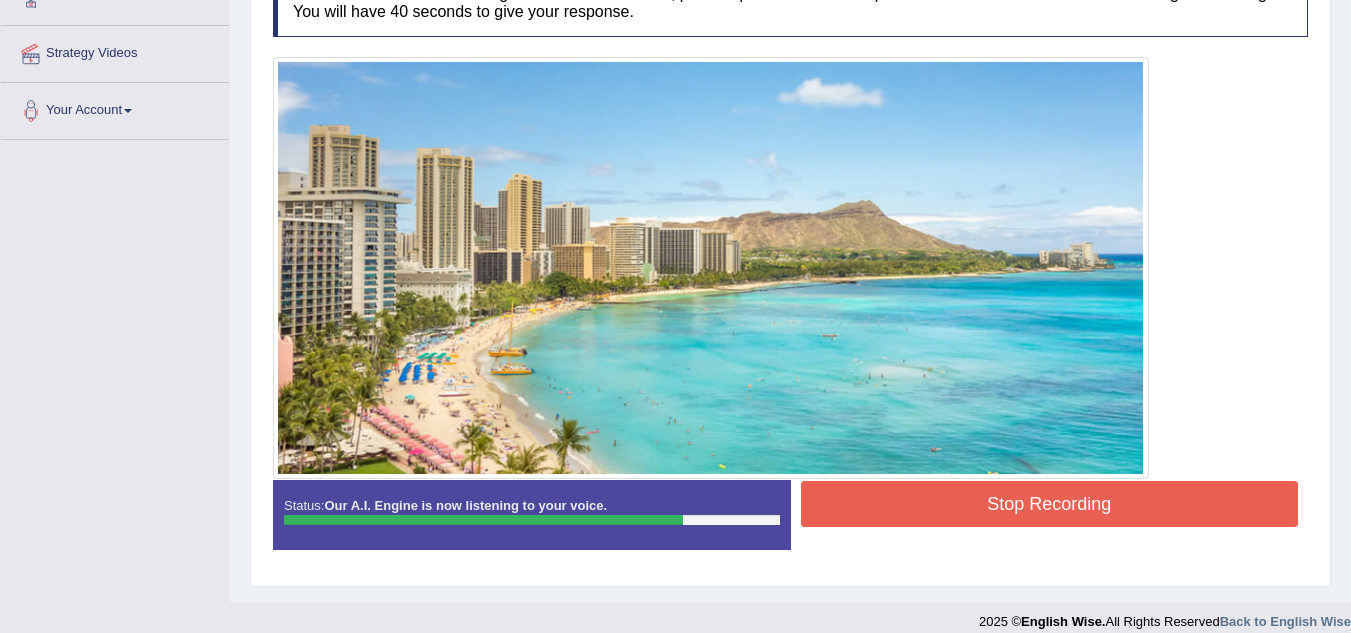 scroll, scrollTop: 413, scrollLeft: 0, axis: vertical 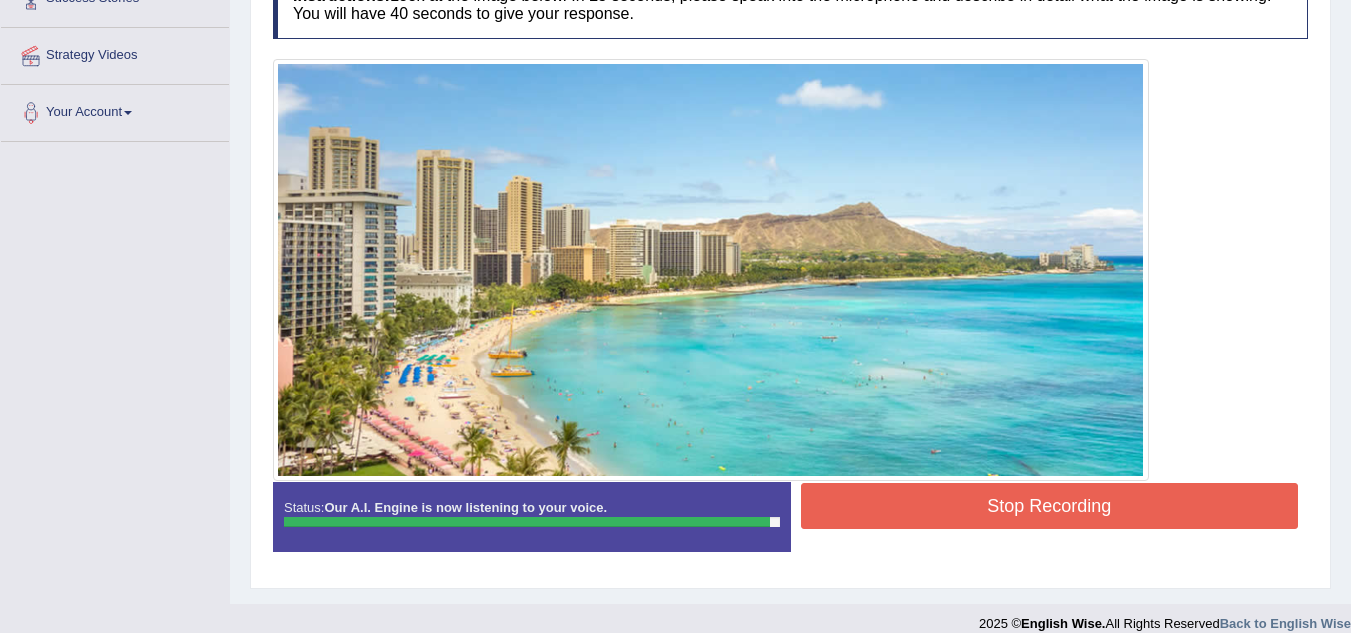 click on "Stop Recording" at bounding box center [1050, 506] 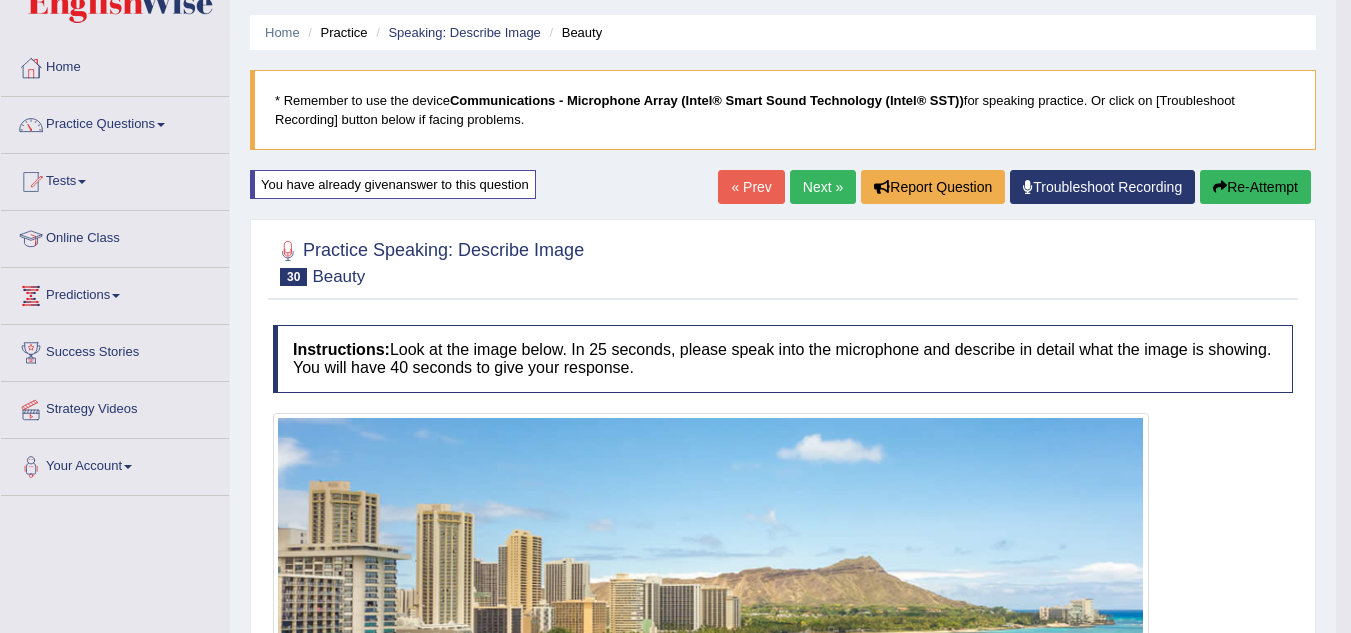 scroll, scrollTop: 60, scrollLeft: 0, axis: vertical 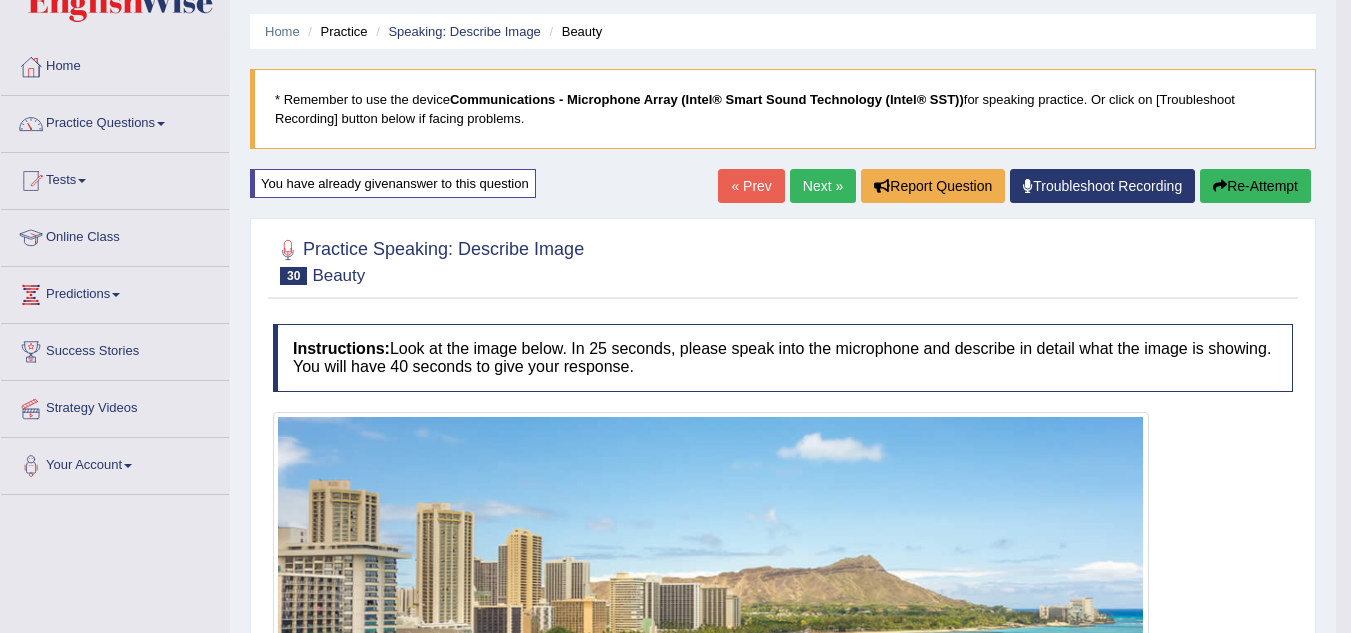 click on "Next »" at bounding box center [823, 186] 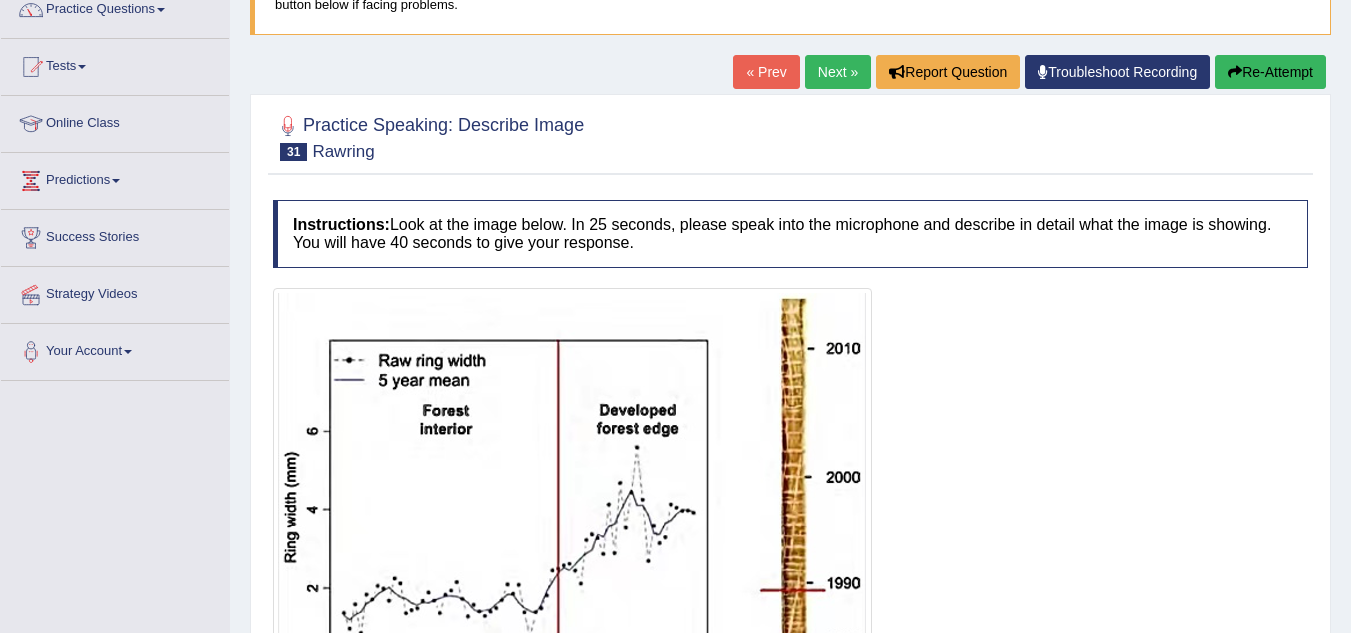 scroll, scrollTop: 0, scrollLeft: 0, axis: both 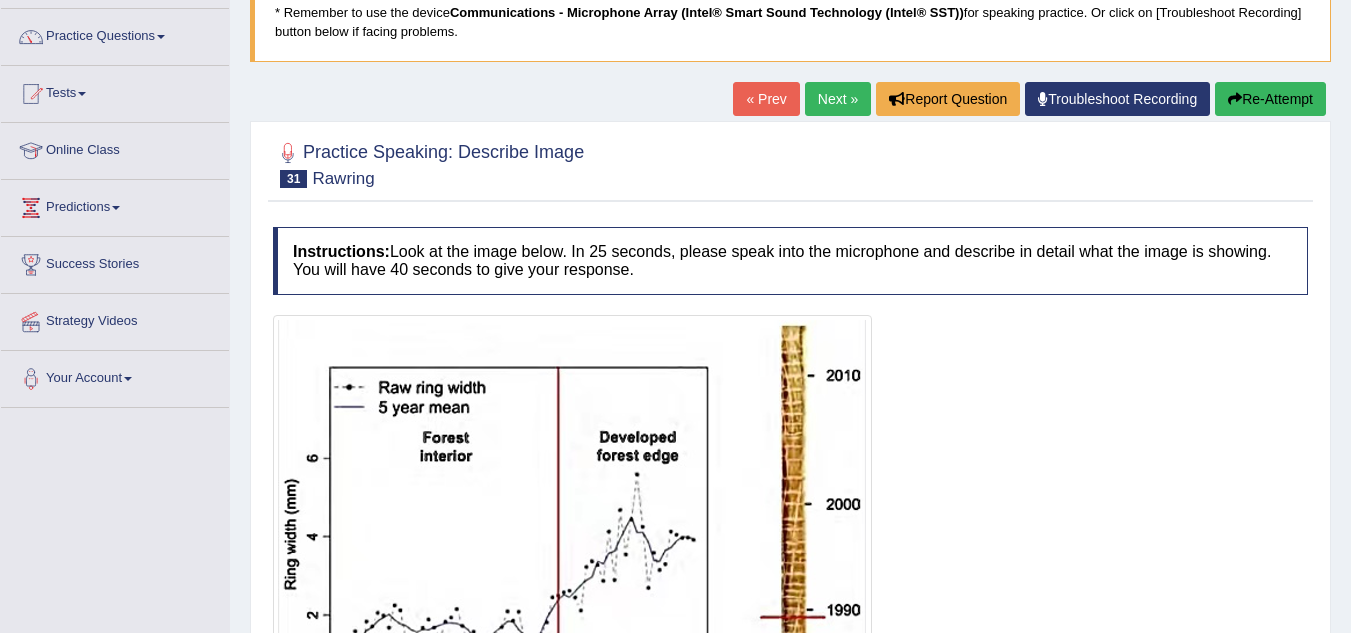 click on "Next »" at bounding box center (838, 99) 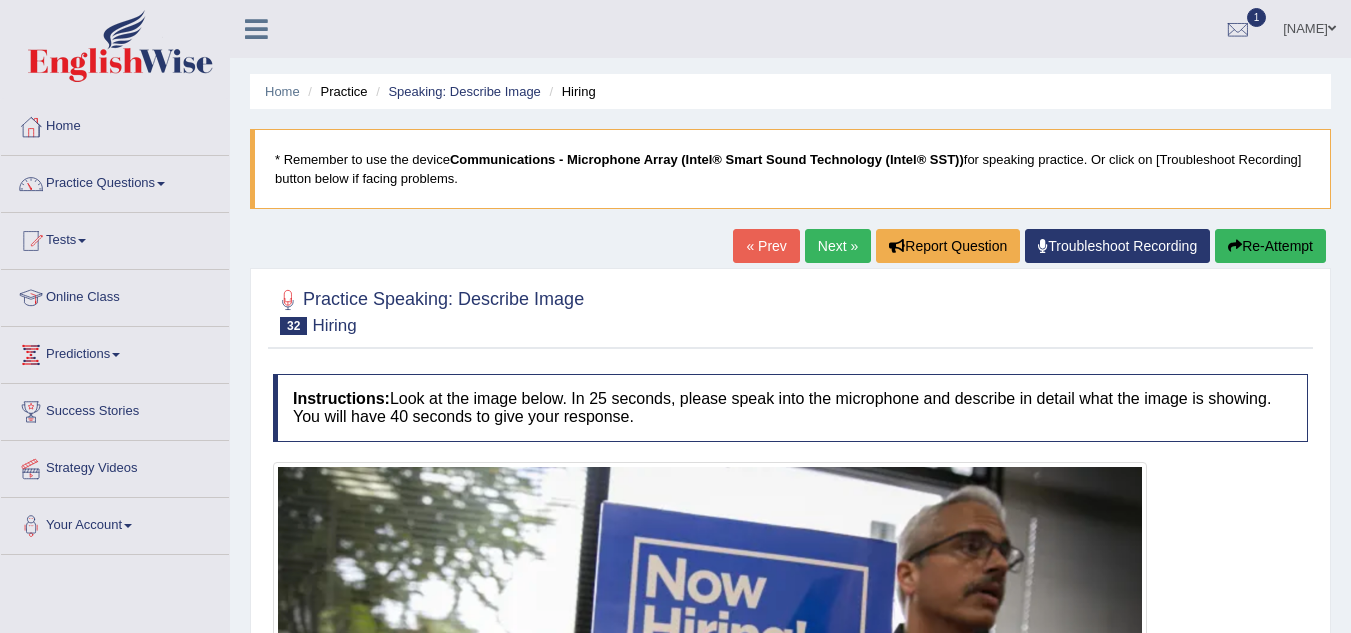 scroll, scrollTop: 0, scrollLeft: 0, axis: both 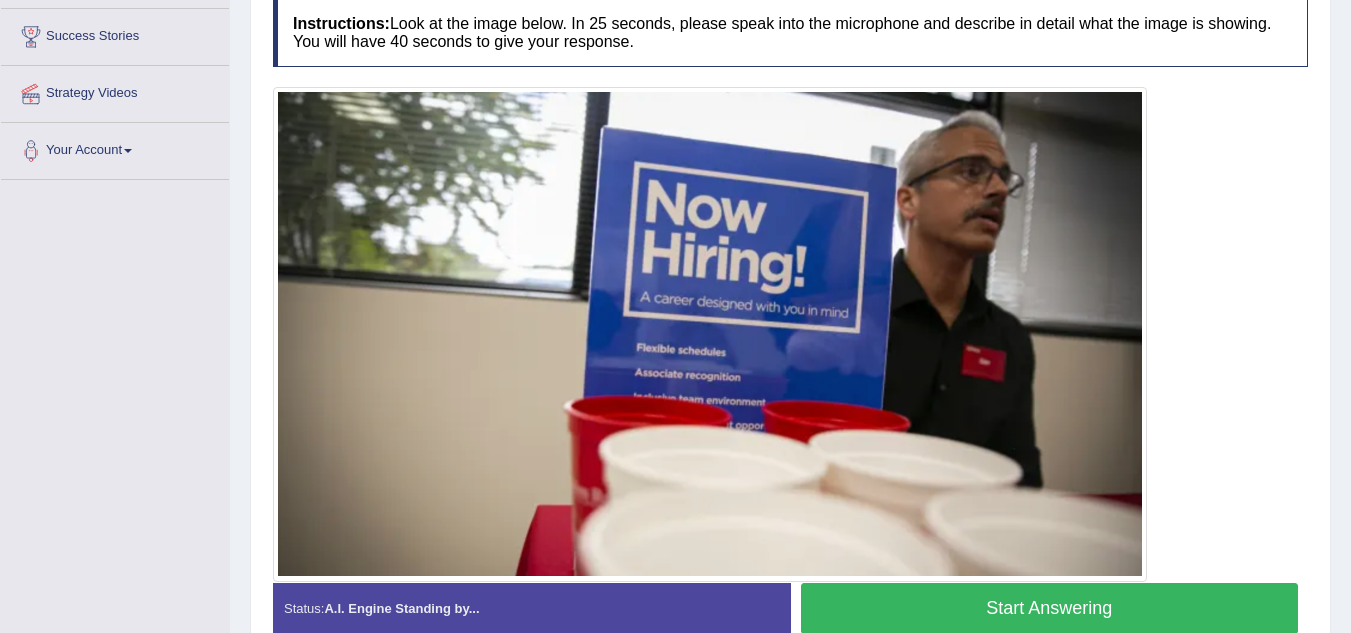 click on "Start Answering" at bounding box center (1050, 608) 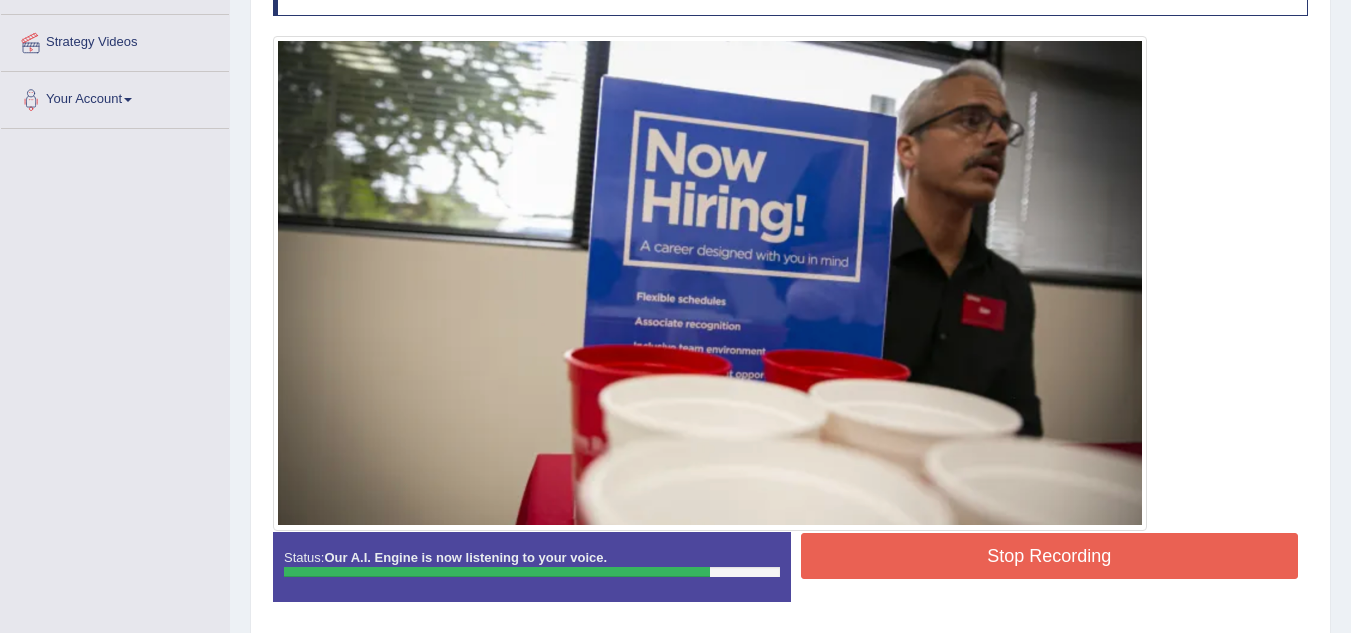 scroll, scrollTop: 425, scrollLeft: 0, axis: vertical 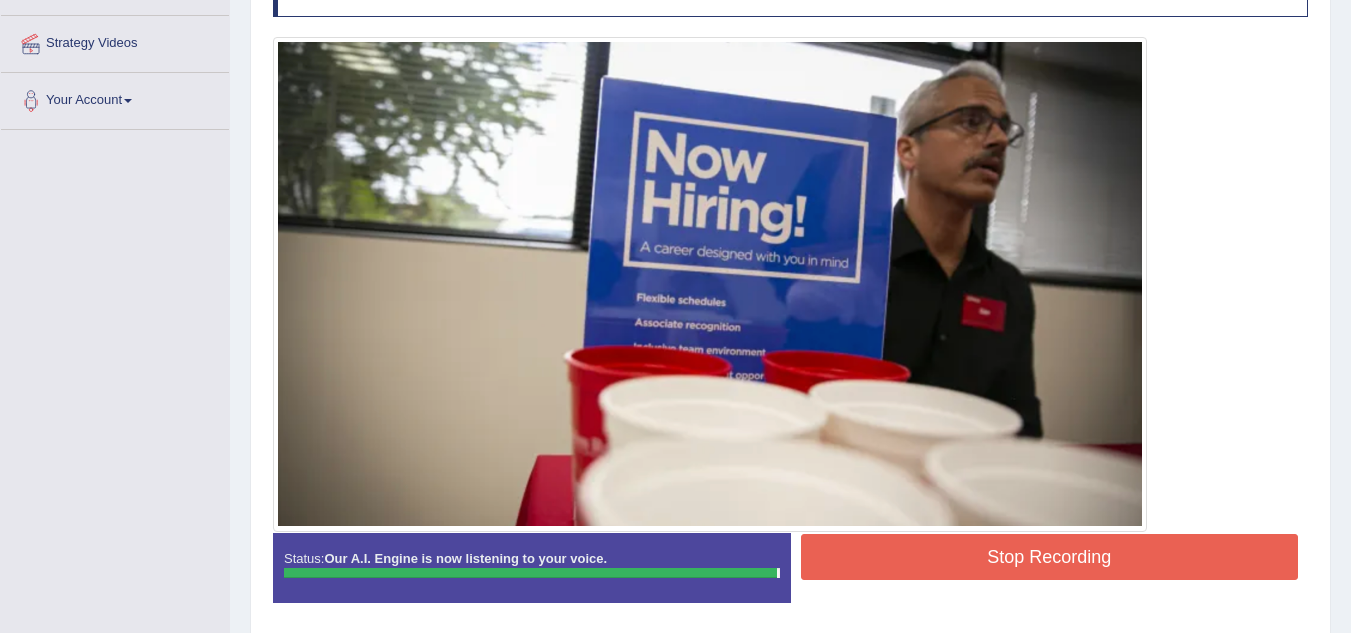 click on "Stop Recording" at bounding box center (1050, 557) 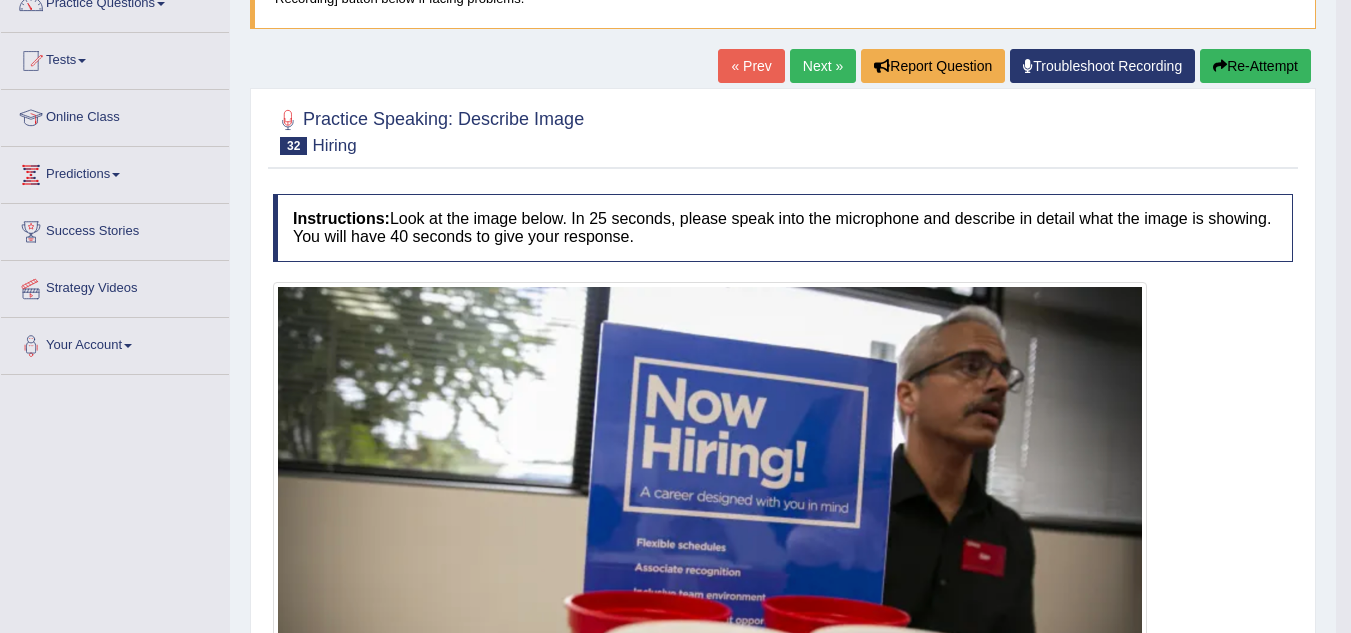 scroll, scrollTop: 162, scrollLeft: 0, axis: vertical 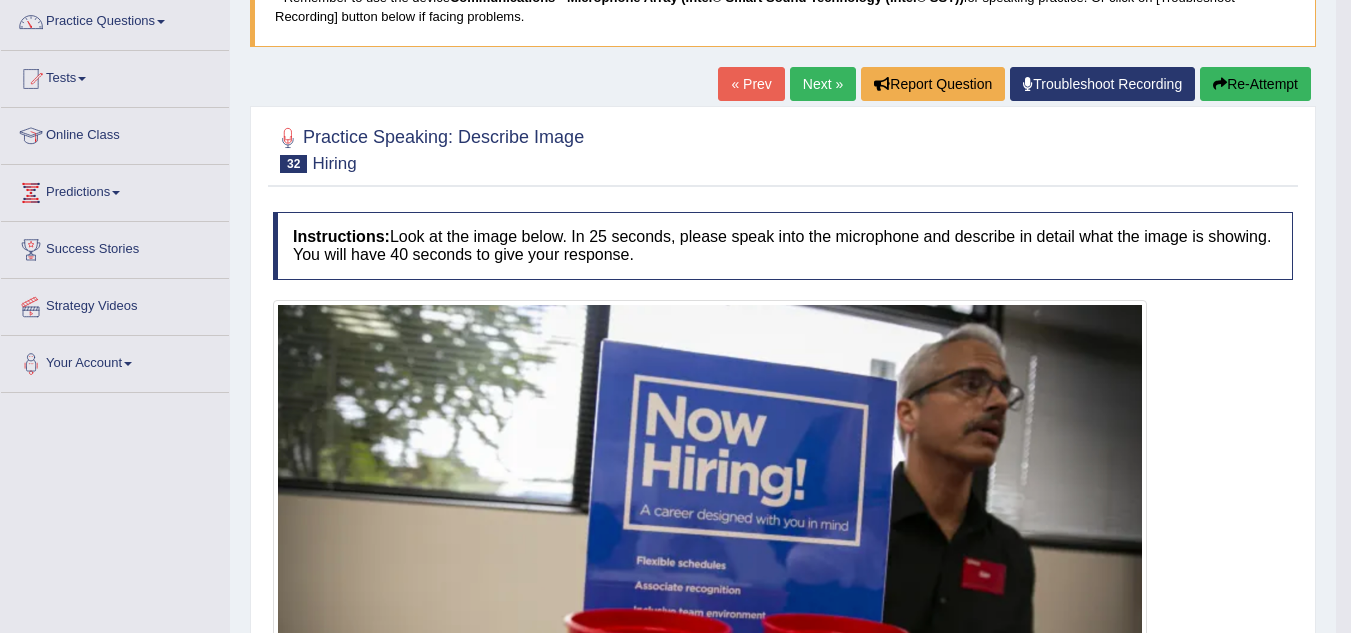 click on "Next »" at bounding box center [823, 84] 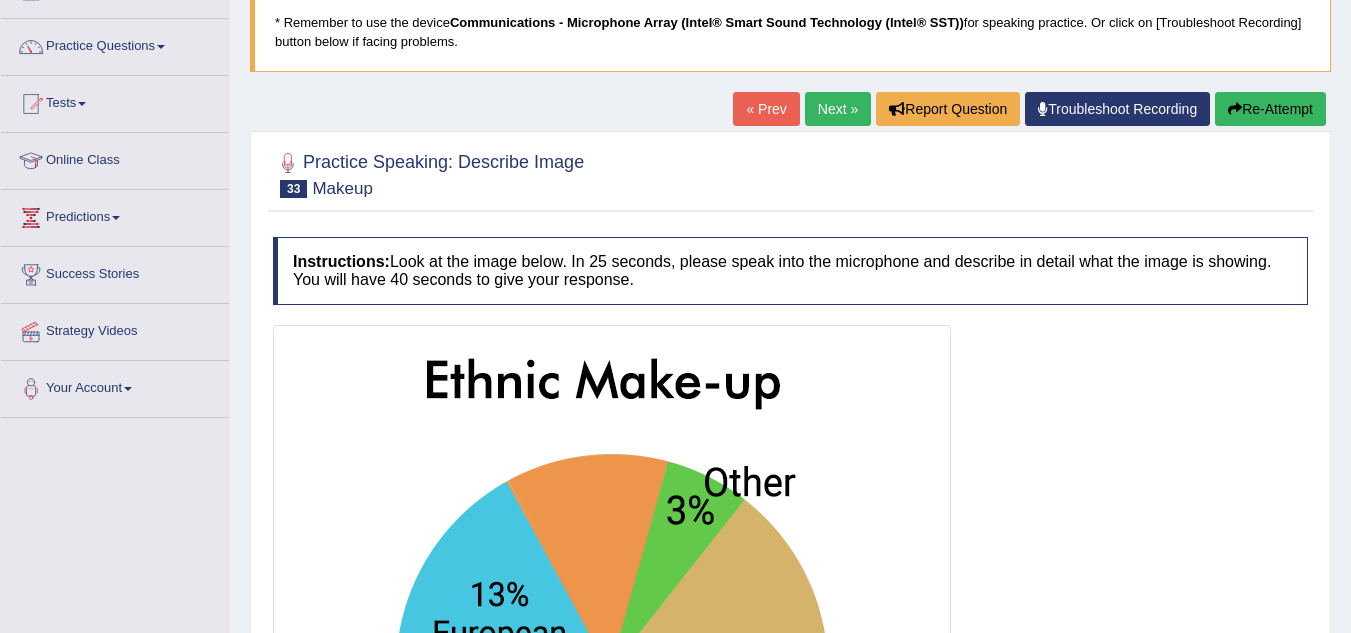 scroll, scrollTop: 247, scrollLeft: 0, axis: vertical 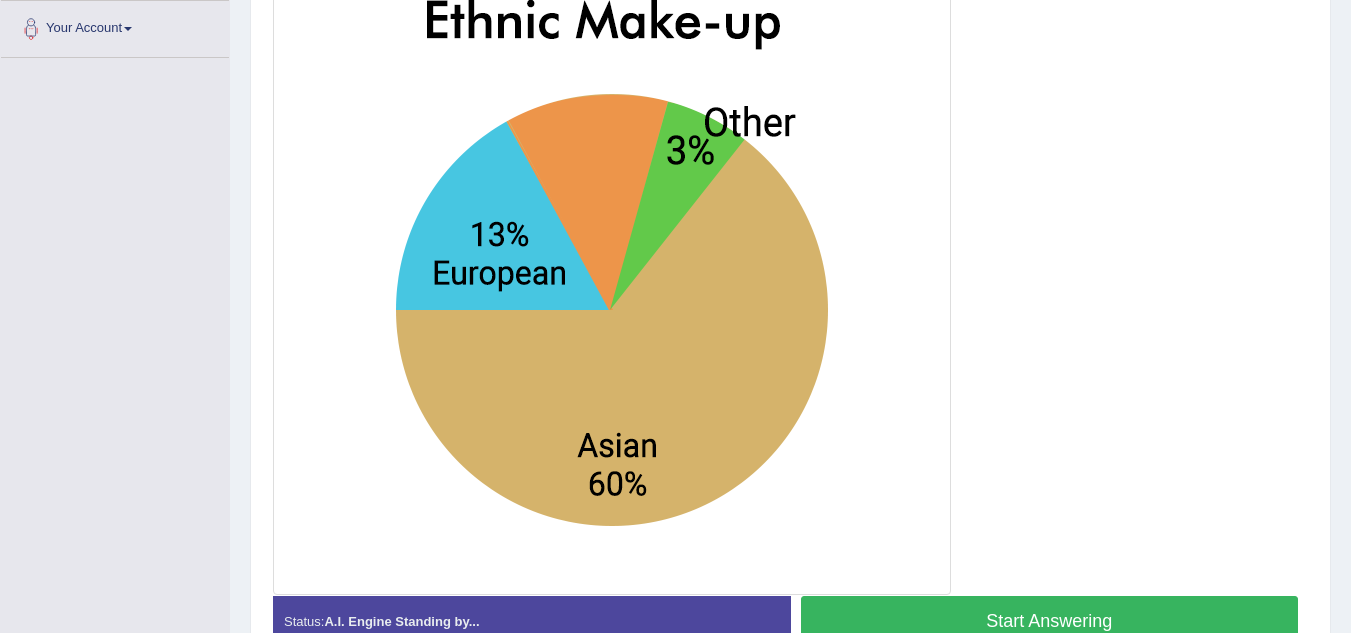 click on "Start Answering" at bounding box center [1050, 621] 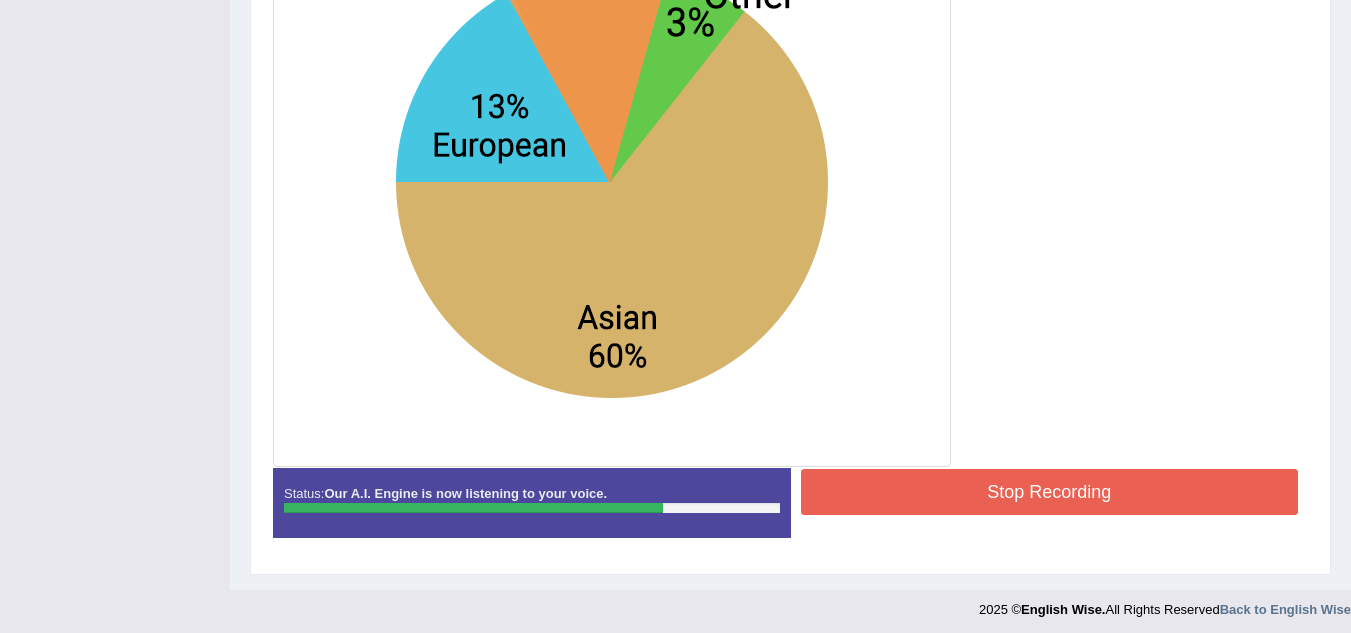 scroll, scrollTop: 626, scrollLeft: 0, axis: vertical 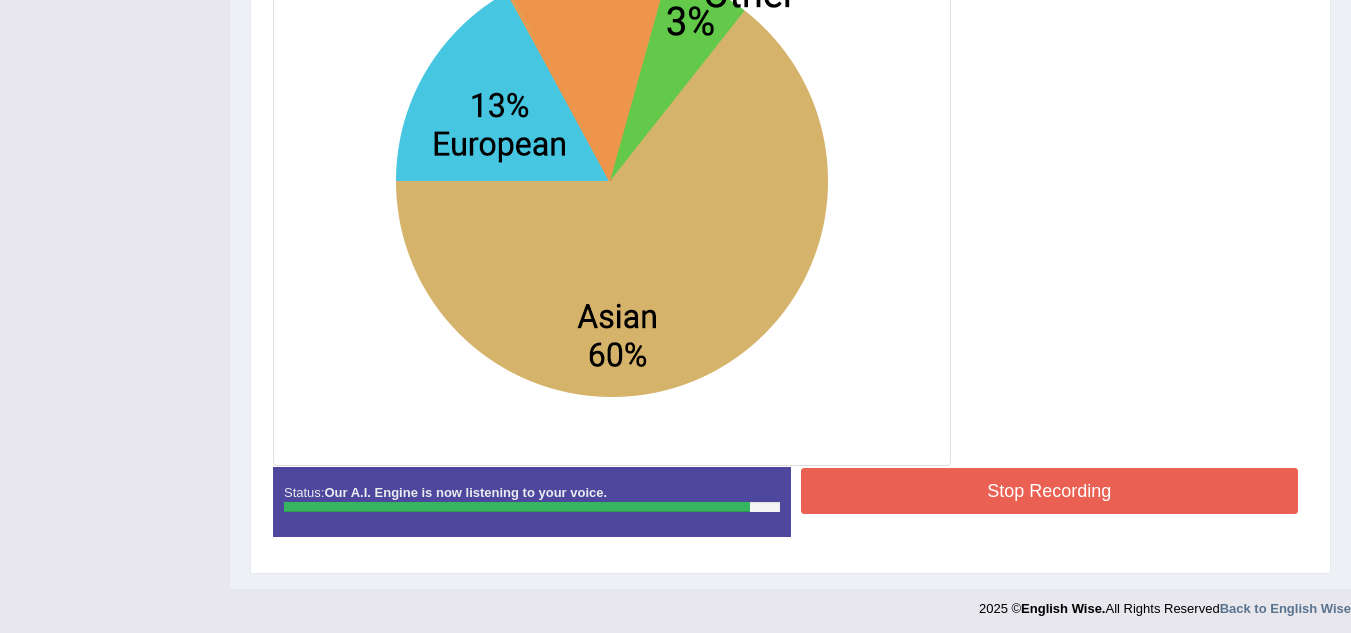 click on "Stop Recording" at bounding box center (1050, 491) 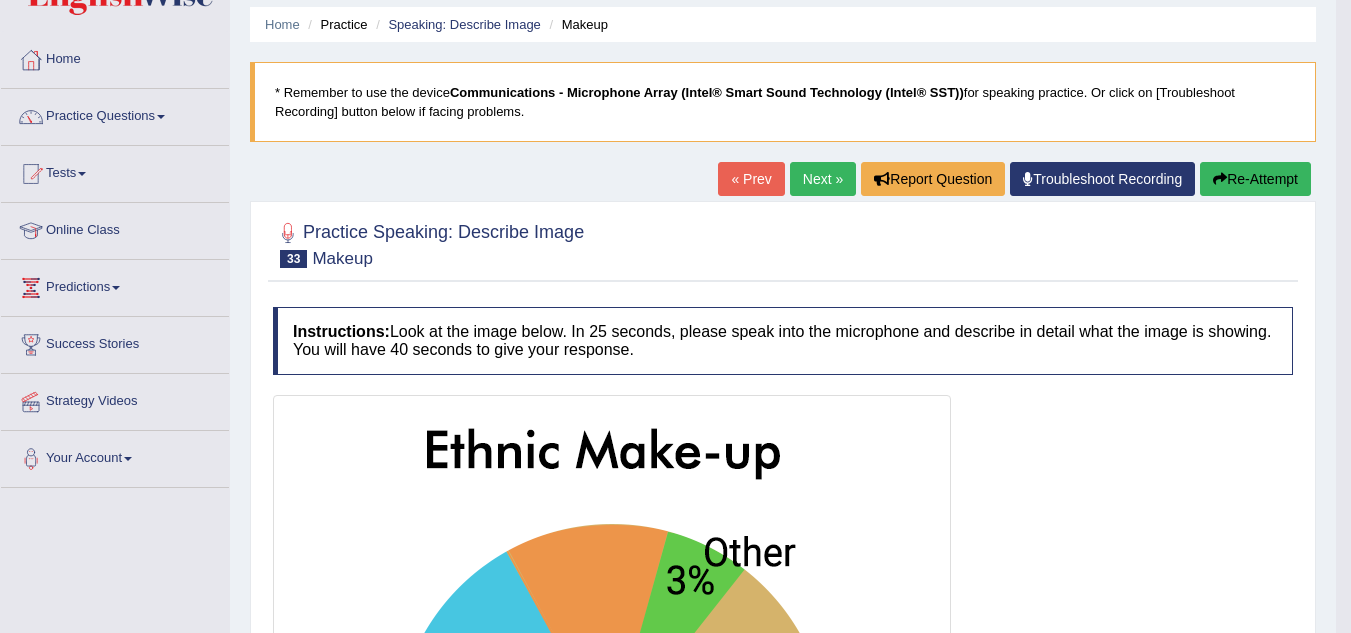 scroll, scrollTop: 66, scrollLeft: 0, axis: vertical 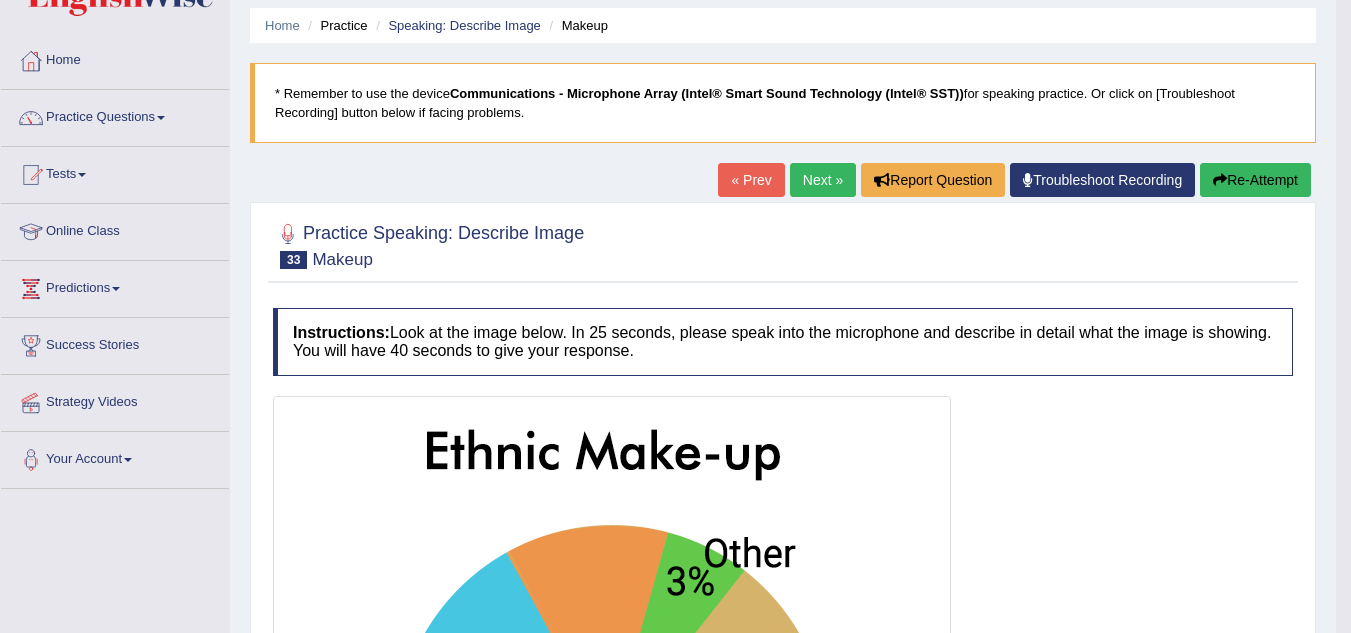 click on "Next »" at bounding box center (823, 180) 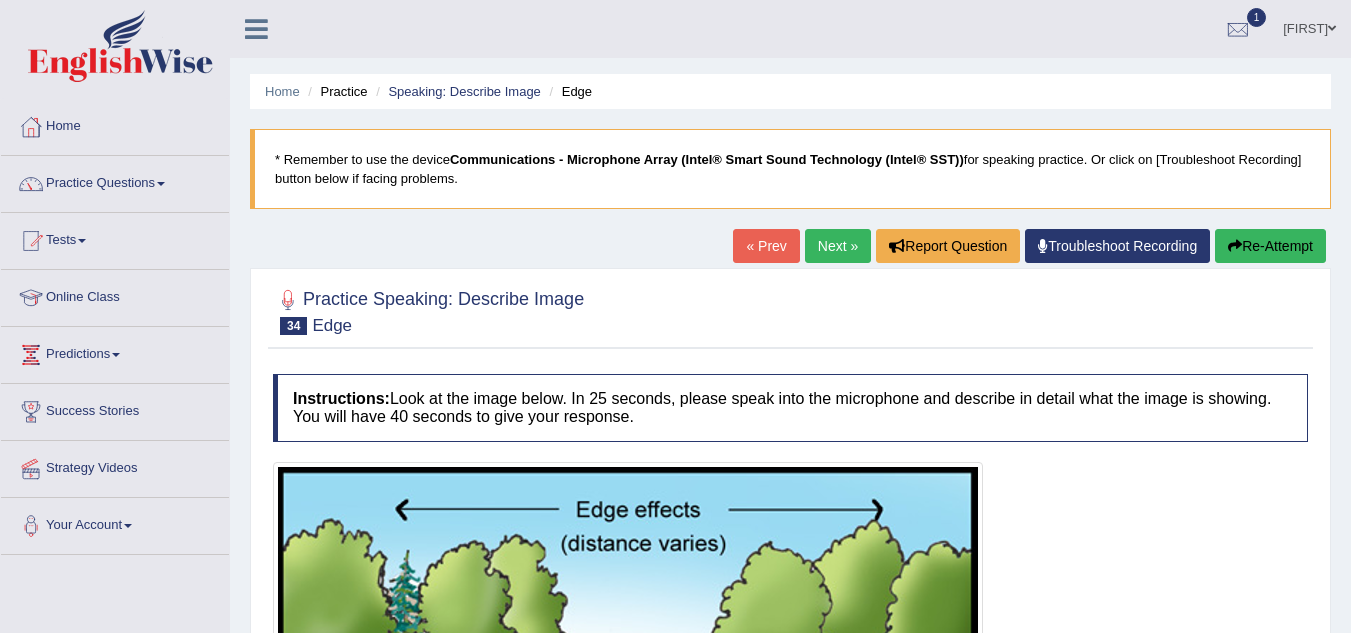 scroll, scrollTop: 159, scrollLeft: 0, axis: vertical 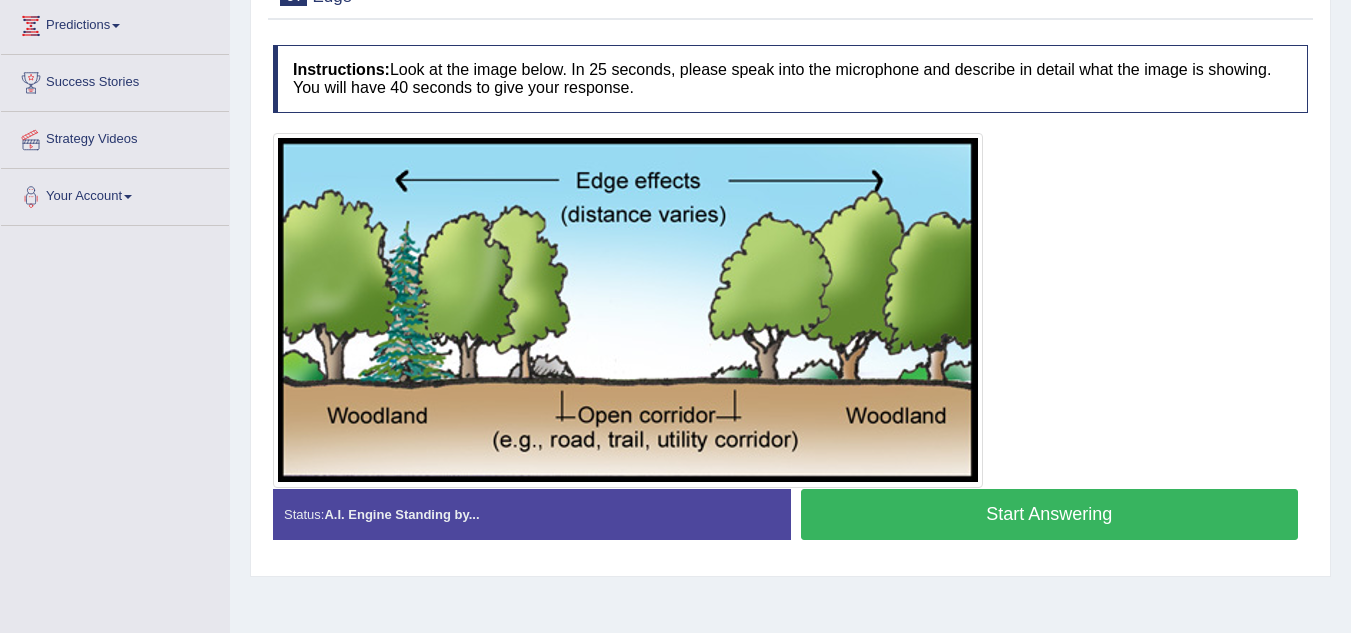 click on "Start Answering" at bounding box center (1050, 514) 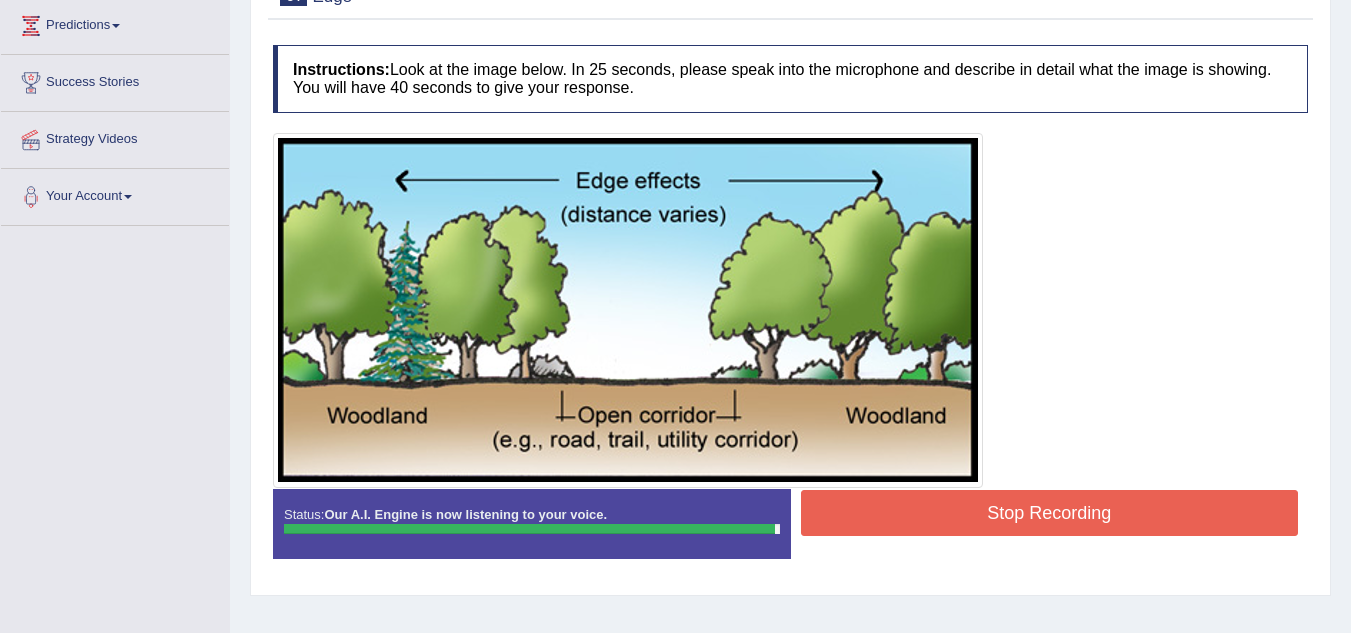 click on "Stop Recording" at bounding box center (1050, 513) 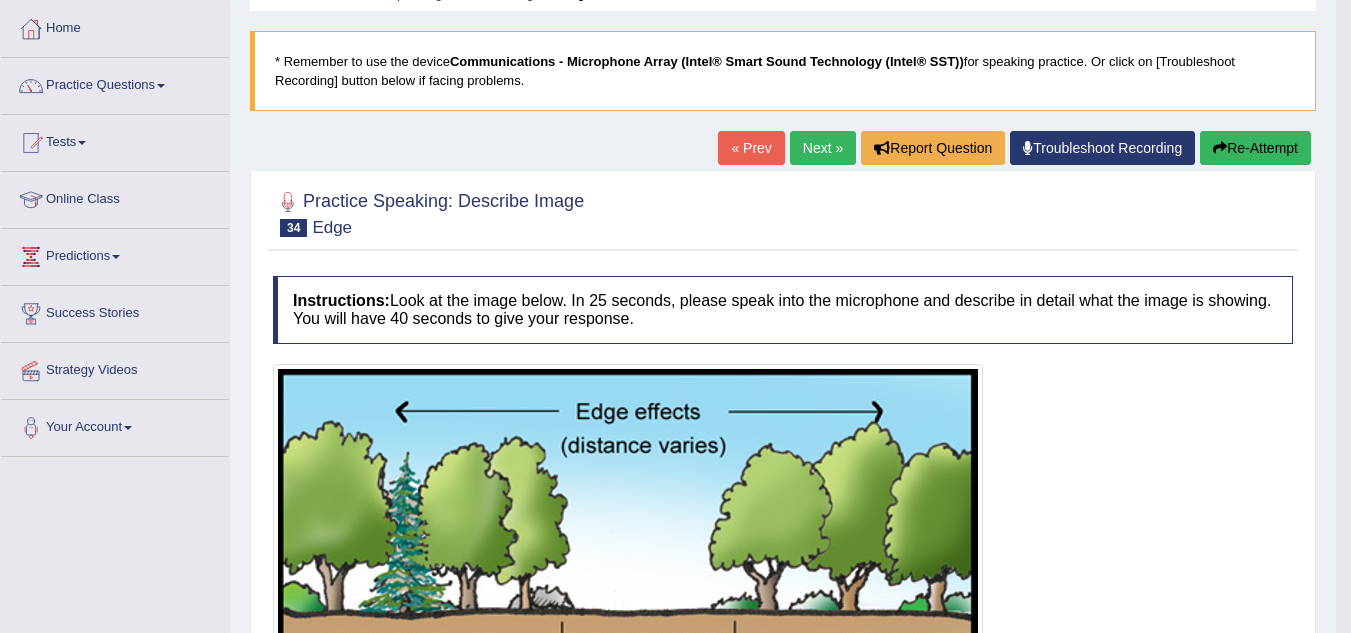 scroll, scrollTop: 0, scrollLeft: 0, axis: both 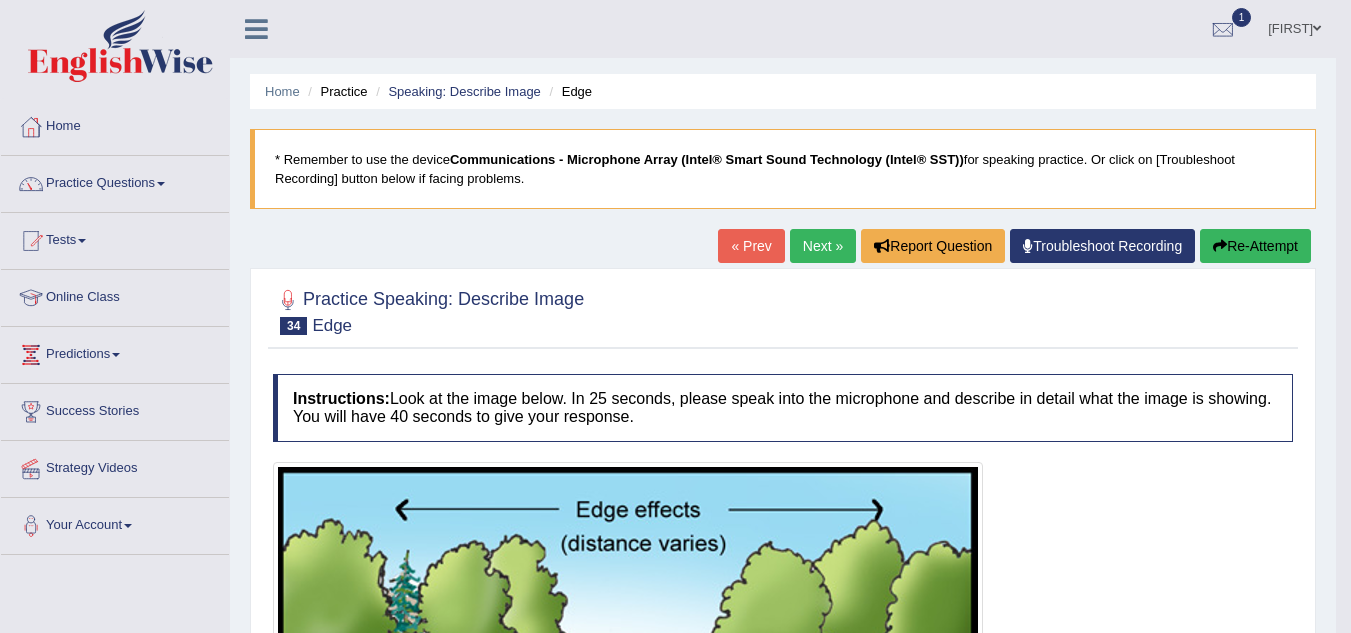 click on "Next »" at bounding box center [823, 246] 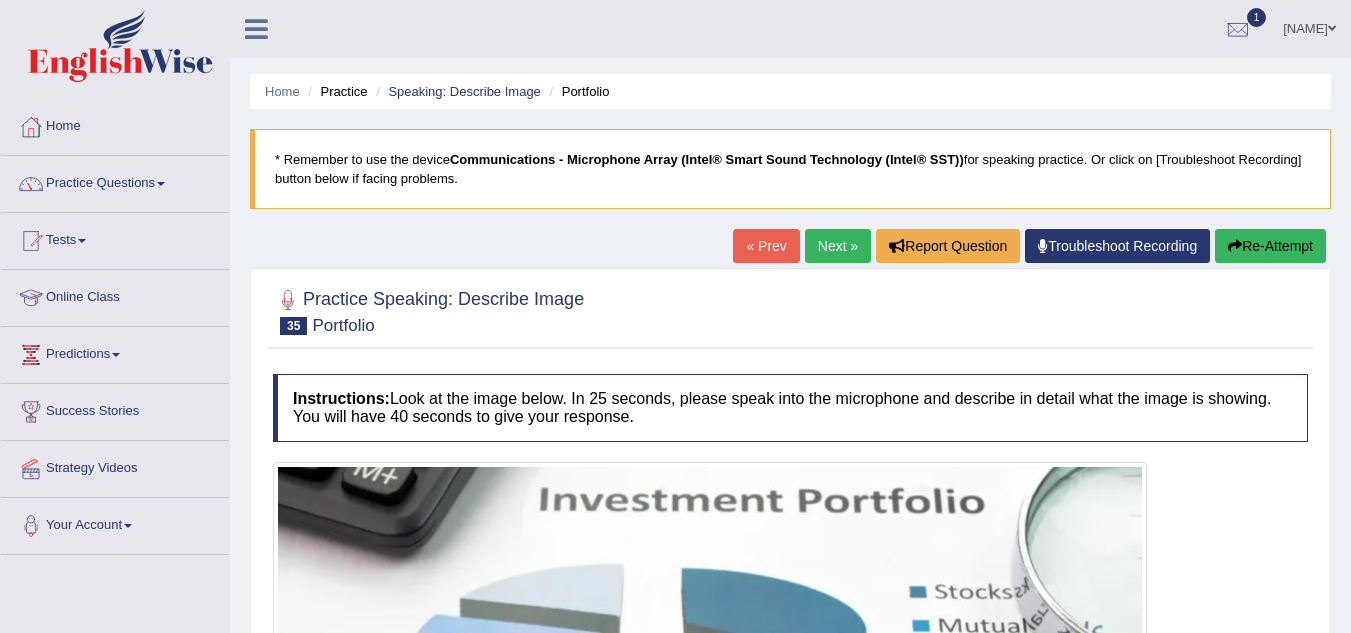 scroll, scrollTop: 0, scrollLeft: 0, axis: both 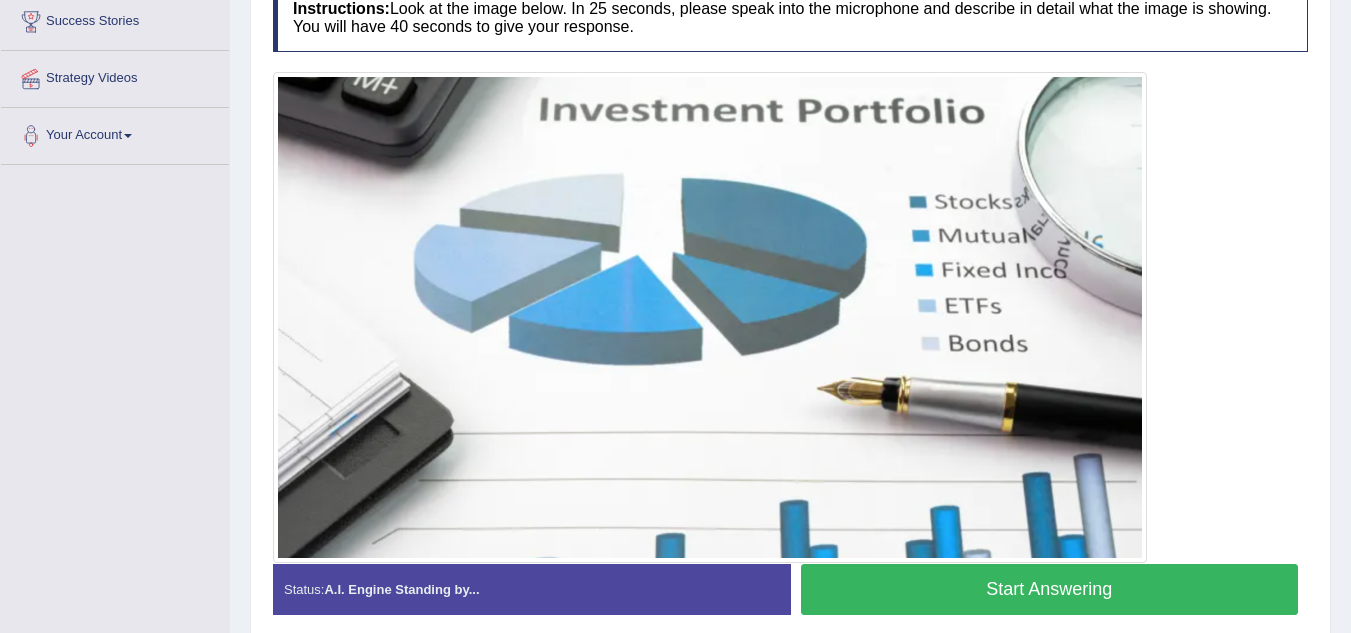click on "Start Answering" at bounding box center [1050, 589] 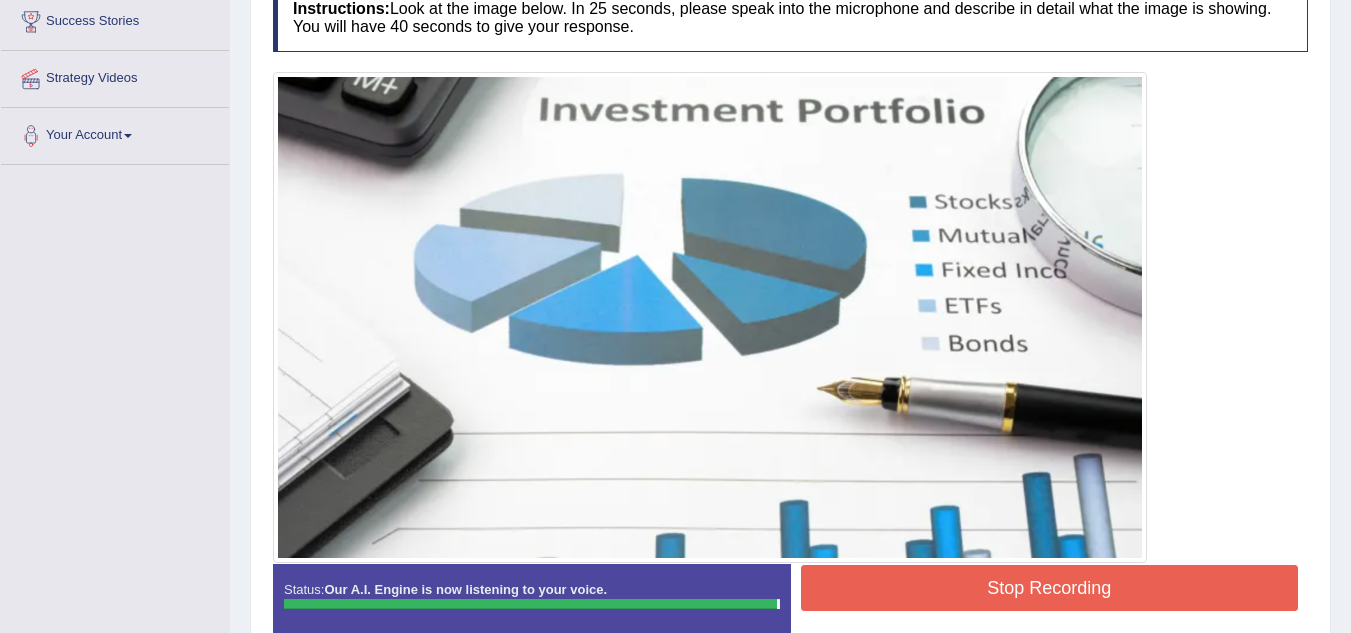 click on "Stop Recording" at bounding box center (1050, 588) 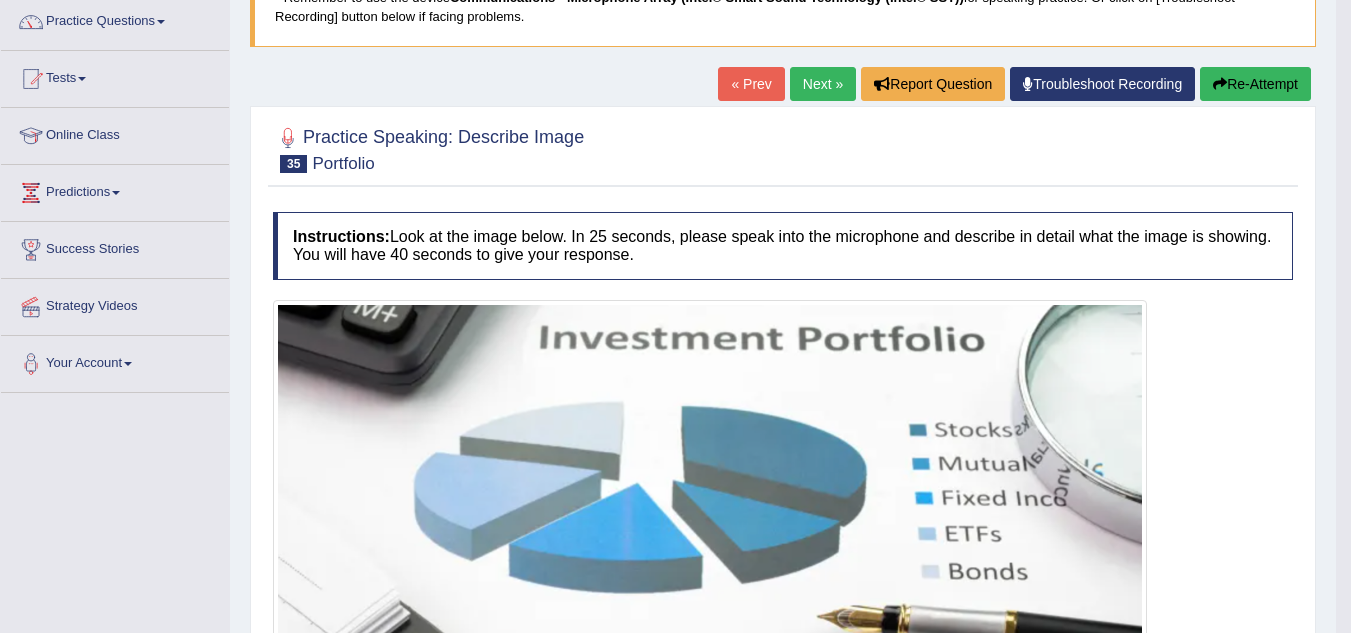scroll, scrollTop: 156, scrollLeft: 0, axis: vertical 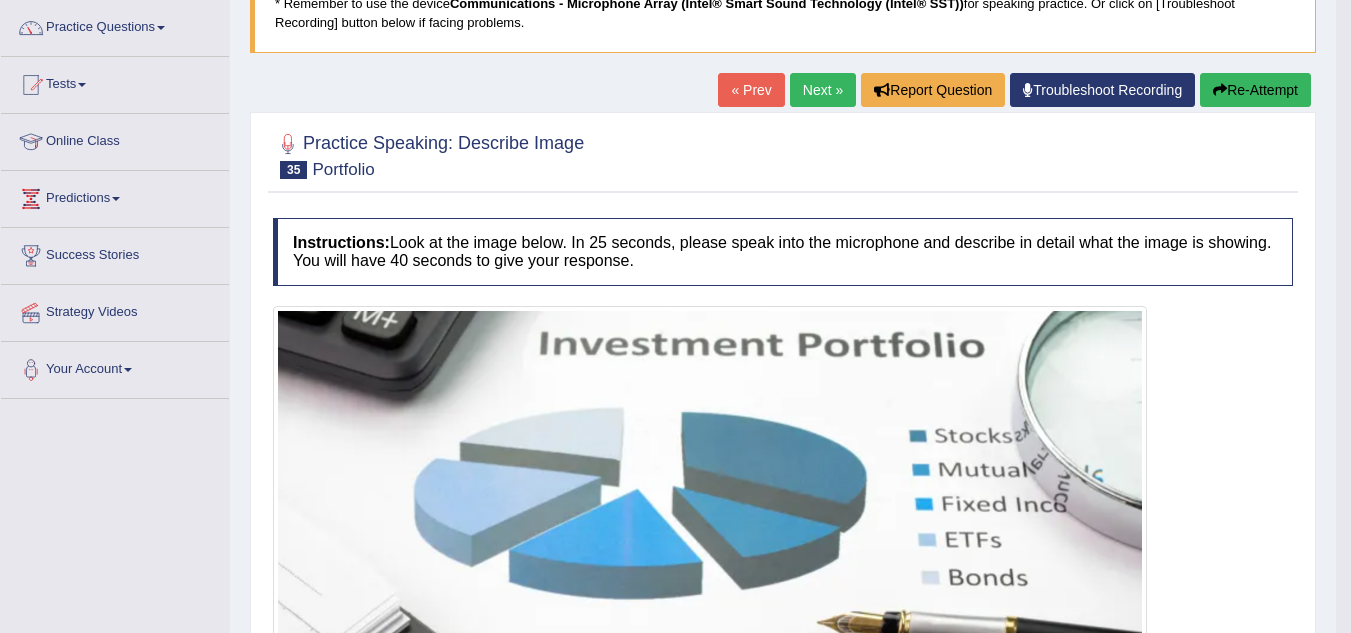click on "Next »" at bounding box center (823, 90) 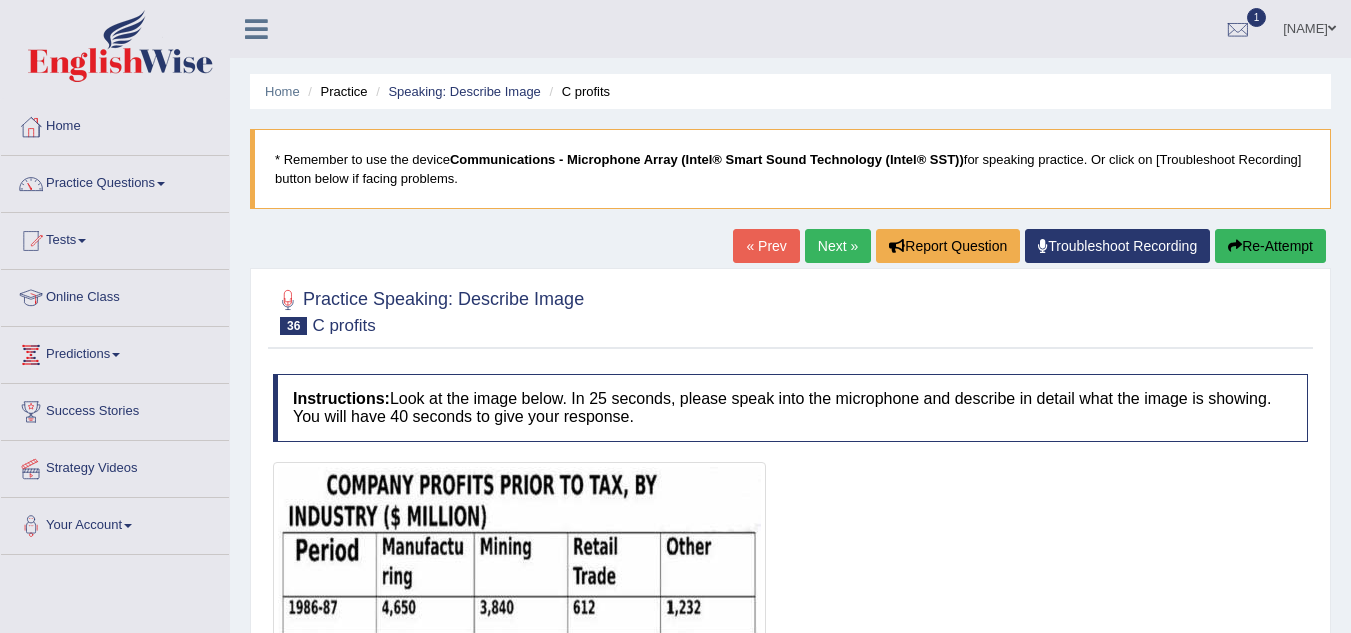 scroll, scrollTop: 351, scrollLeft: 0, axis: vertical 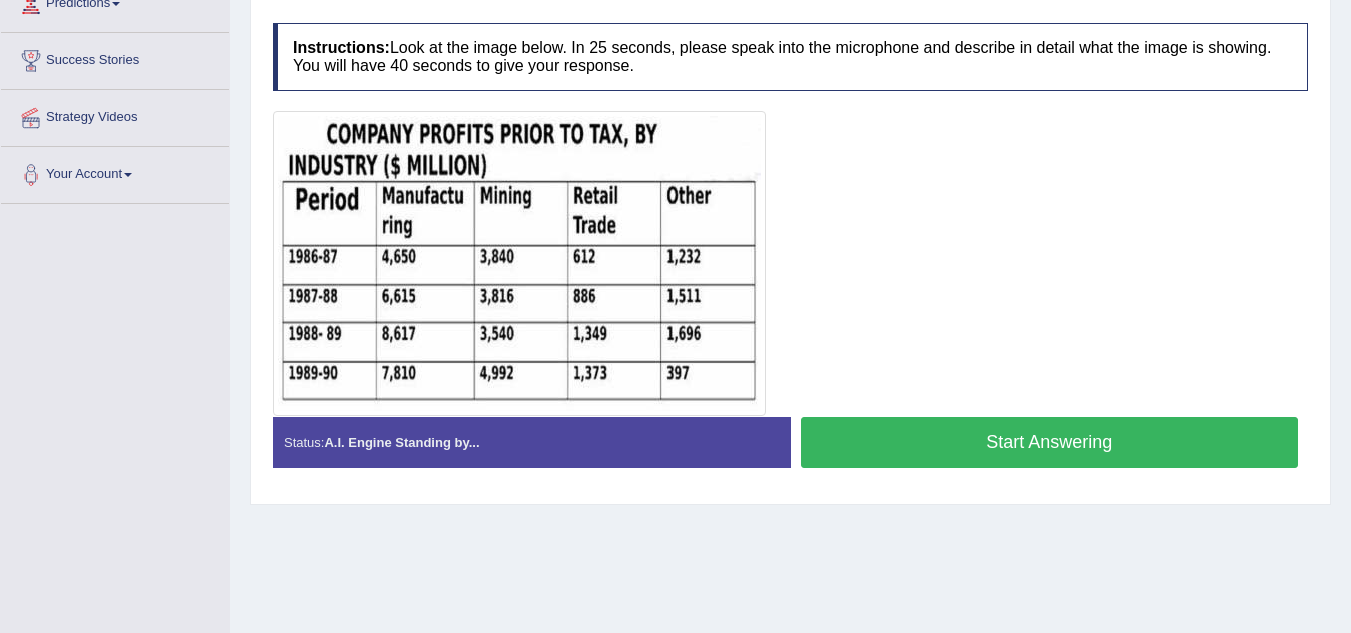 click on "Start Answering" at bounding box center (1050, 442) 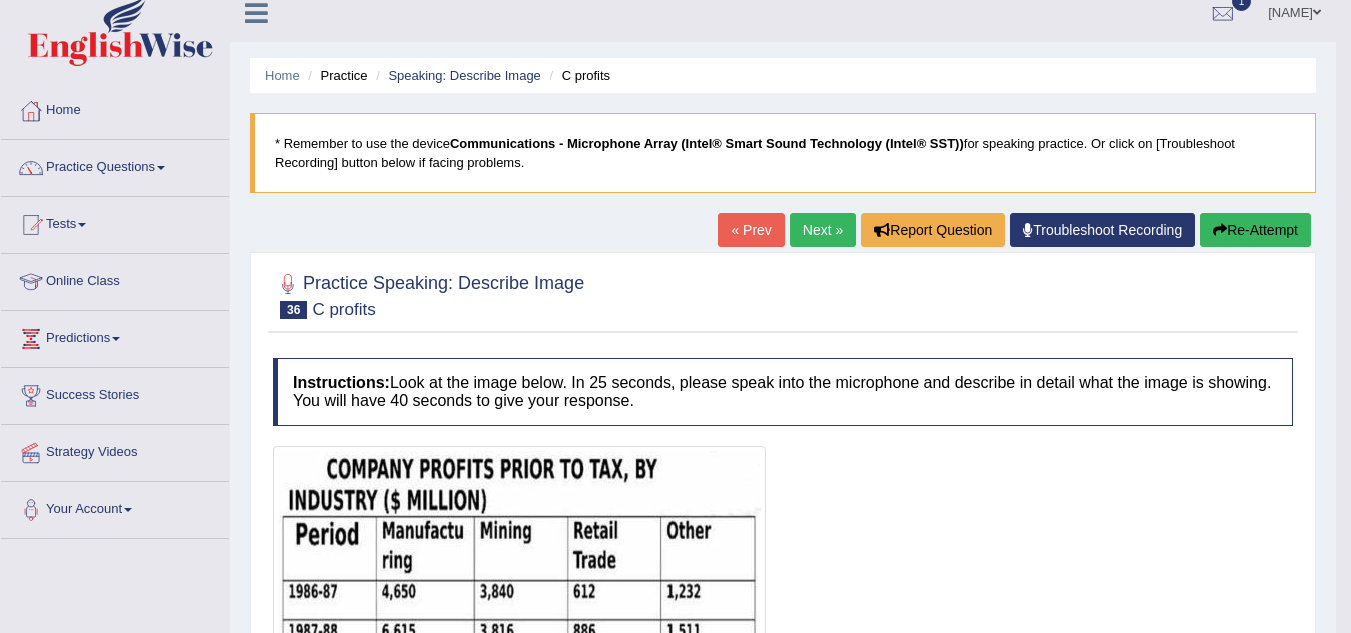 scroll, scrollTop: 0, scrollLeft: 0, axis: both 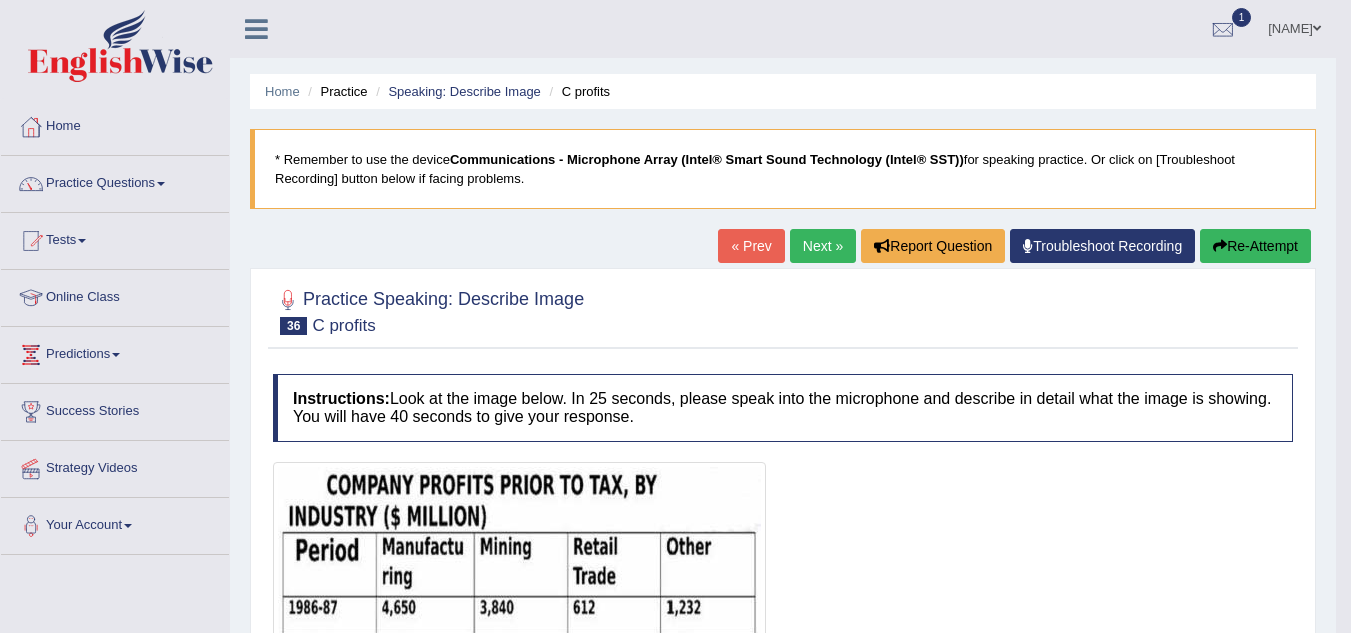 click on "Next »" at bounding box center [823, 246] 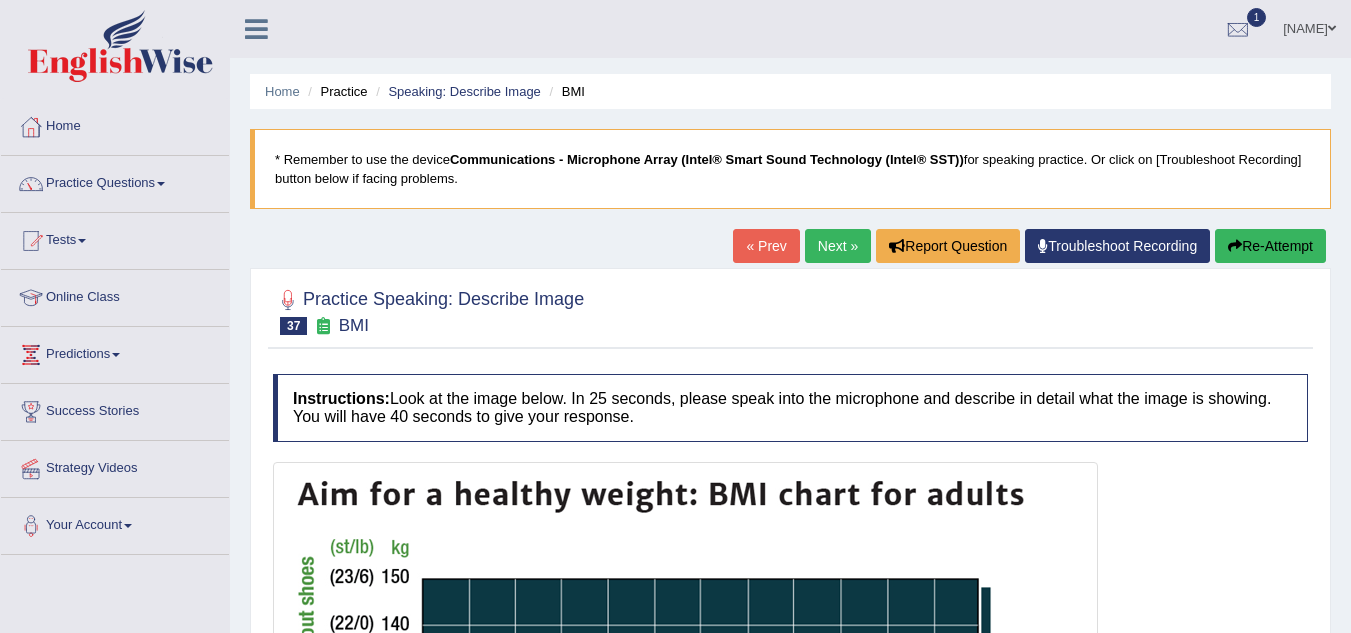 scroll, scrollTop: 0, scrollLeft: 0, axis: both 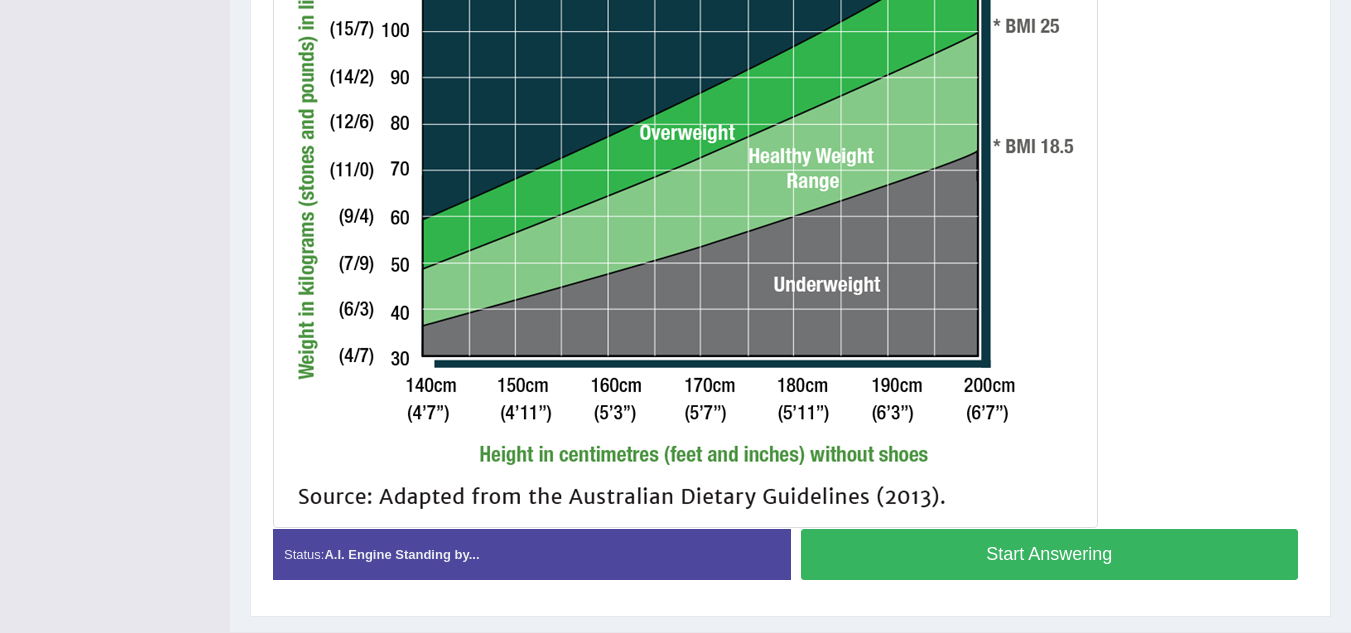 click on "Start Answering" at bounding box center (1050, 554) 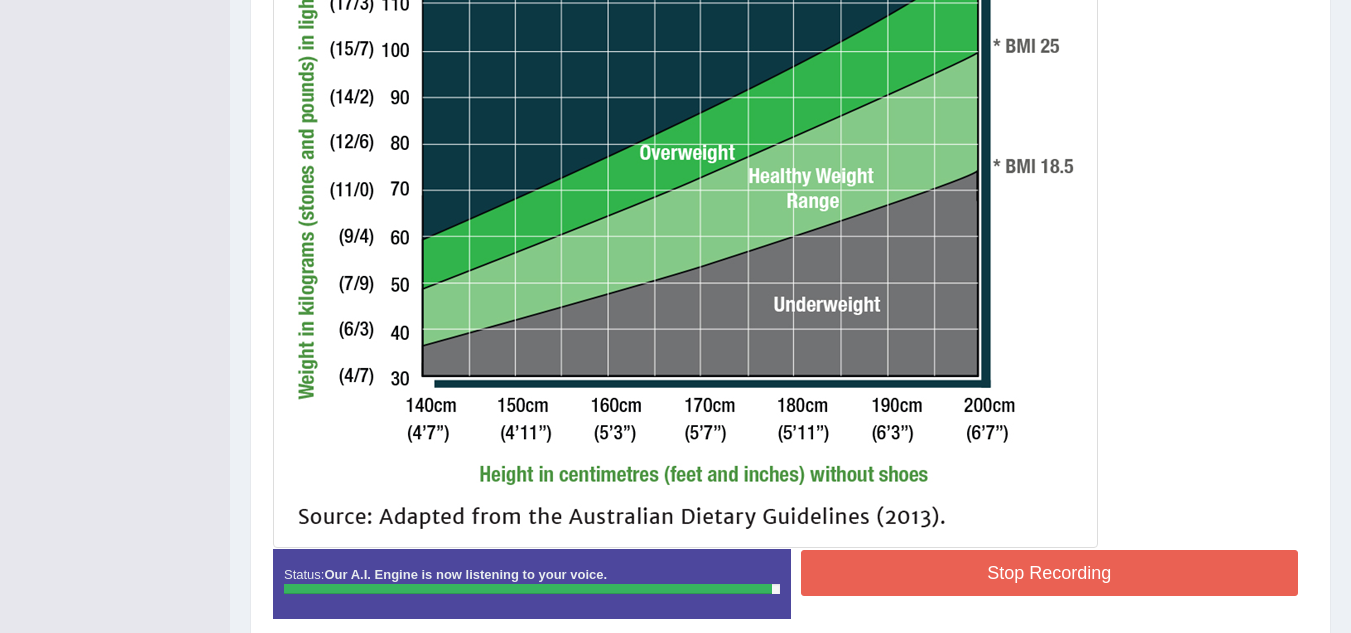 scroll, scrollTop: 750, scrollLeft: 0, axis: vertical 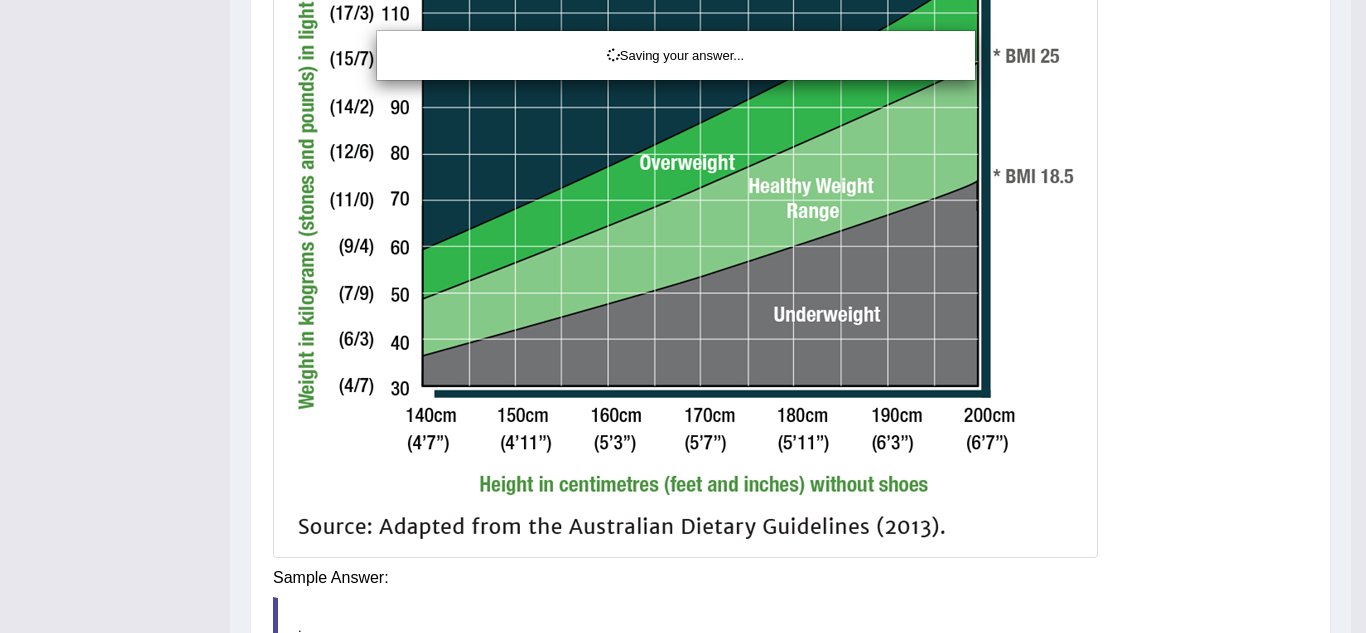 drag, startPoint x: 1355, startPoint y: 457, endPoint x: 1273, endPoint y: 452, distance: 82.1523 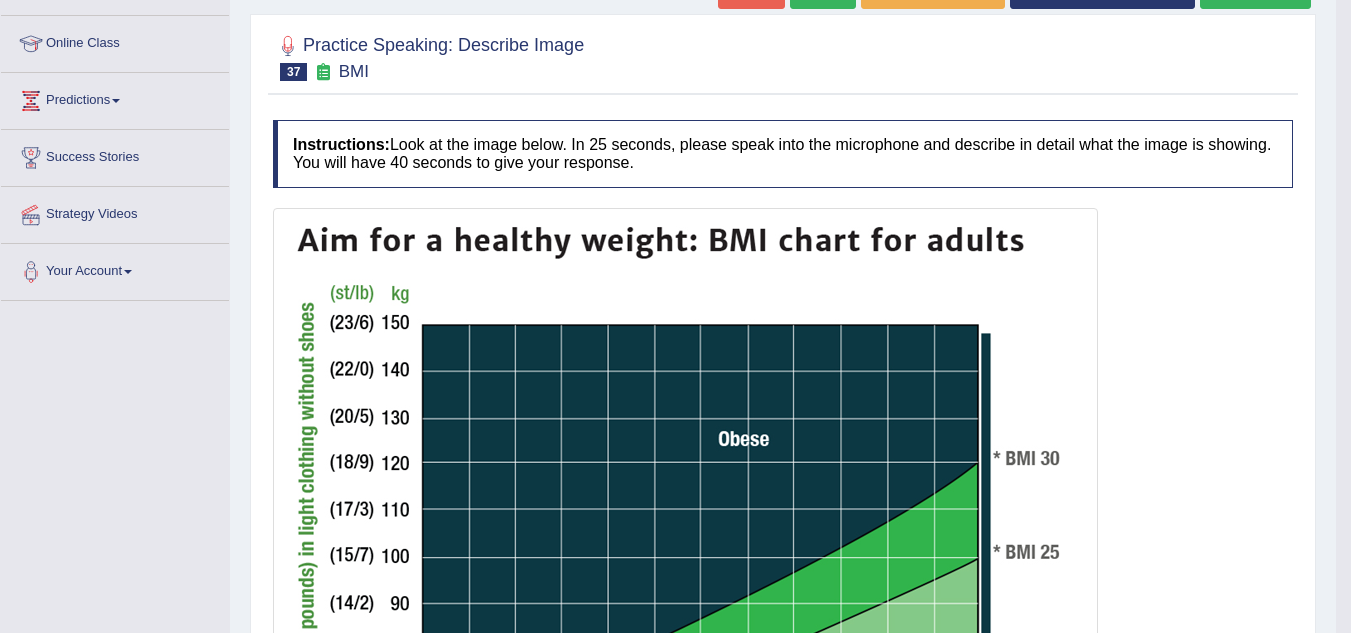 scroll, scrollTop: 0, scrollLeft: 0, axis: both 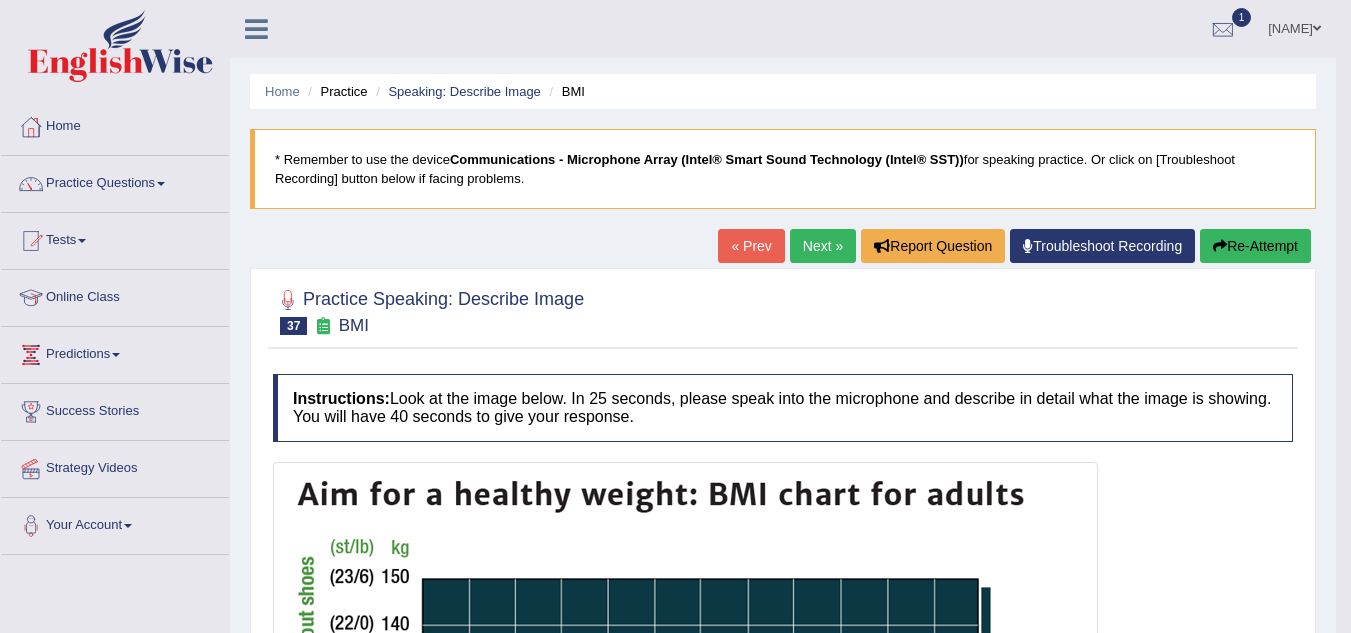 click on "Next »" at bounding box center [823, 246] 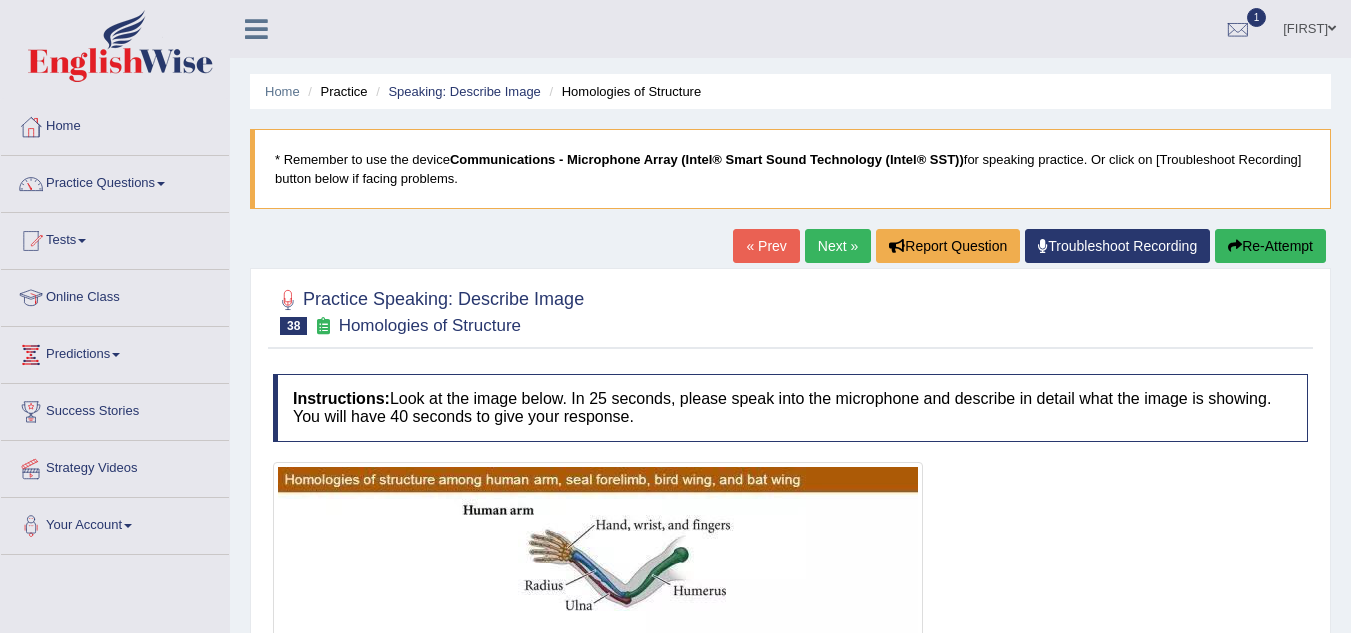 scroll, scrollTop: 0, scrollLeft: 0, axis: both 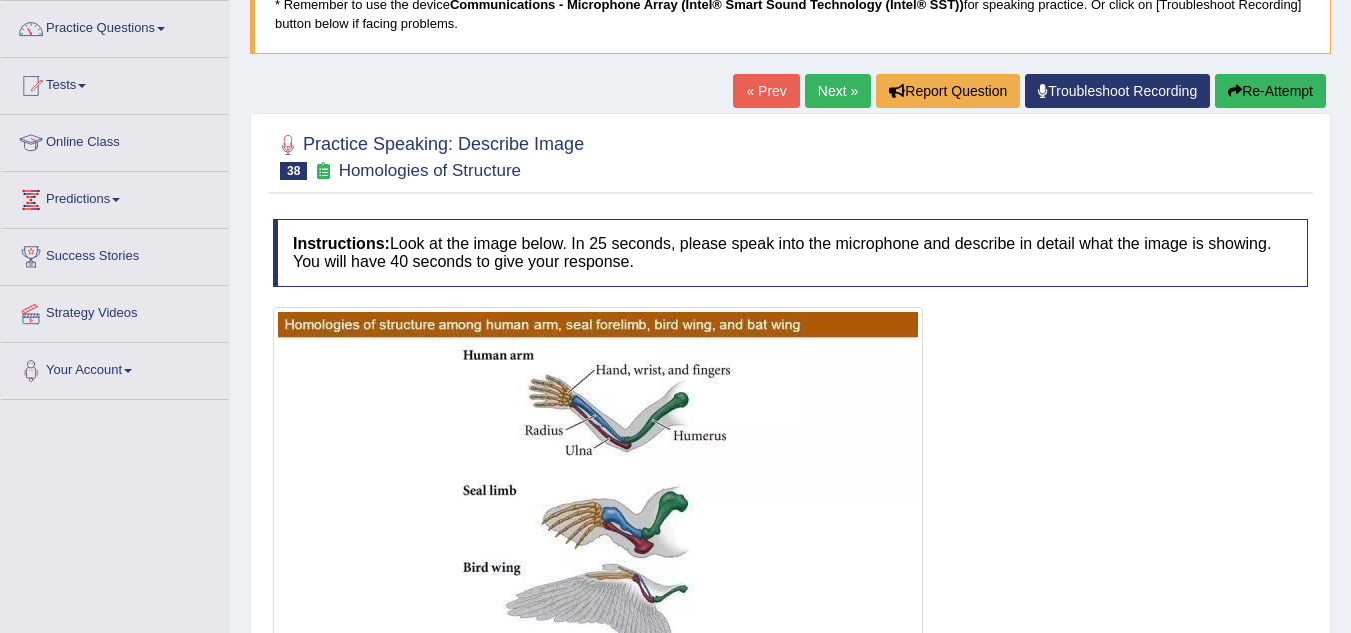 click on "« Prev" at bounding box center [766, 91] 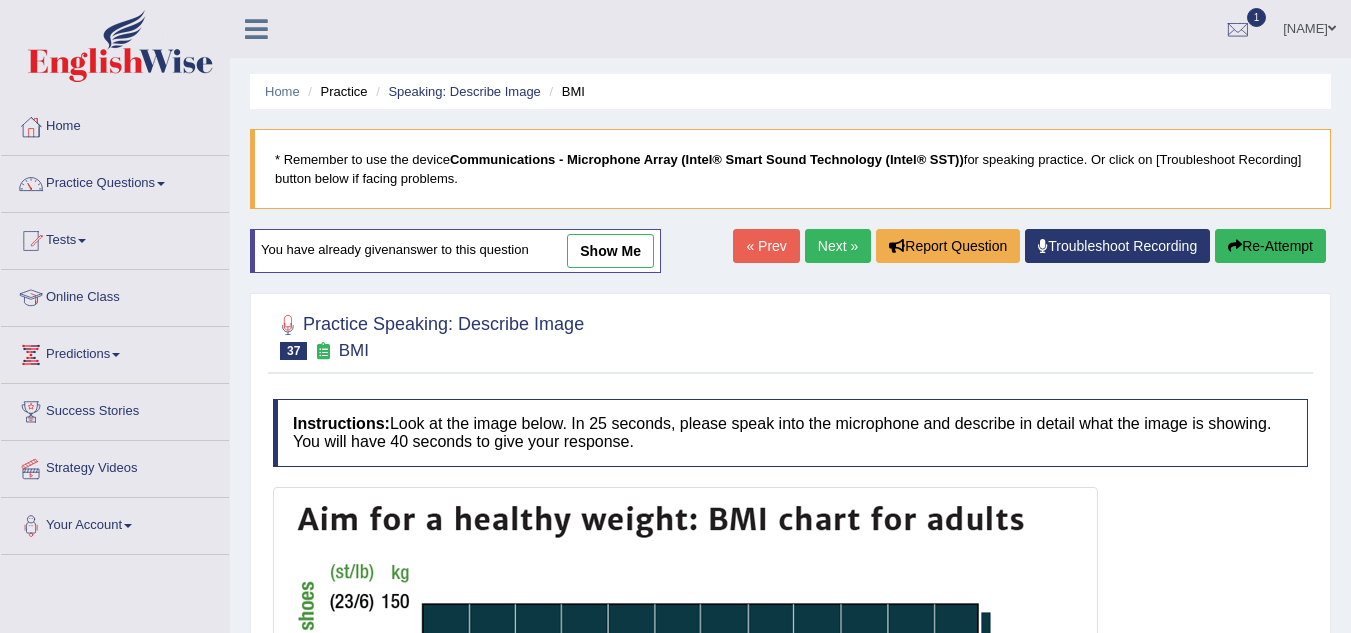 scroll, scrollTop: 0, scrollLeft: 0, axis: both 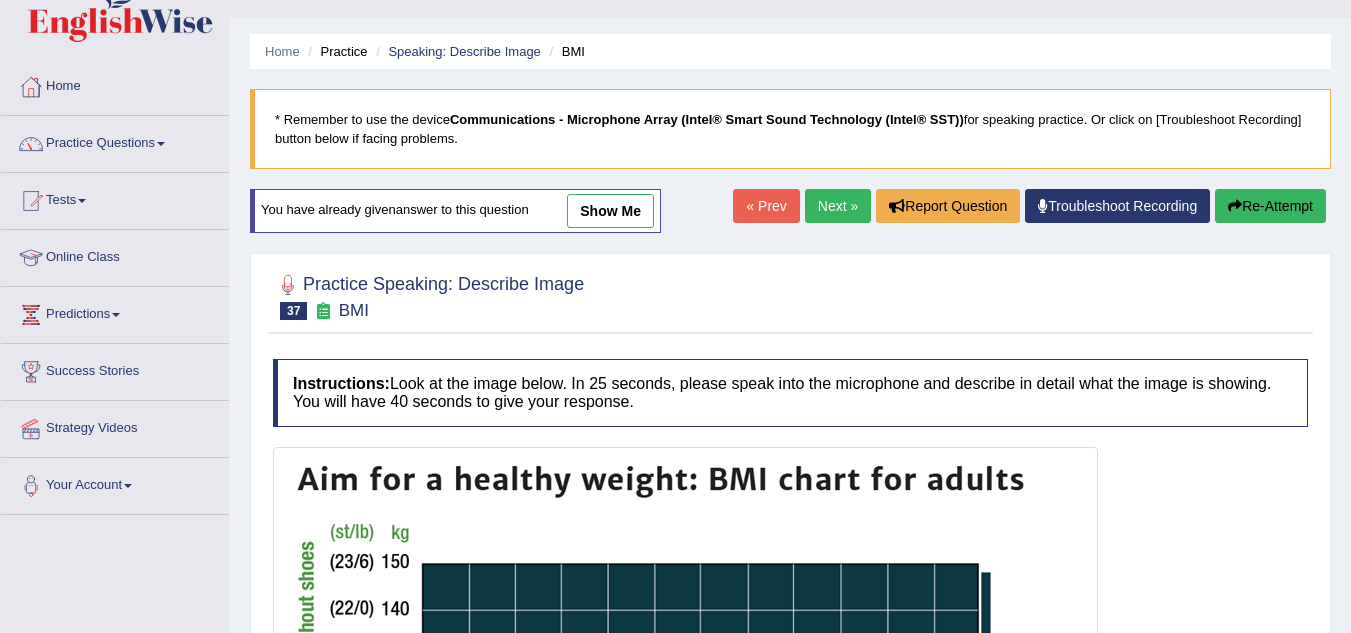 click on "Next »" at bounding box center (838, 206) 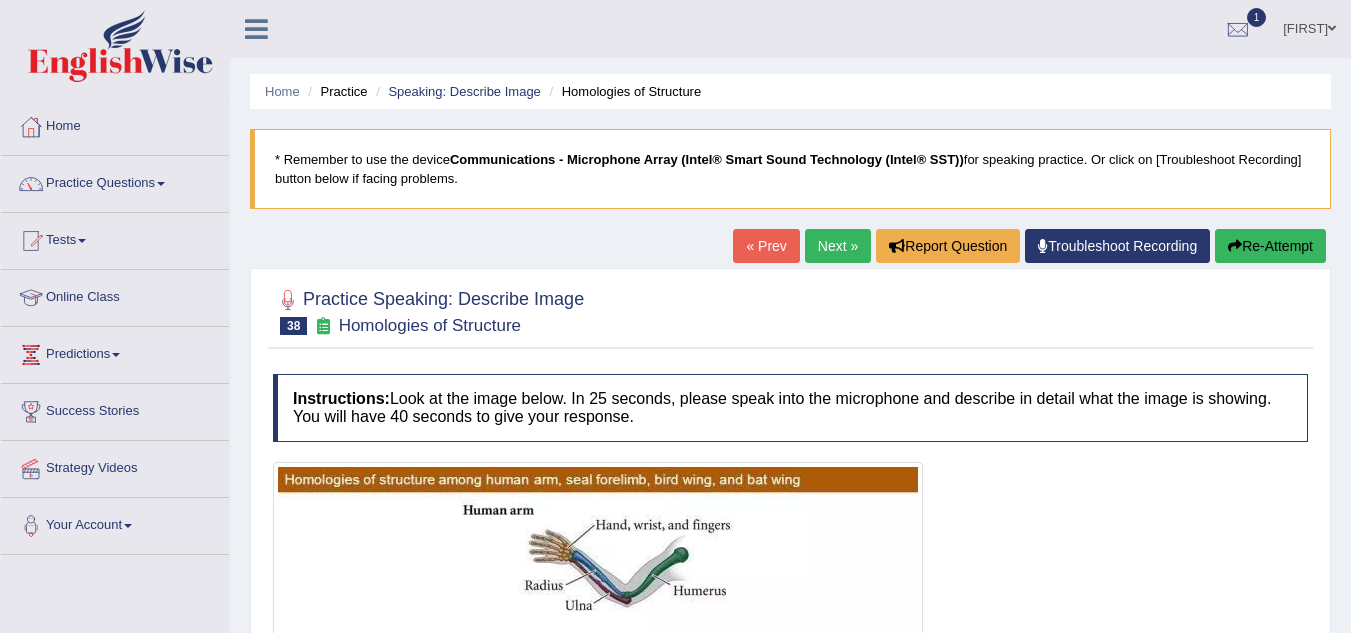 scroll, scrollTop: 0, scrollLeft: 0, axis: both 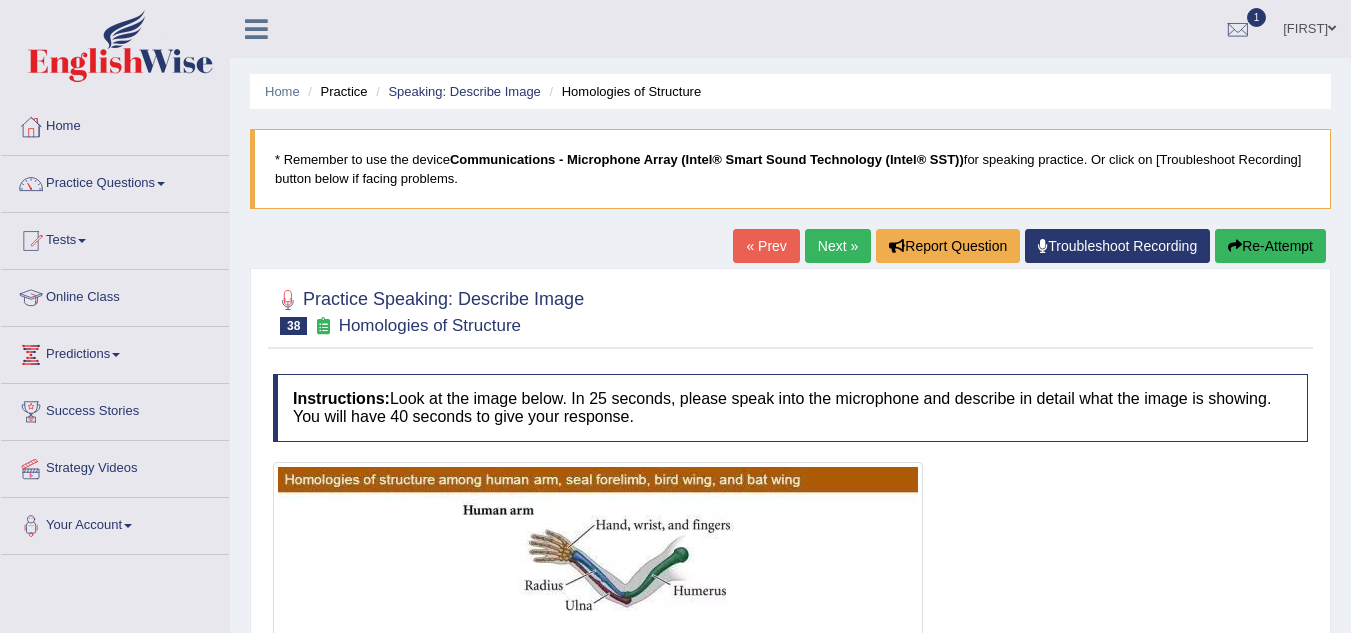 click on "Next »" at bounding box center [838, 246] 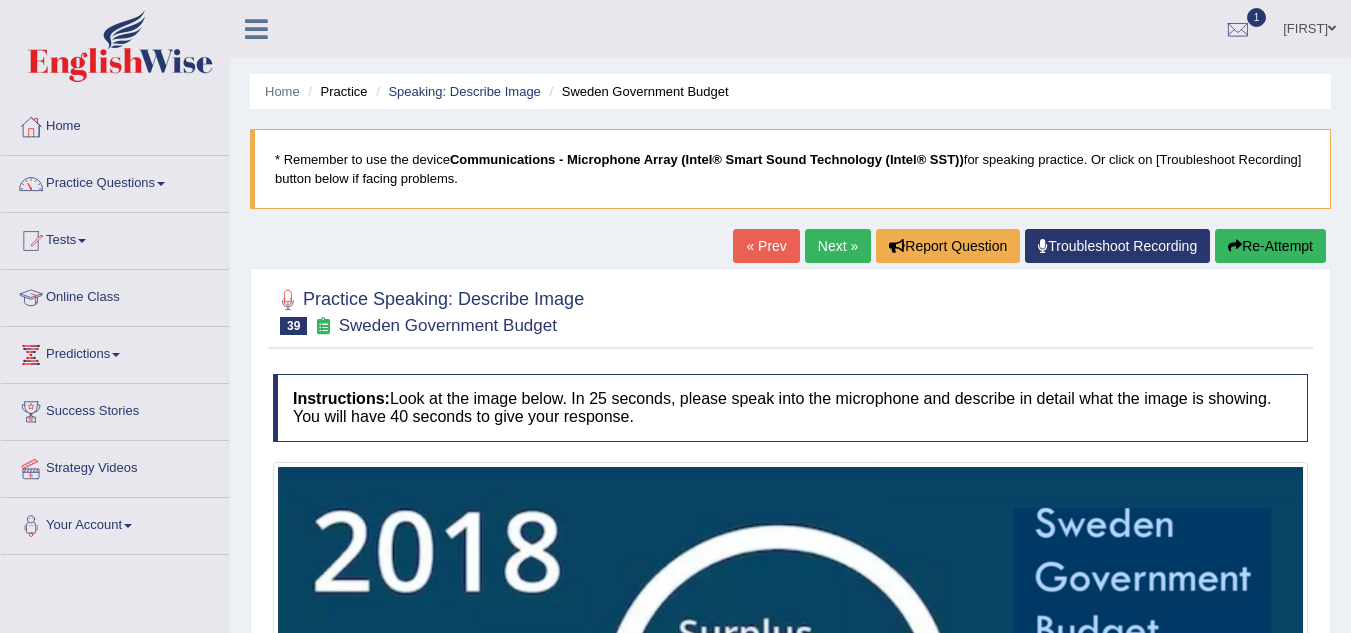 scroll, scrollTop: 0, scrollLeft: 0, axis: both 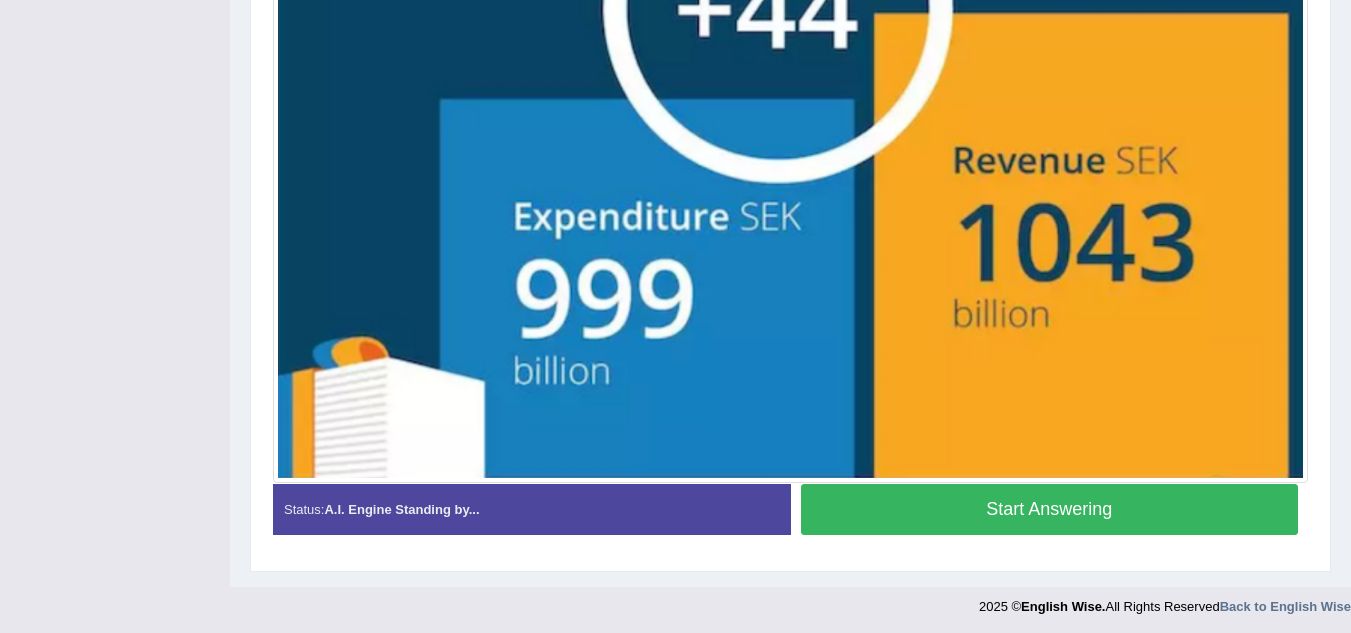click on "Start Answering" at bounding box center [1050, 509] 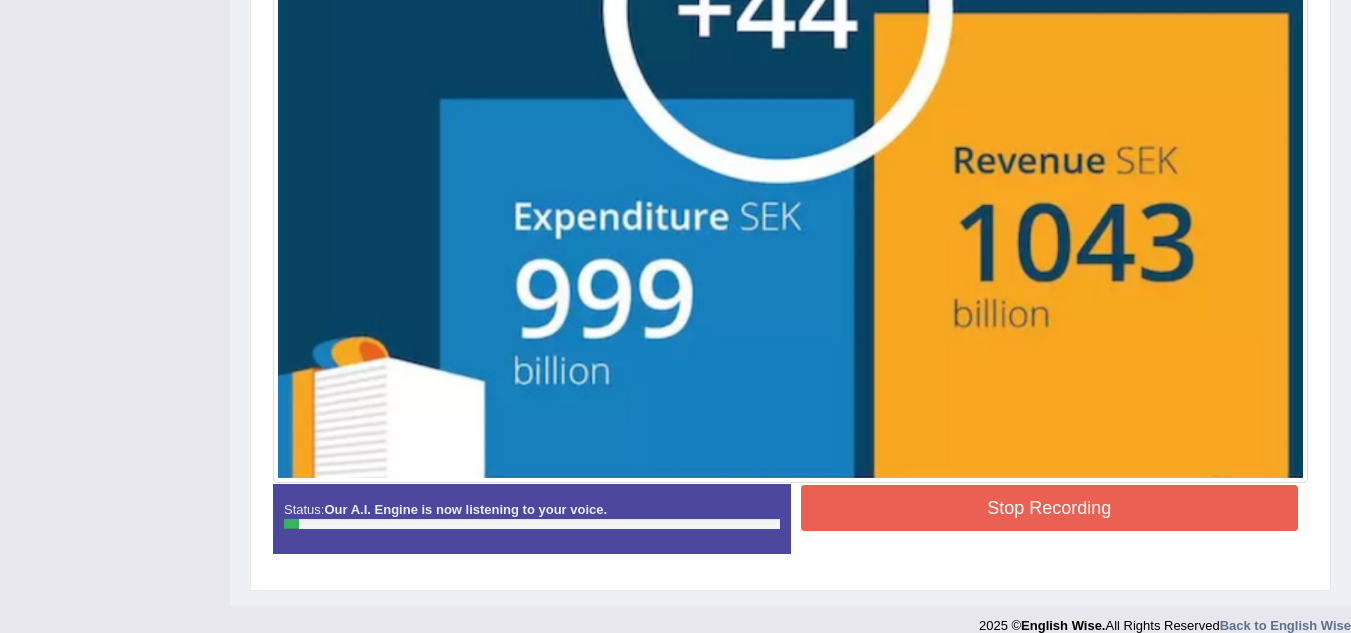 click on "Stop Recording" at bounding box center [1050, 508] 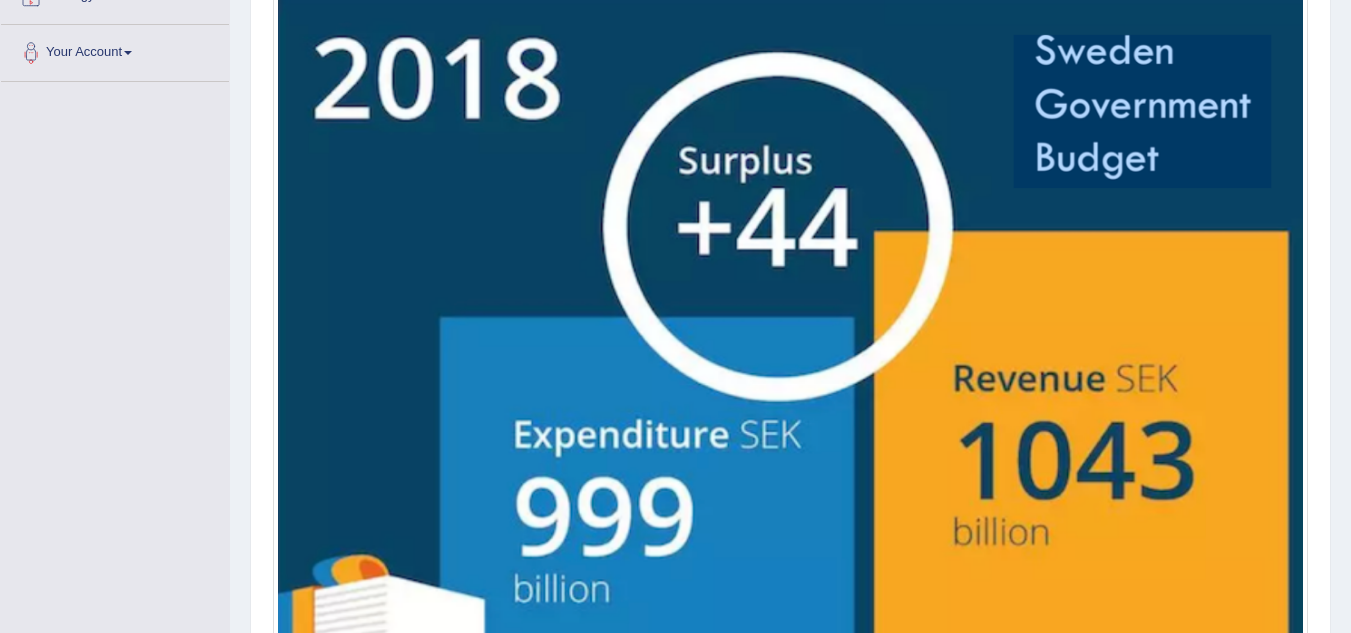 scroll, scrollTop: 466, scrollLeft: 0, axis: vertical 